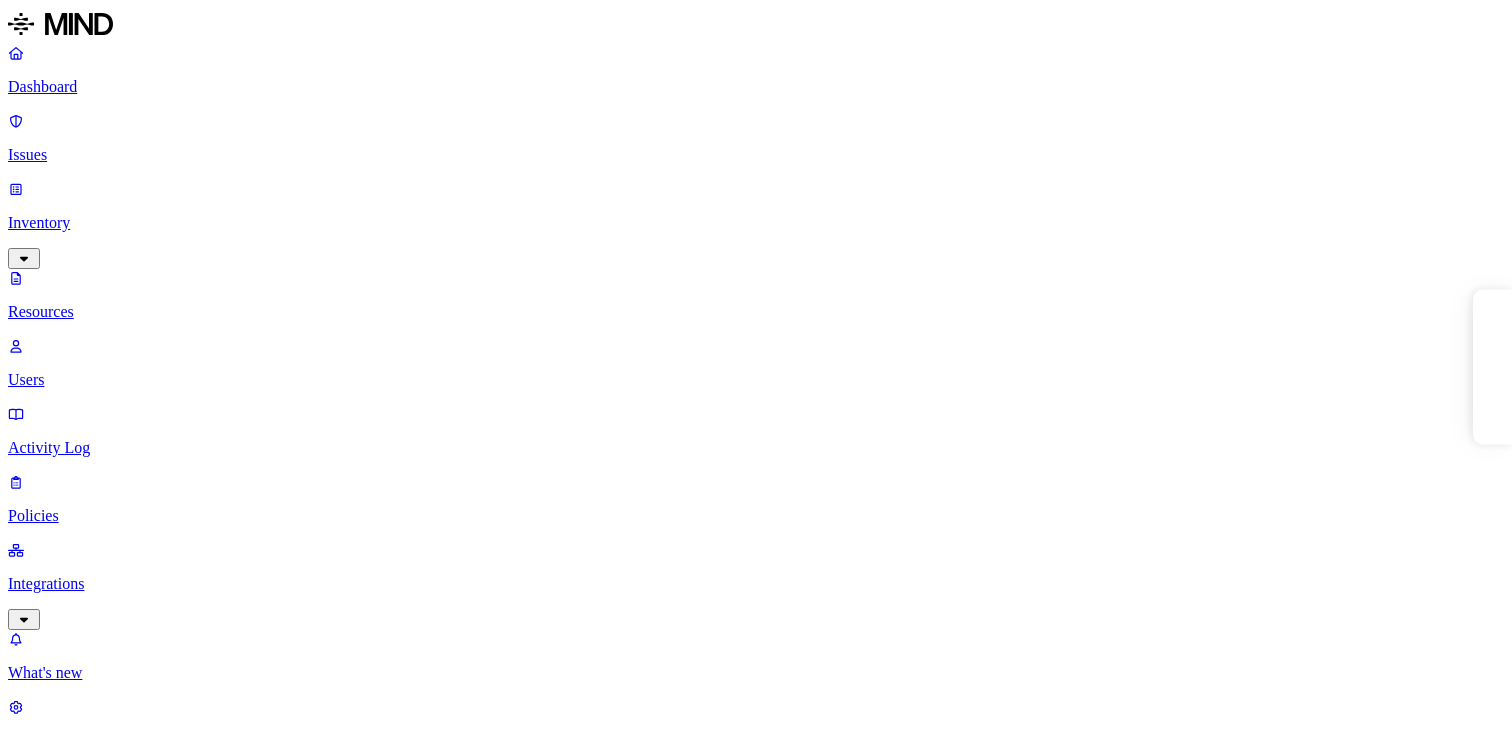scroll, scrollTop: 0, scrollLeft: 0, axis: both 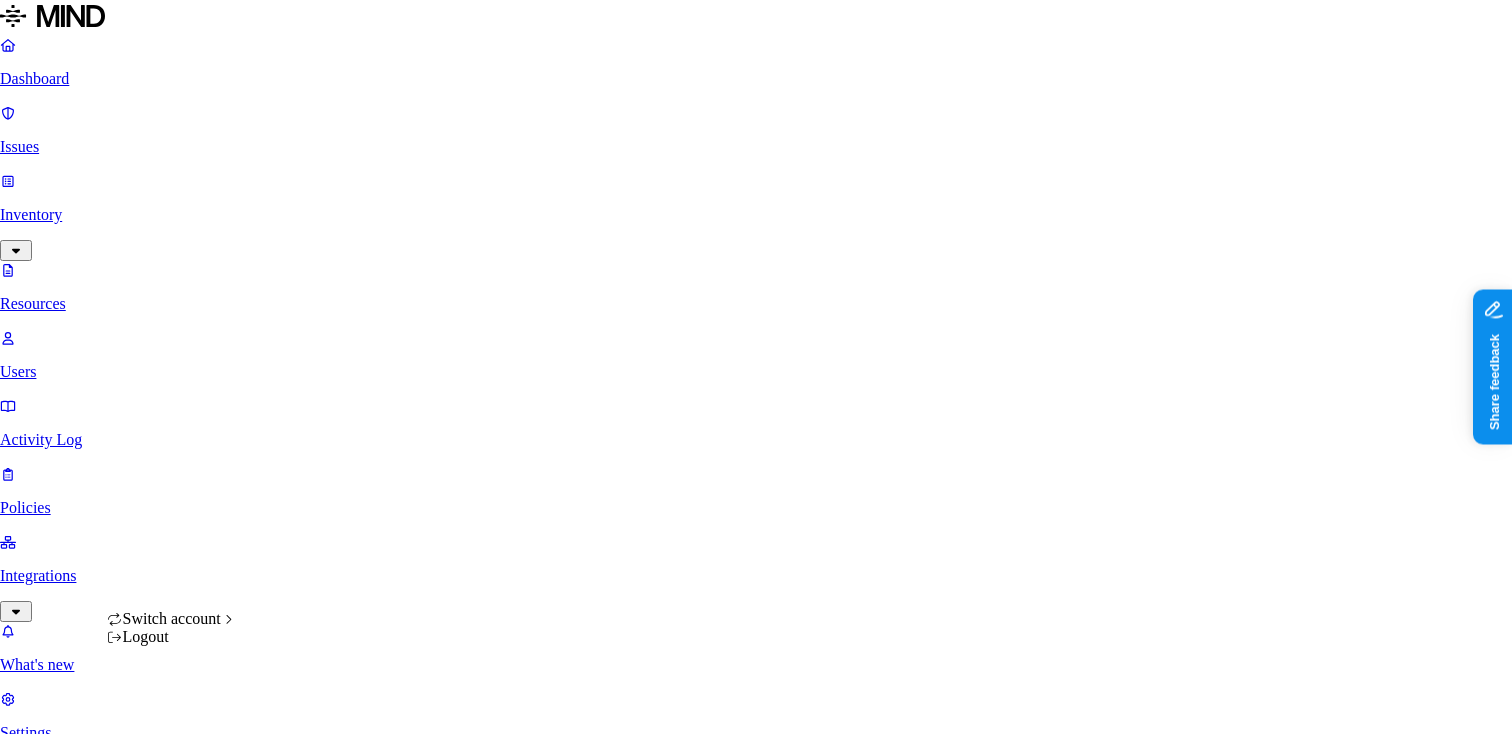 click on "Dashboard Issues Inventory Resources Users Activity Log Policies Integrations What's new 1 Settings Tom Mayblum Yageo Resources Kind File type Classification Category Data types Labels Access Last access Drive name Encrypted 10,000+ Resources Kind Resource Classification Category Access Last access time Full path DDISCVRY.DPS – – Internal 6 – Eneida Ibarra/Desktop/Respaldo/Pictures eModel.stp – – – – Kimmo Antila/VANHA KONE D ASEMA/TYOKANSIO/PROJETO 3-2.TXT – – – – MURAYAMA Yuji/移行/My Ducument/ECP/NTET ECP/PSLB30J157M30/F-scan 3-1.TXT – – Internal 7 – MURAYAMA Yuji/移行/My Ducument/ECP/NTET ECP/PSLB30J157M30/F-scan 2-1.TXT – – Internal 7 – MURAYAMA Yuji/移行/My Ducument/ECP/NTET ECP/PSLB30J157M30/F-scan 2-2.TXT – – Internal 7 – MURAYAMA Yuji/移行/My Ducument/ECP/NTET ECP/PSLB30J157M30/F-scan 1.TXT – – – – MURAYAMA Yuji/移行/My Ducument/ECP/NTET ECP/PSLB30J157M30/F-scan P1000260.JPG – – – – P1000259.JPG – – – – P1000258.JPG" at bounding box center (756, 1643) 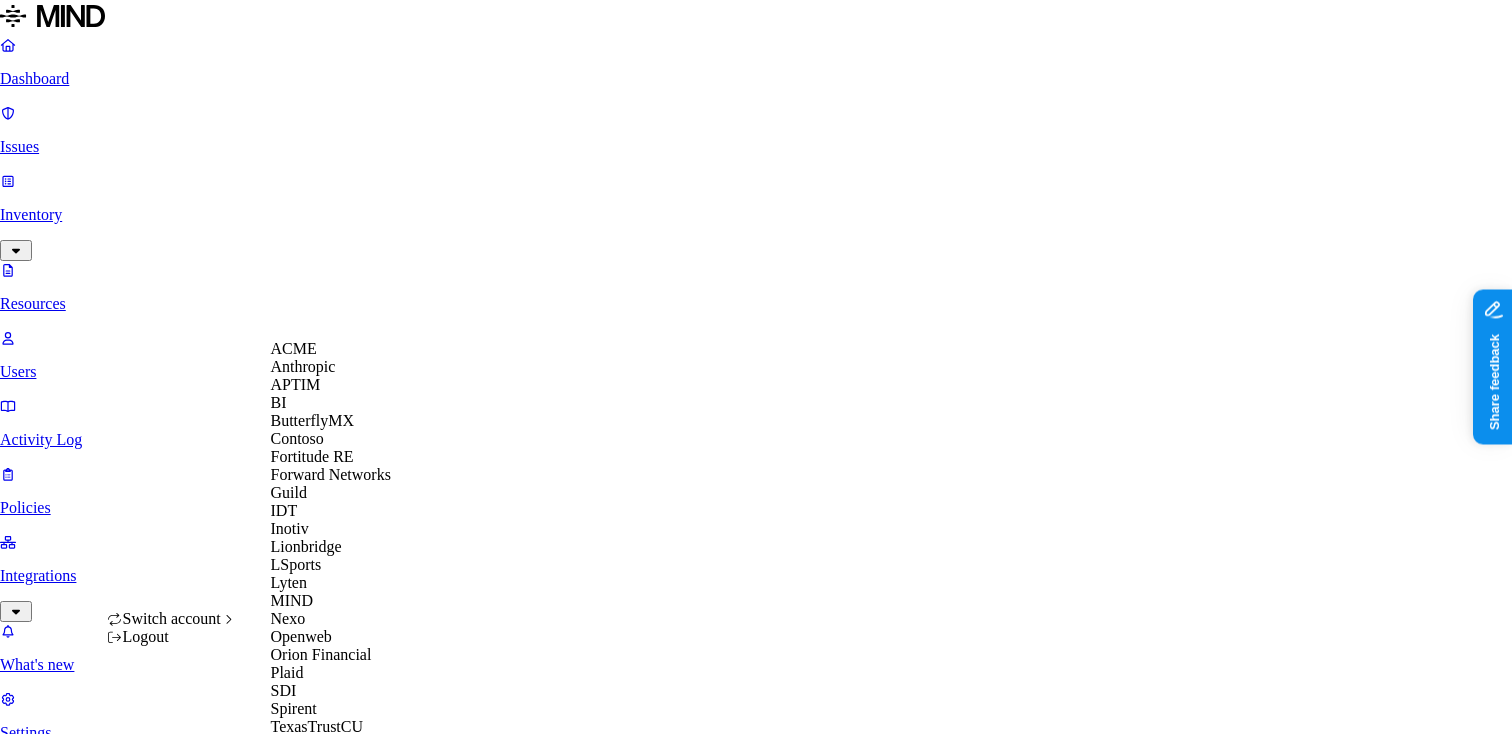 click on "ACME" at bounding box center [294, 348] 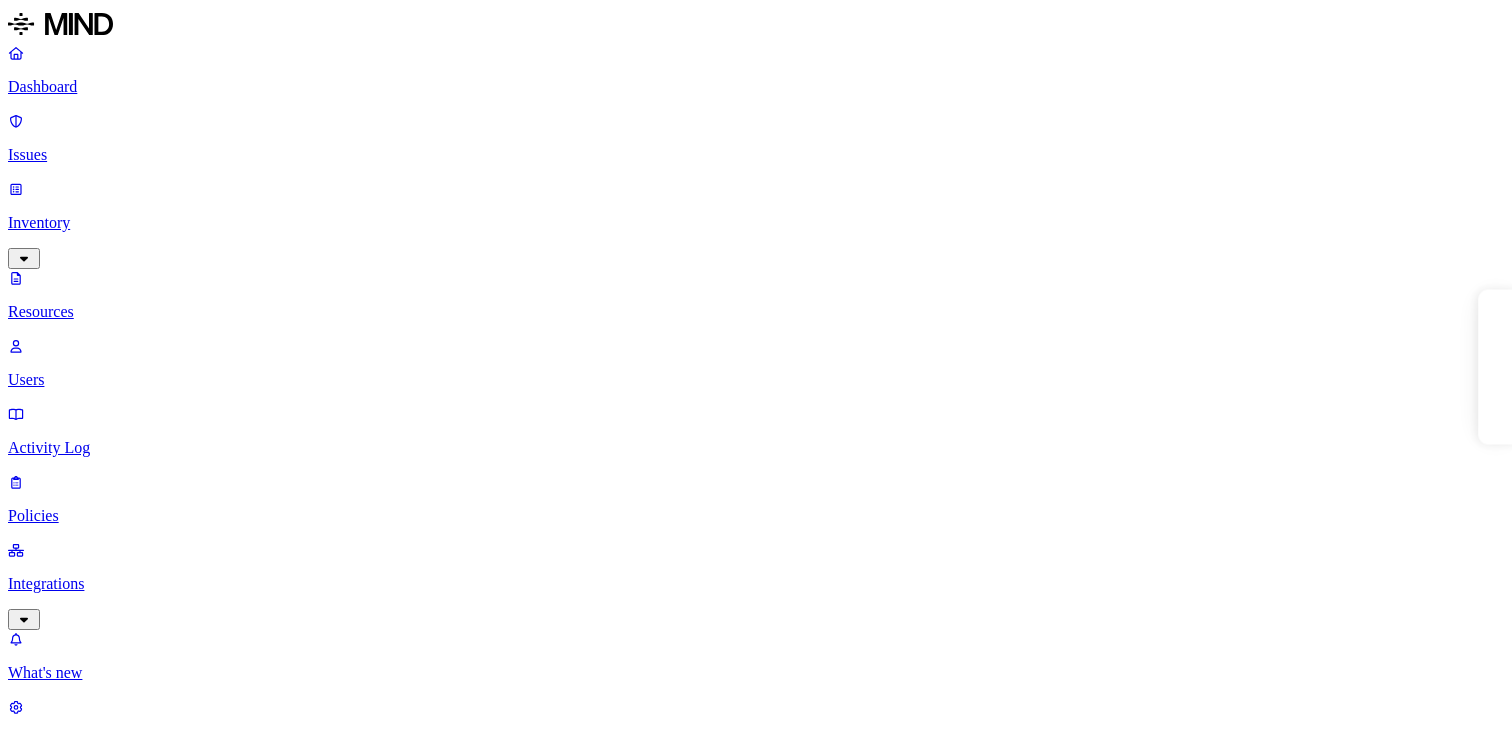 scroll, scrollTop: 0, scrollLeft: 0, axis: both 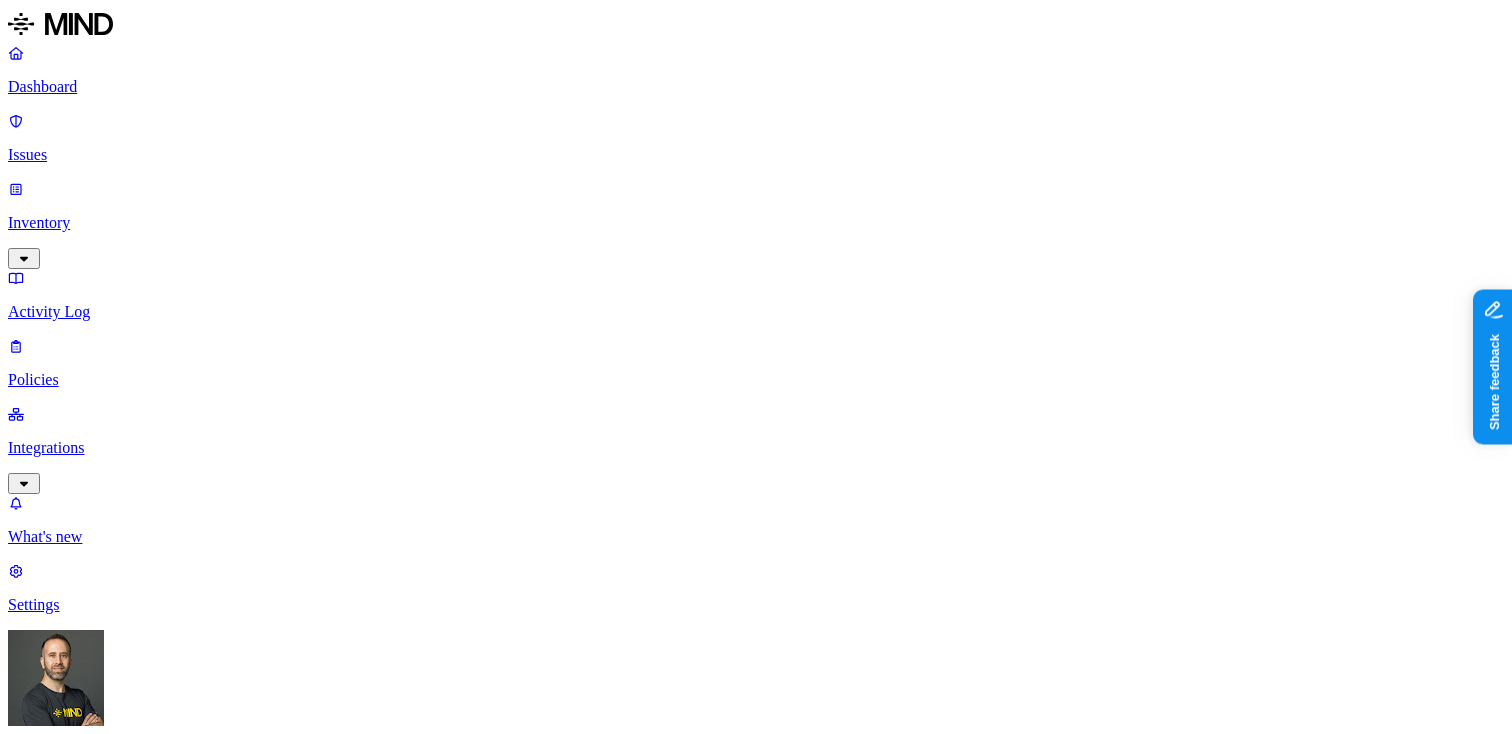 click on "Dashboard" at bounding box center [756, 868] 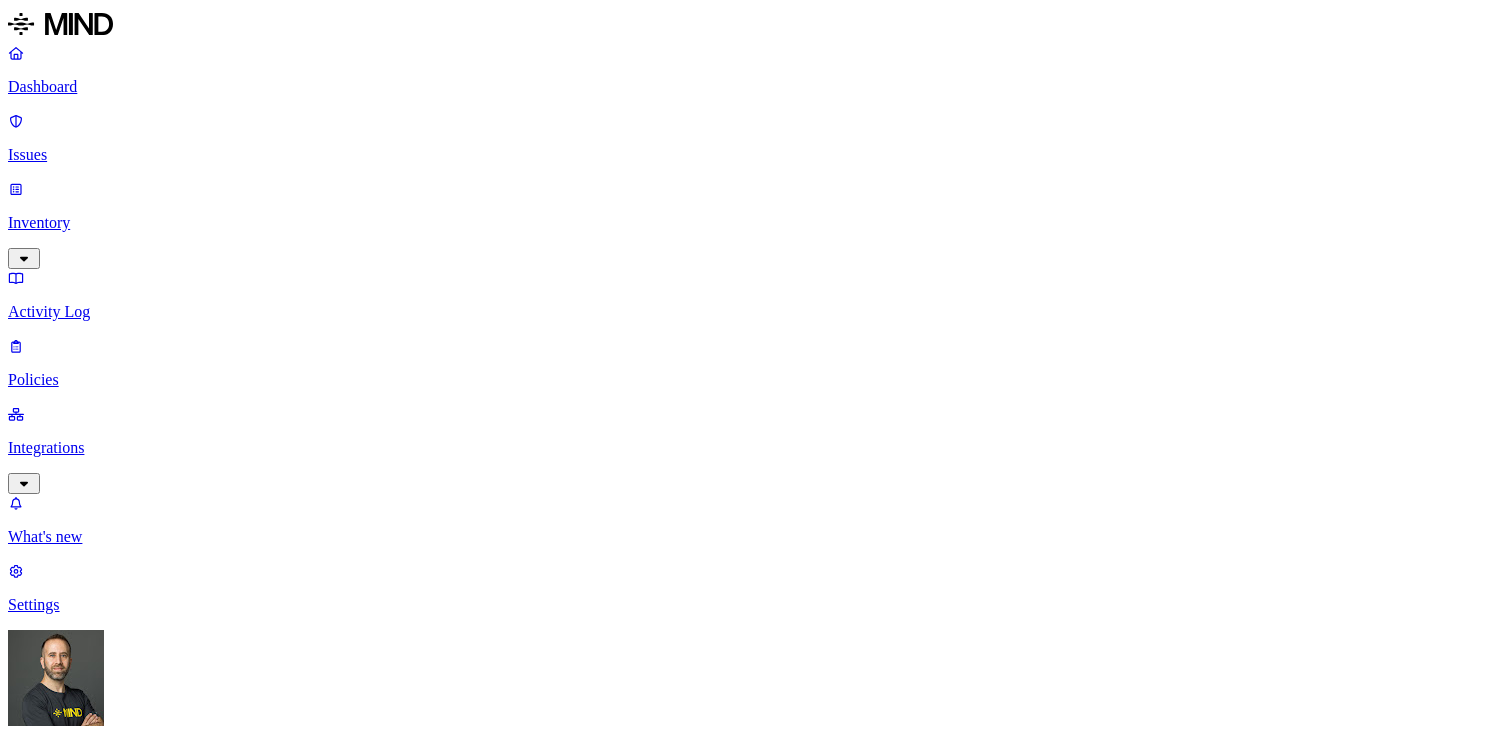 scroll, scrollTop: 0, scrollLeft: 0, axis: both 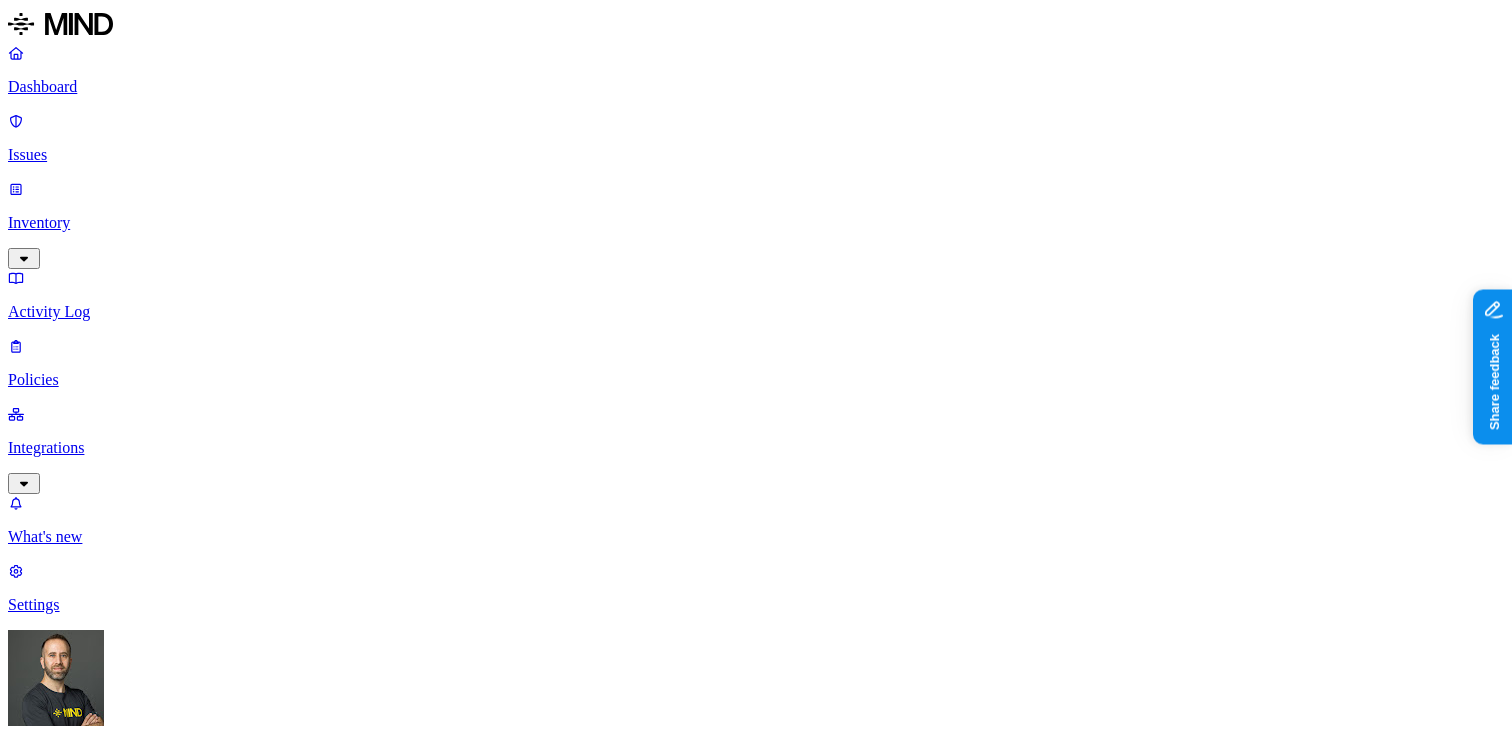 click on "Policies" at bounding box center (756, 380) 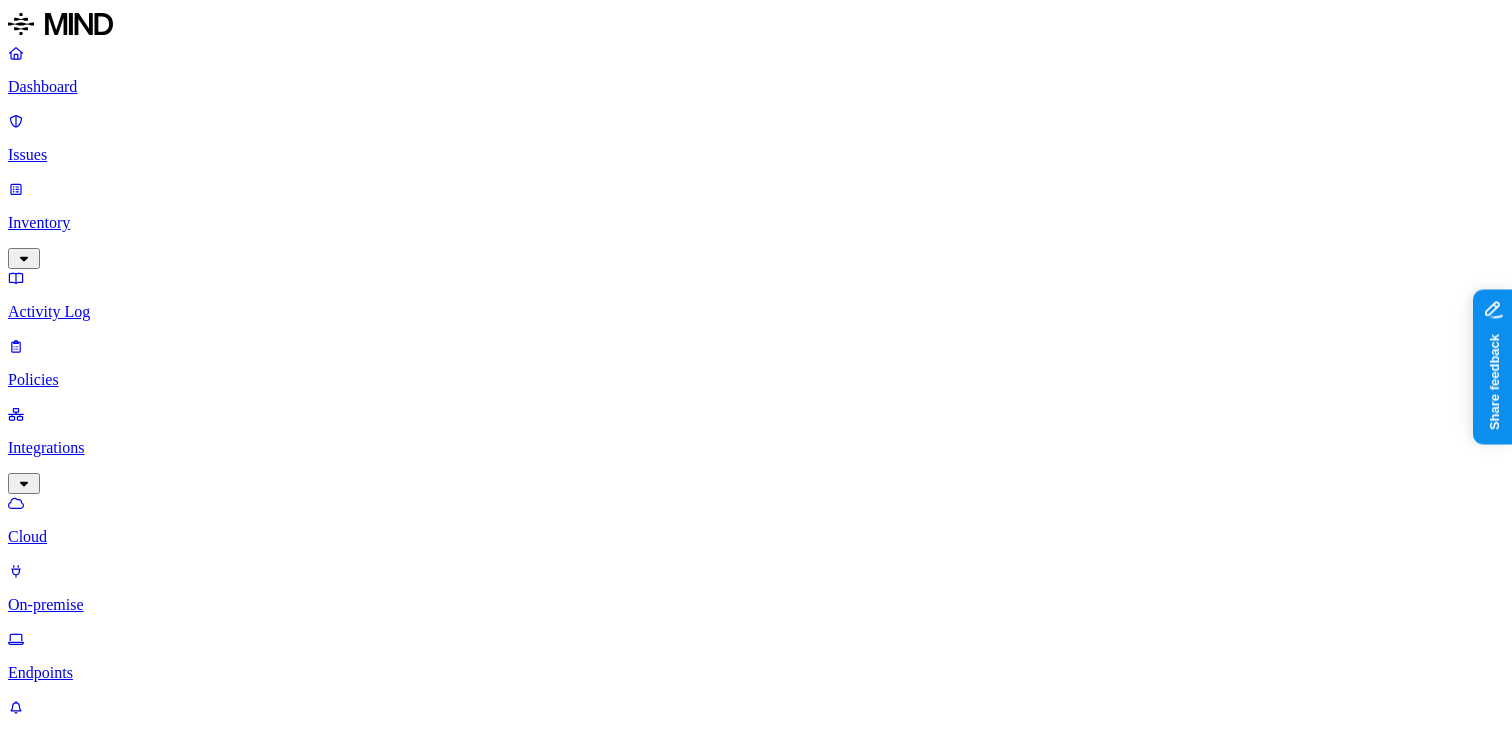 click on "Add Integration" at bounding box center (68, 1116) 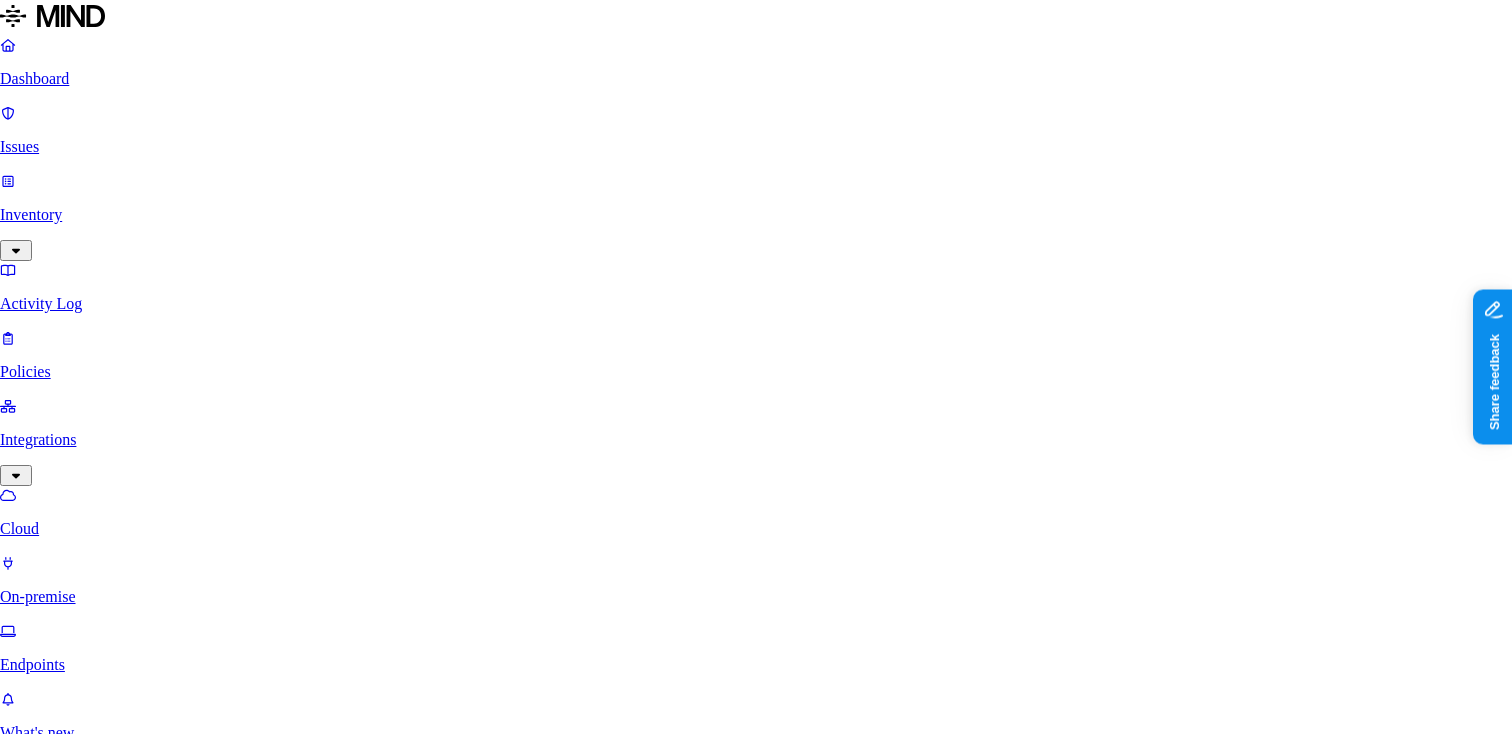 scroll, scrollTop: 56, scrollLeft: 0, axis: vertical 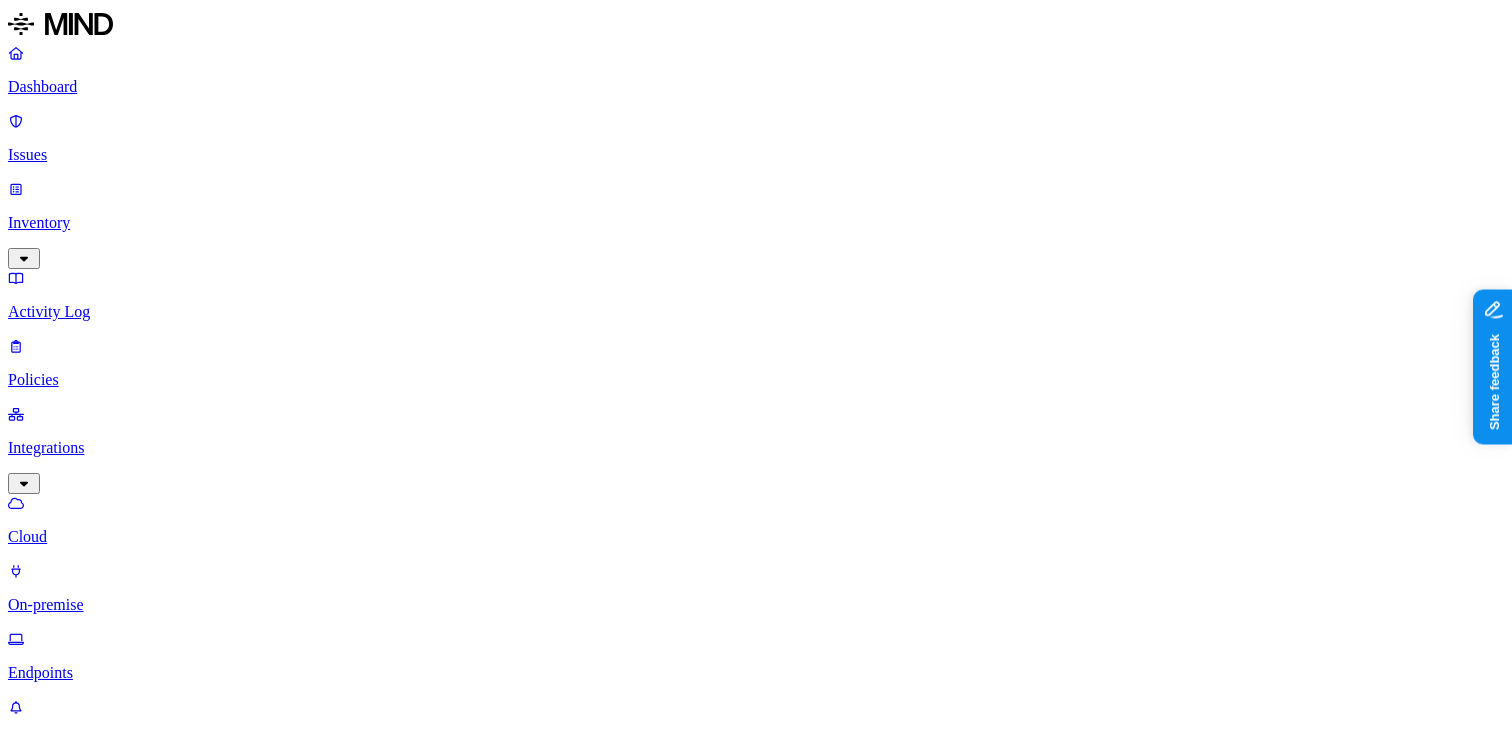 click on "Inventory" at bounding box center (756, 223) 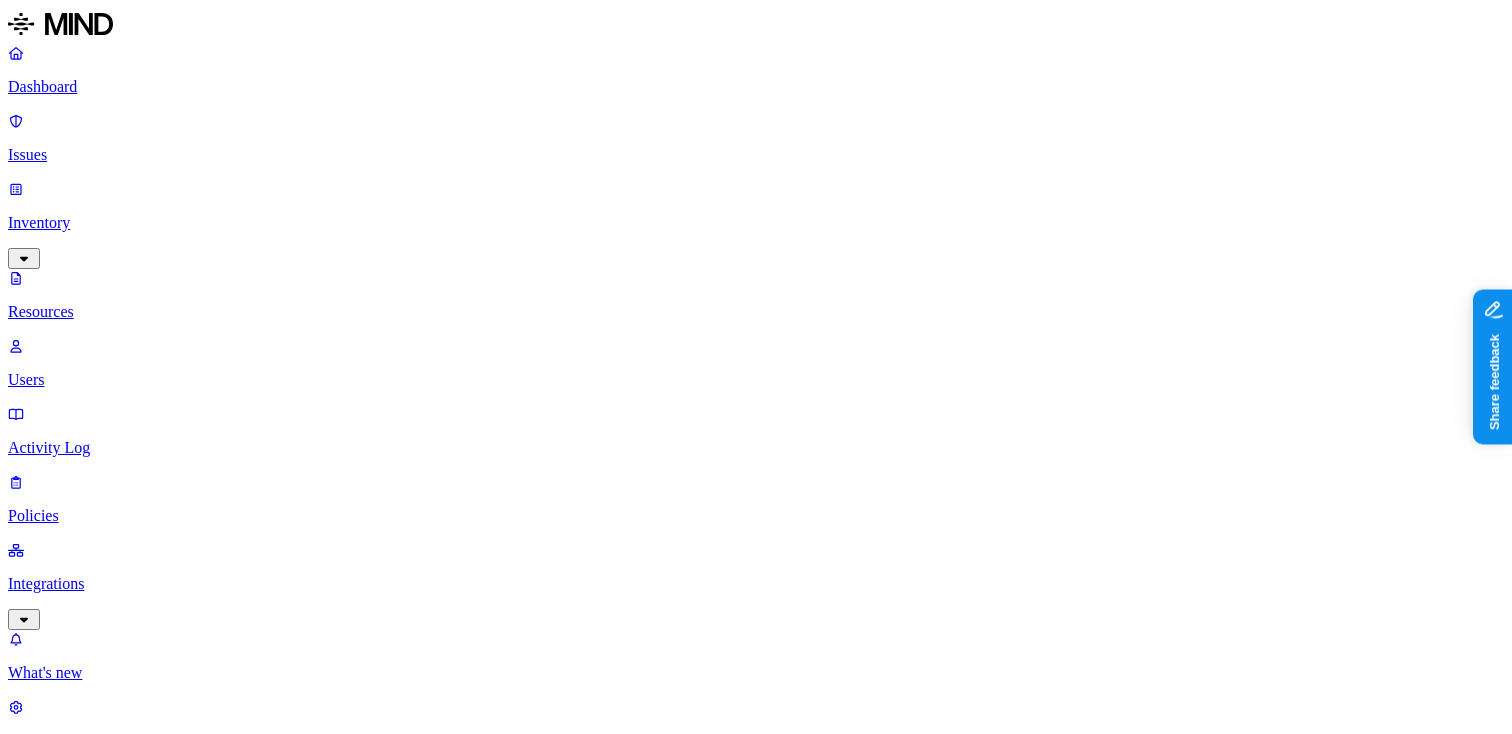 scroll, scrollTop: 266, scrollLeft: 0, axis: vertical 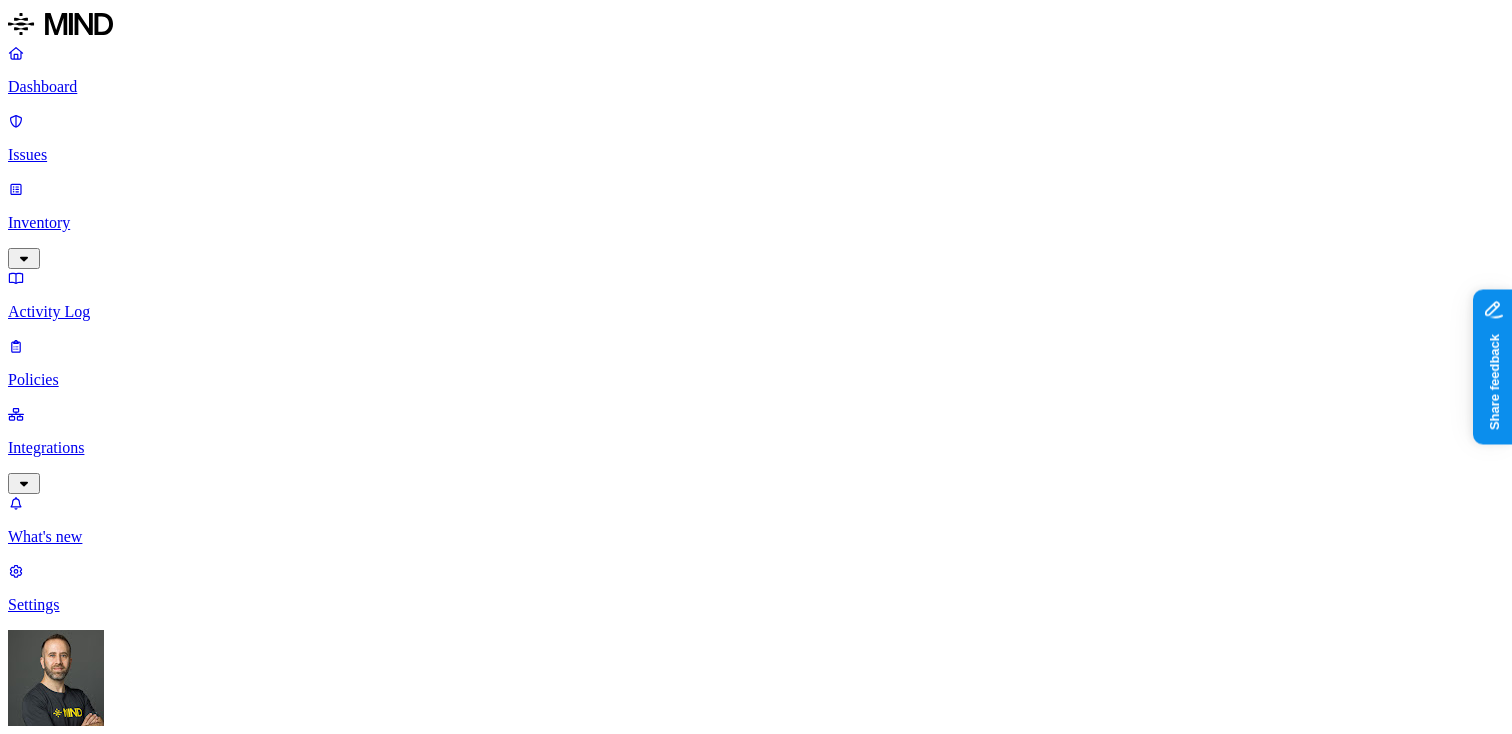 click on "Dashboard Issues Inventory Activity Log Policies Integrations What's new 1 Settings Tom Mayblum ACME Dashboard 10 Discovery Detection Prevention Last update: 11:01 AM Scanned resources 2.69K Resources by integration 1.96K ACME Office365 530 ACME Google Drive 82 MIND ACME 47 ACME Confluence 37 ACME Box 8 ACME onprem file share PII 311 IBAN 272 SSN 38 Person Name 28 Email address 16 Individual Taxpayer Identification 2 Address 2 PCI 115 Credit card 117 Secrets 176 AWS credentials 169 Github credentials 3 Password 2 Encryption Key 1 Other 1.56K Mind Test File 1.54K Source code 10 CUI 3 Collaboration agreement 2 Statement of work 2 Bill of materials 2 Top resources with sensitive data Resource Sensitive records Owner Last access selective + classify trigger try3.docx AWS credentials 107 IBAN 1 Person Name 1 Hod Bin Noon Apr 24, 2025, 03:23 PM selective + calssify trigger try 6.docx AWS credentials 107 IBAN 1 Person Name 1 Hod Bin Noon May 1, 2025, 04:56 AM test selective audit.docx AWS credentials 107 1" at bounding box center [756, 2435] 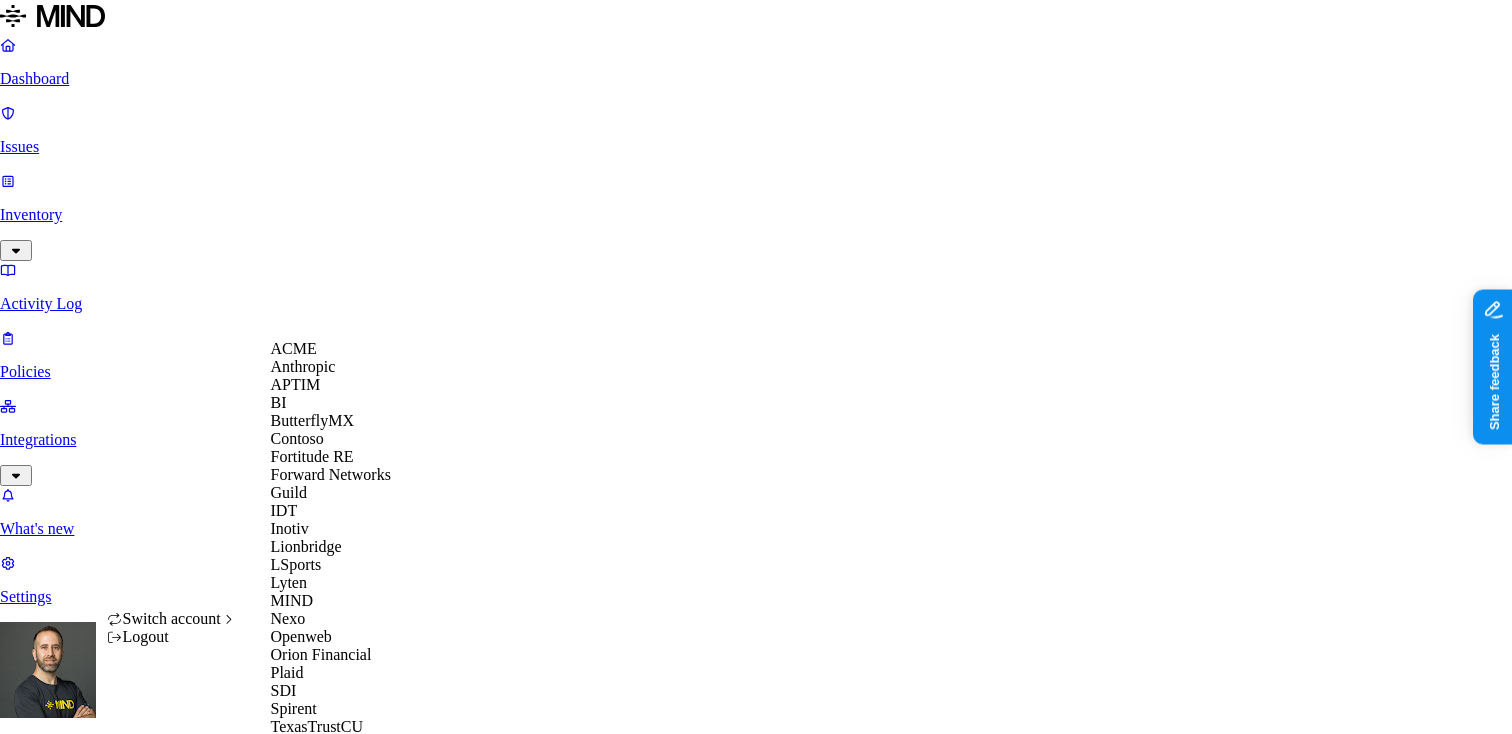 scroll, scrollTop: 596, scrollLeft: 0, axis: vertical 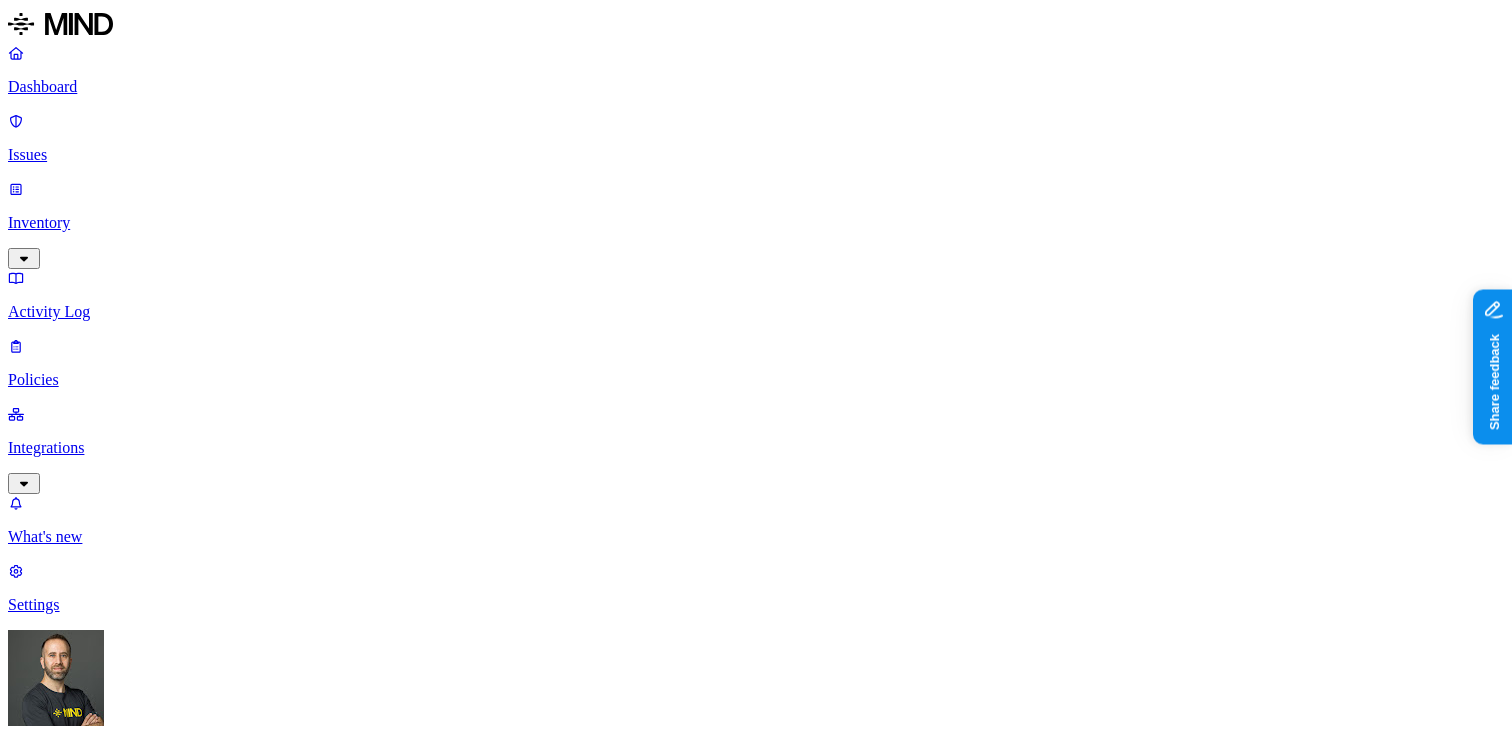 click on "3.85M" at bounding box center [776, 2152] 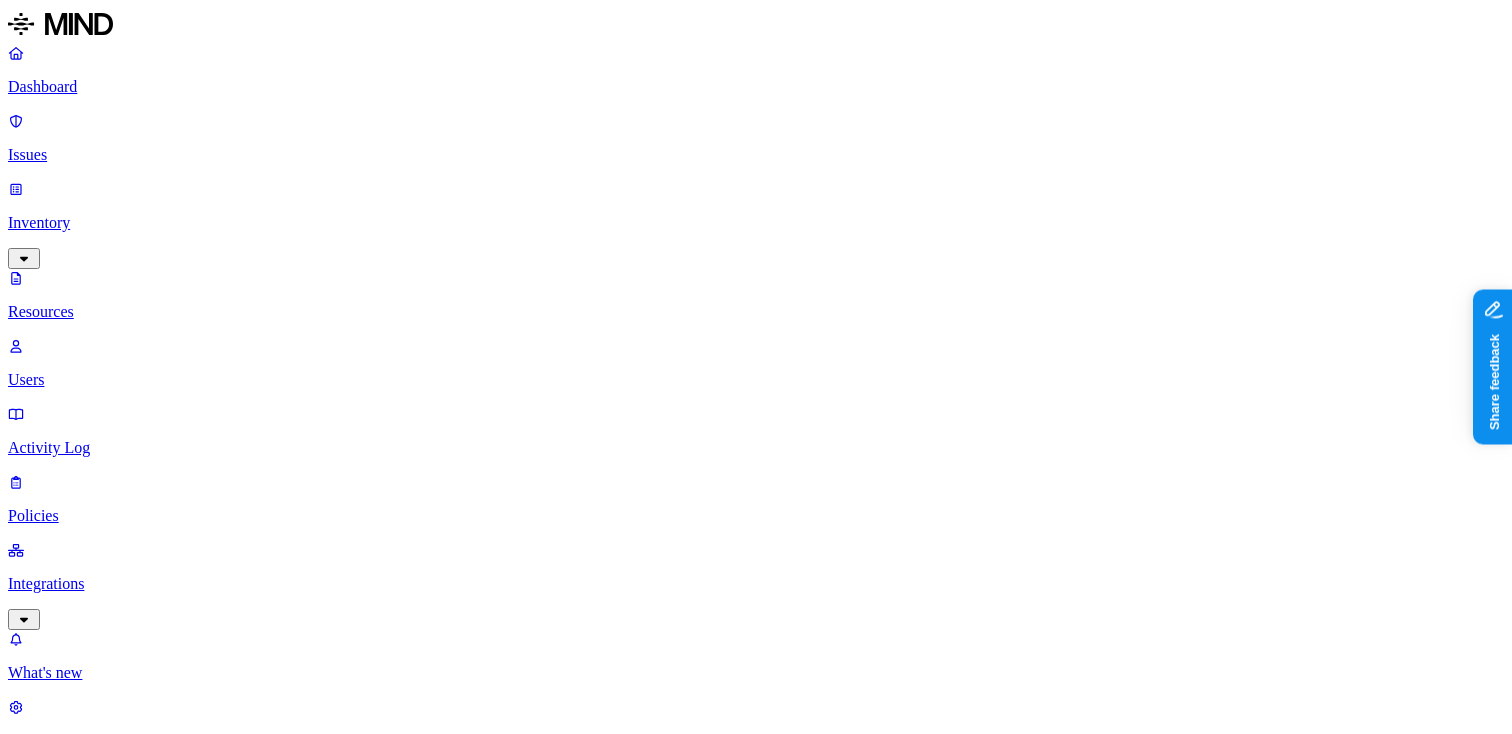 click on "Users" at bounding box center (756, 380) 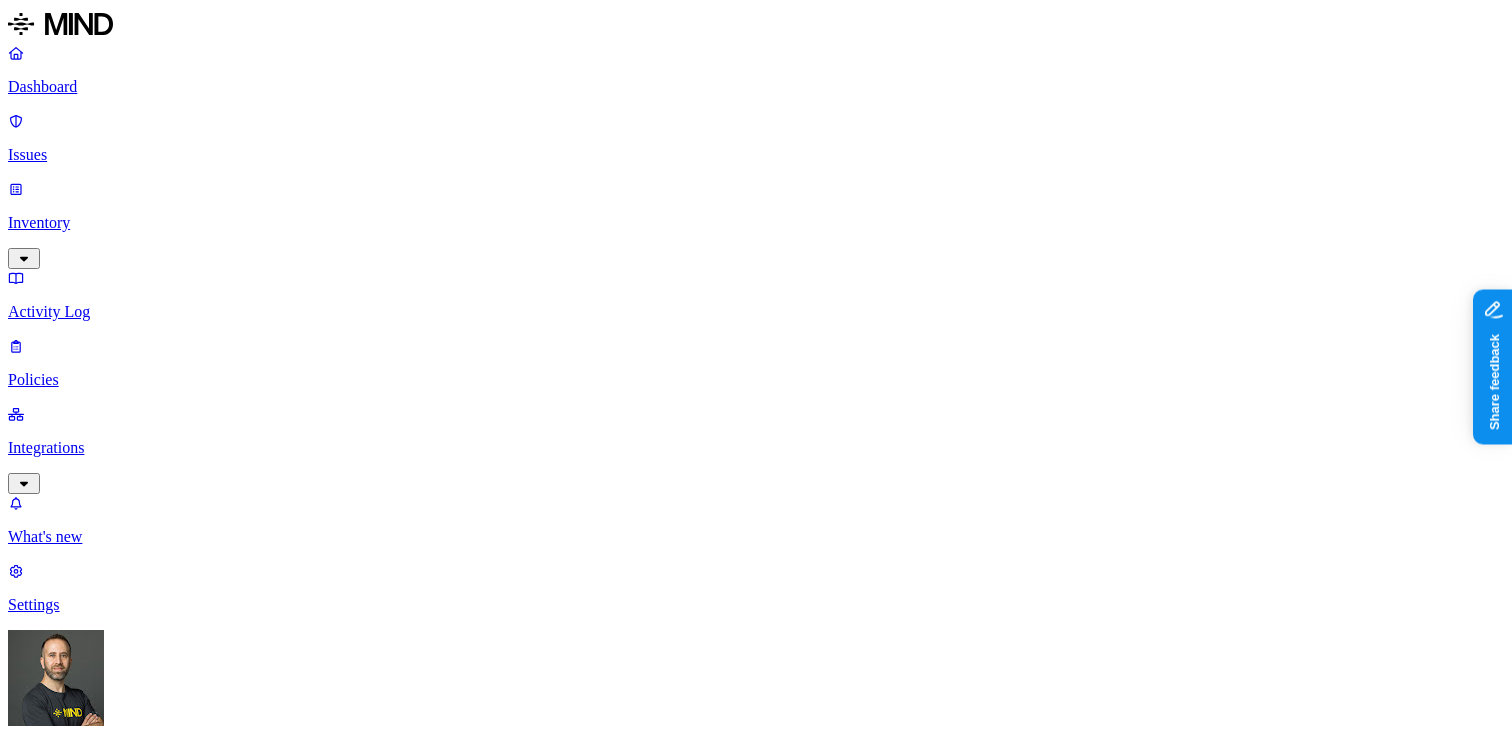 click on "Inventory" at bounding box center (756, 223) 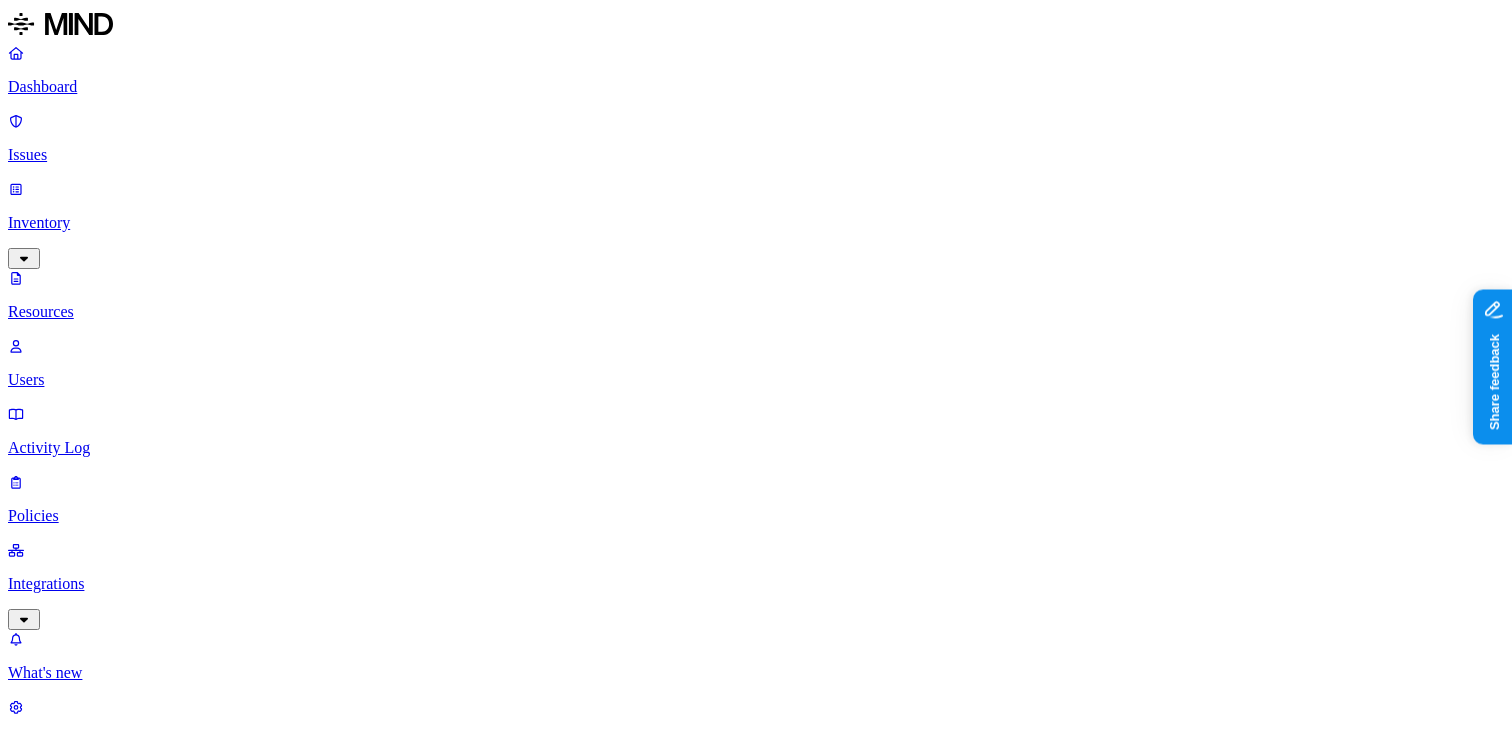 scroll, scrollTop: 0, scrollLeft: 0, axis: both 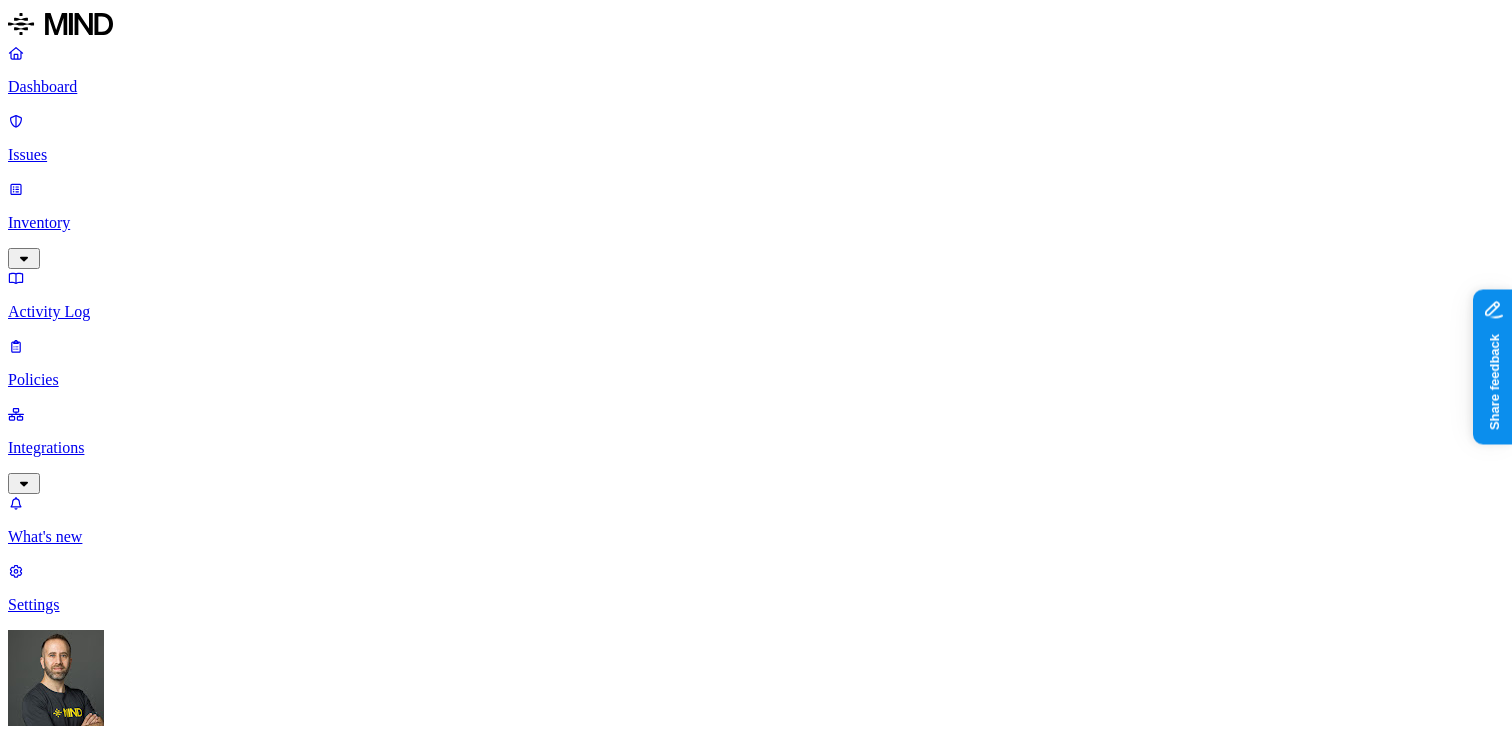 click on "PII" at bounding box center (776, 2320) 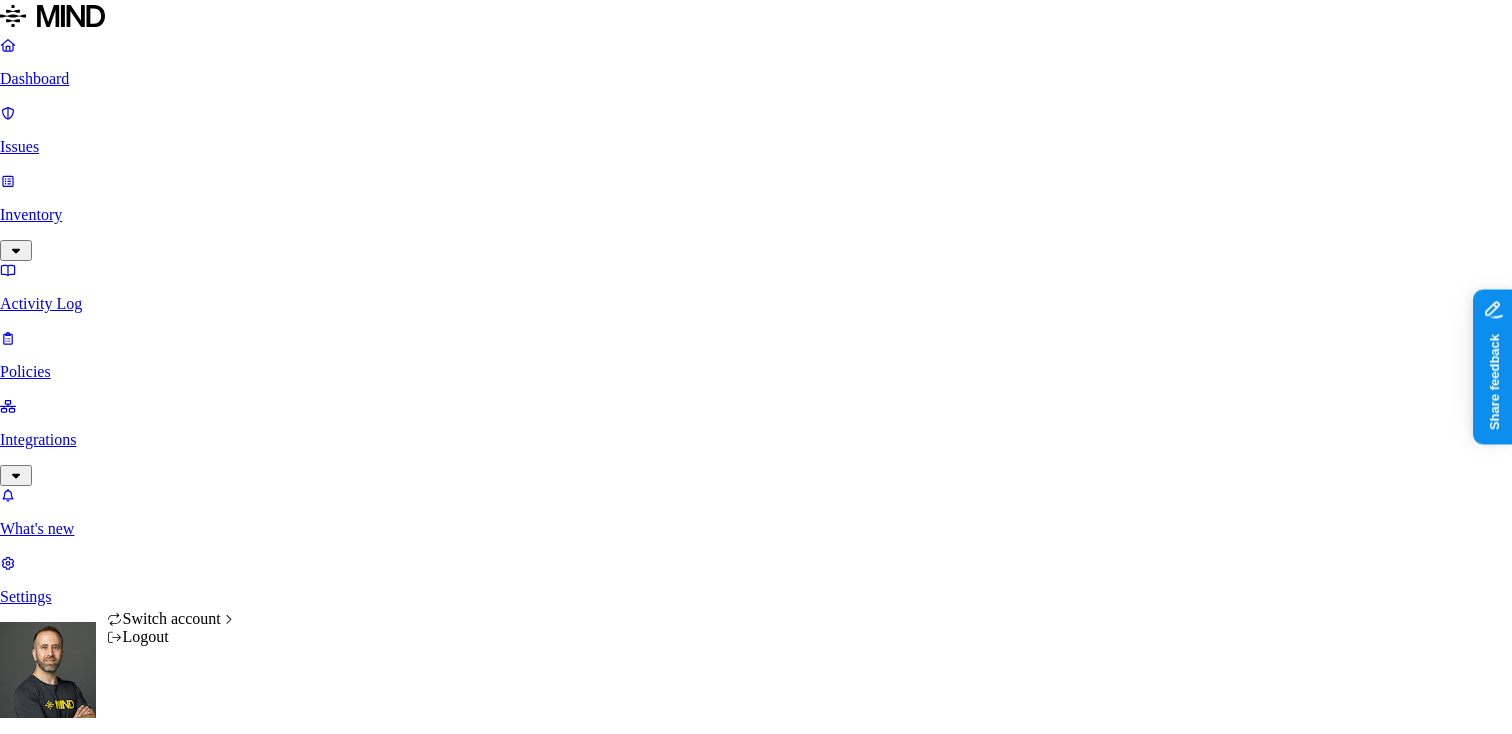 click on "Dashboard Issues Inventory Activity Log Policies Integrations What's new 1 Settings Tom Mayblum ThoughtSpot Dashboard 573 Discovery Detection Prevention Last update: 11:10 AM Scanned resources 3.85M Resources by integration 3.04M Google Drive 630K ThoughtSpot Jira 120K ThoughtSpot 40.1K ThoughtSpot Confluence 16.5K ThoughtSpot Office365 4K ThoughtSpot Box PII 646K SSN 3.19K Individual Taxpayer Identification 99 PCI 1.13K Credit card 1.13K Secrets 919 AWS credentials 374 Encryption Key 321 GCP credentials 142 Password 118 Databricks credentials 63 Github credentials 26 Other 578K Source code 578K Top resources with sensitive data Resource Sensitive records Owner Last access Cleanse_and_Enrich_Results.csv SSN 1 Email address 150368 Person Name 1 Address 326 Phone number 28982 IT Gdrive organizations.csv SSN 2 Email address 111395 Person Name 3 Address 360 Phone number 37786 Tim Krings testing.zip Email address 100742 AWS credentials 8 Encryption key 1 GCP credentials 7 Phone number 15002 Email address" at bounding box center [756, 2063] 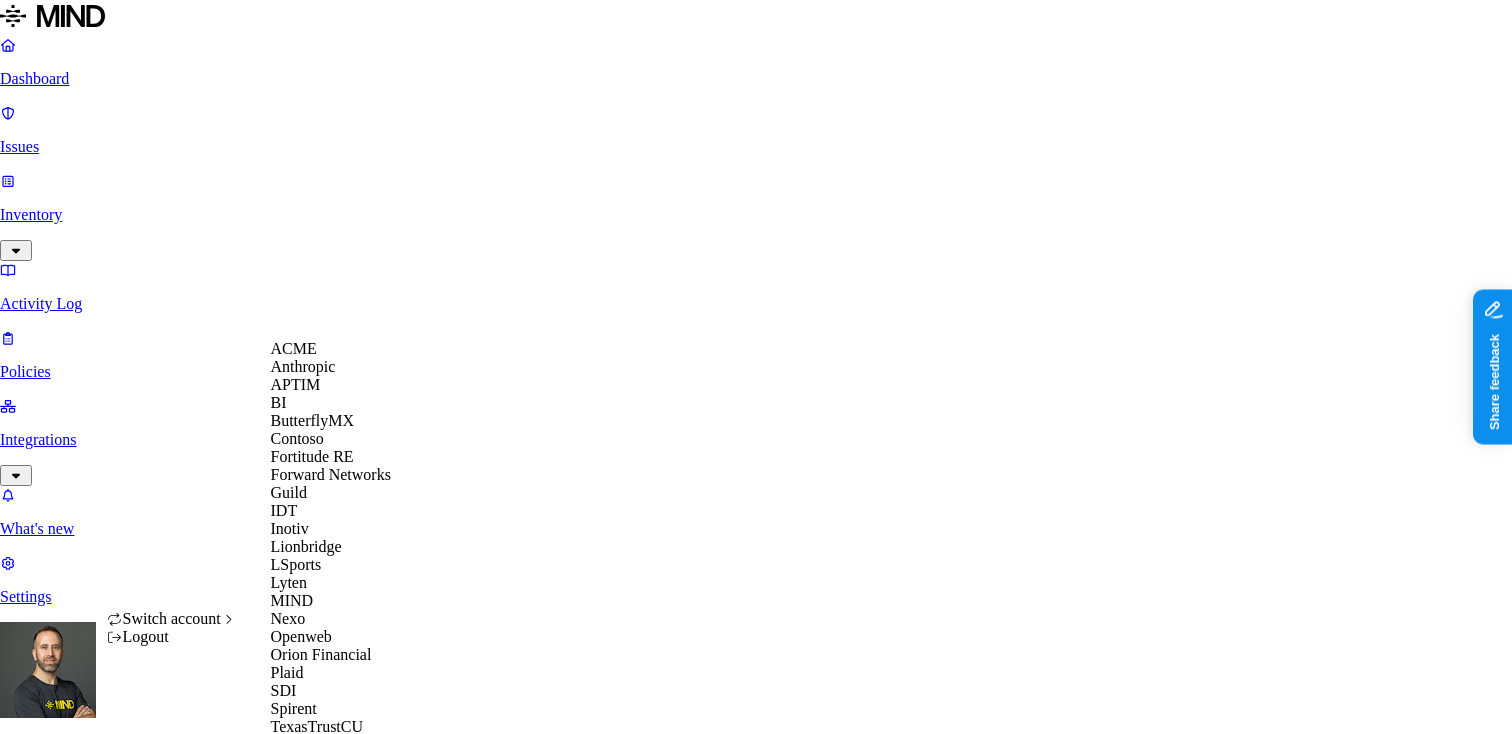 scroll, scrollTop: 225, scrollLeft: 0, axis: vertical 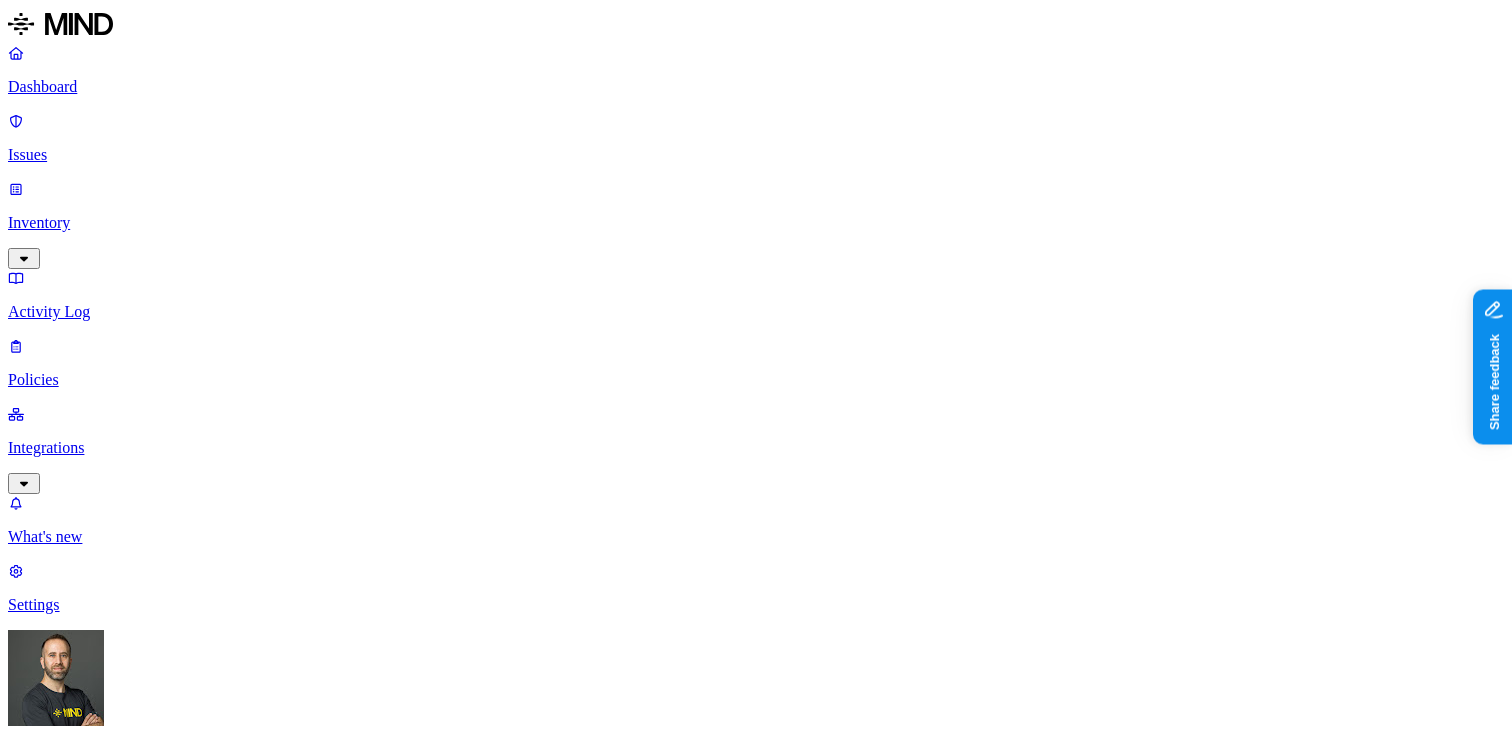 click on "Dashboard Issues Inventory Activity Log Policies Integrations What's new 1 Settings [FIRST] [LAST] Guild Dashboard 2 Discovery Detection Prevention Last update: [TIME] Scanned resources 2.71M Resources by integration 2.7M Tannin Google Workspace 8.74K Guild 1.49K Guild Github PII 172K Email address 493K Person Name 167K SSN 8.94K IBAN 773 Date of birth 31 Individual Taxpayer Identification 22 PCI 618 Credit card 904 Secrets 128 Encryption Key 166 AWS credentials 72 Password 19 GCP credentials 6 Azure credentials 5 Other 297K Source code 373K Collaboration agreement 5.85K Statement of work 5.13K Administrative protocols 1.71K Platform agreement 820 Top resources with sensitive data Resource Sensitive records Owner Last access SFDC Ticket_LPS Models Distro Lists Email address 112172 Person Name 105910 [FIRST] [LAST] [DATE], [TIME] providence_employees_20240309.csv SSN 1 Email address 202806 [FIRST] [LAST] [DATE], [TIME] Providence_Eligibility File_2024-11-13 SSN 1 Email address 201140 SSN" at bounding box center [756, 1696] 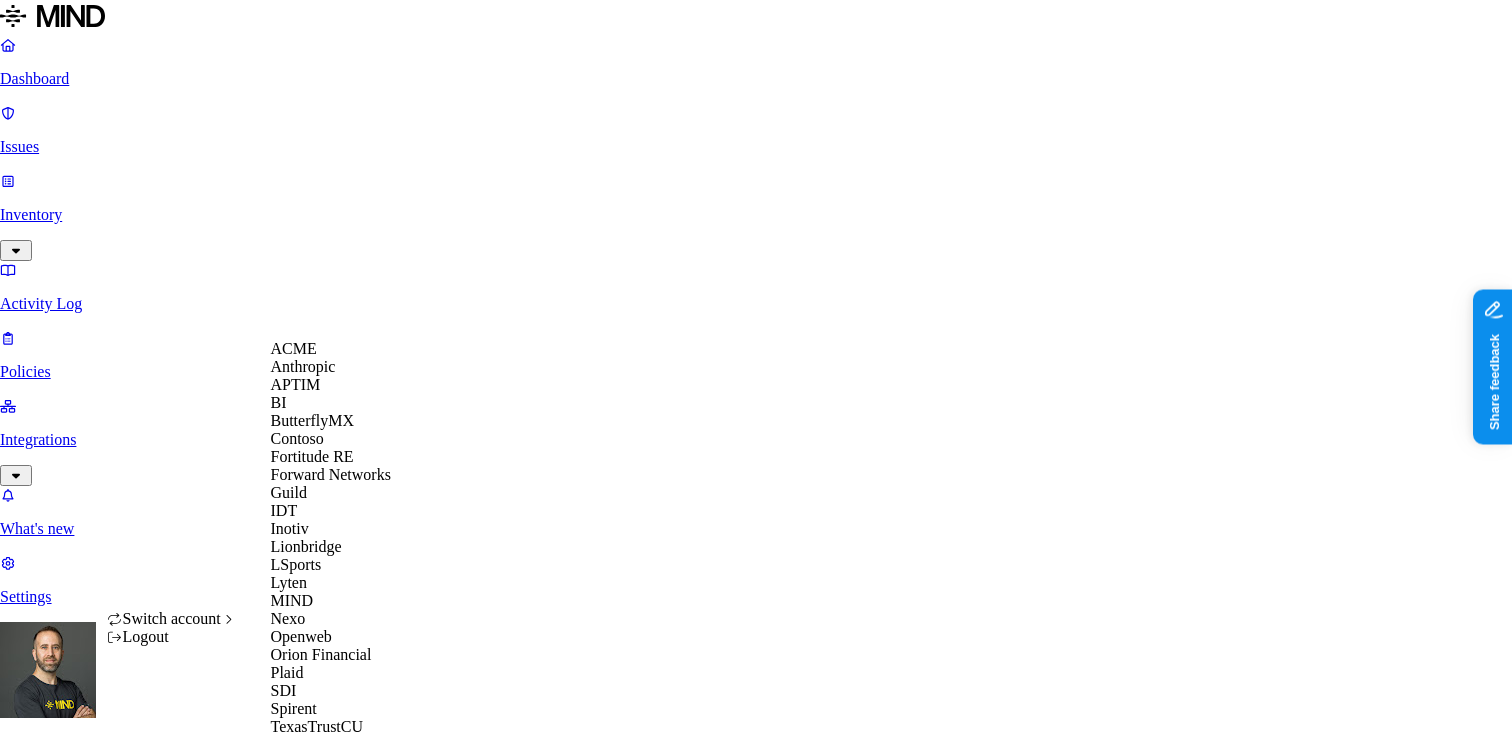scroll, scrollTop: 474, scrollLeft: 0, axis: vertical 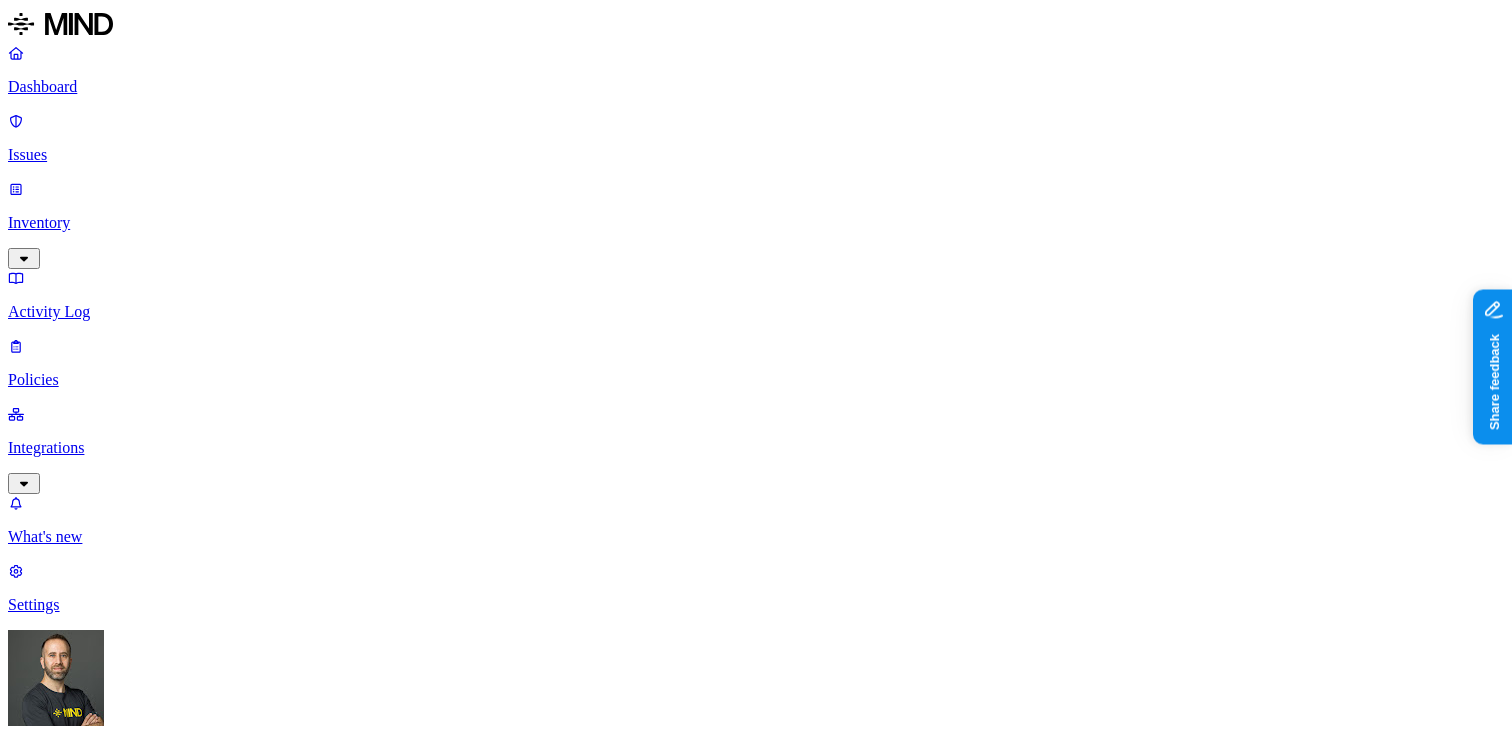 click on "Credit card 822" at bounding box center [796, 1872] 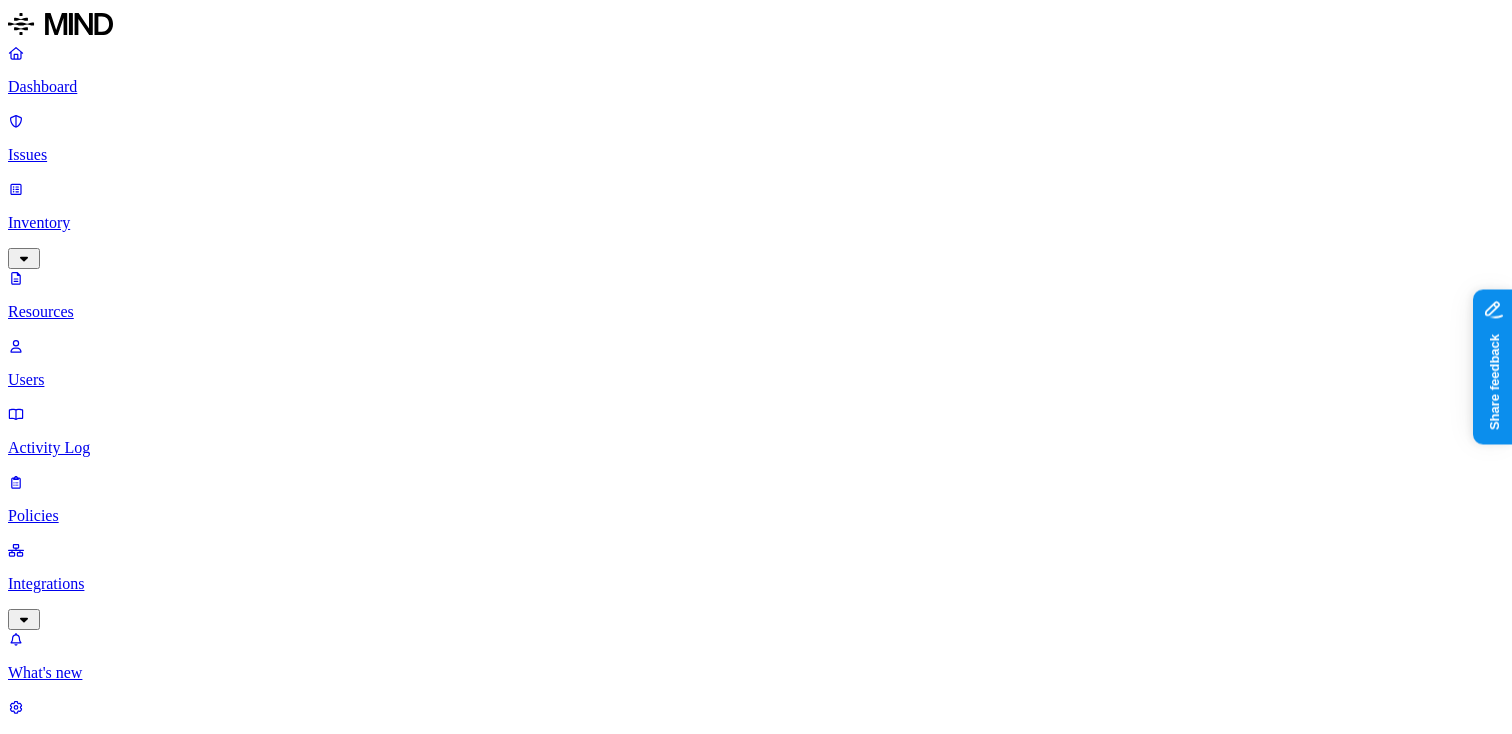 click on "Data types :  Credit card" at bounding box center [82, 1153] 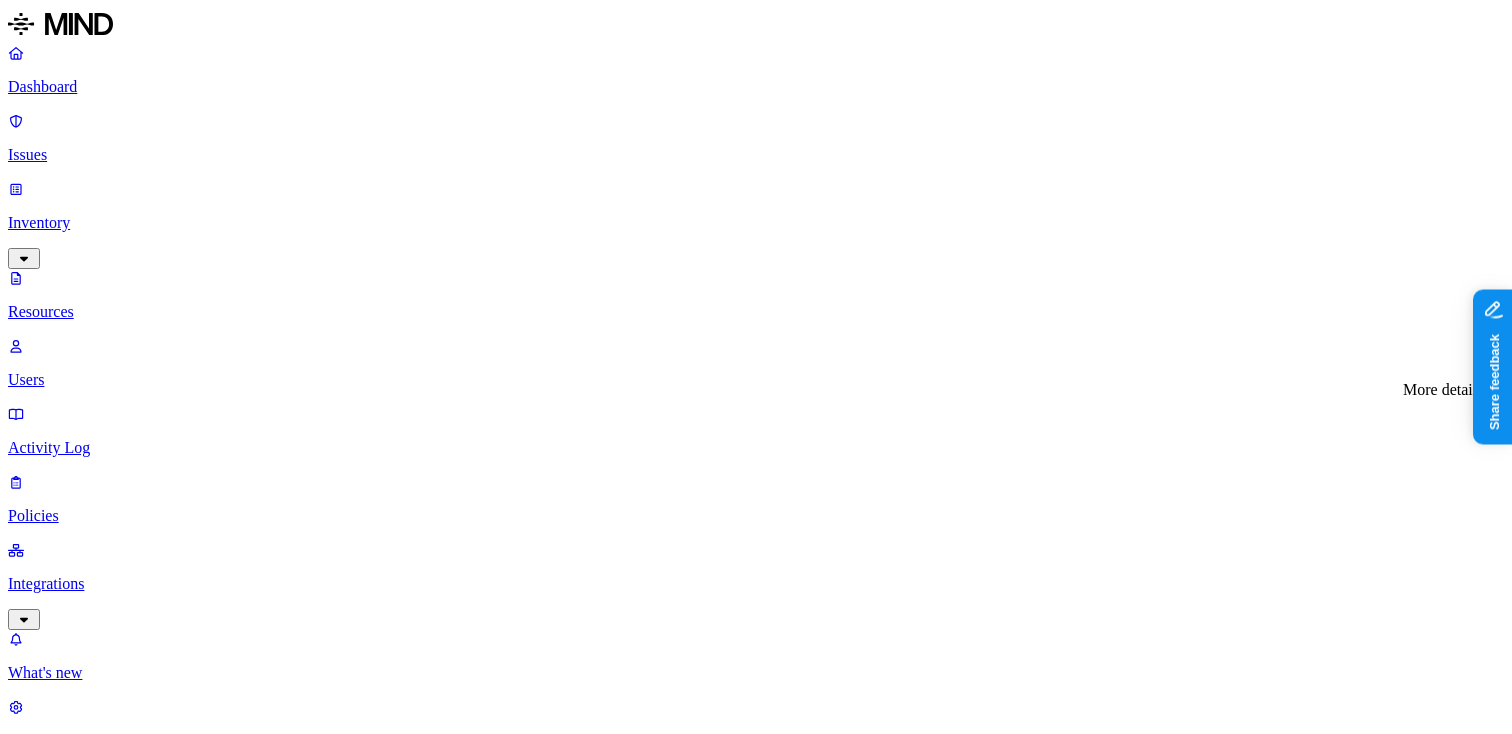 click at bounding box center (390, 4194) 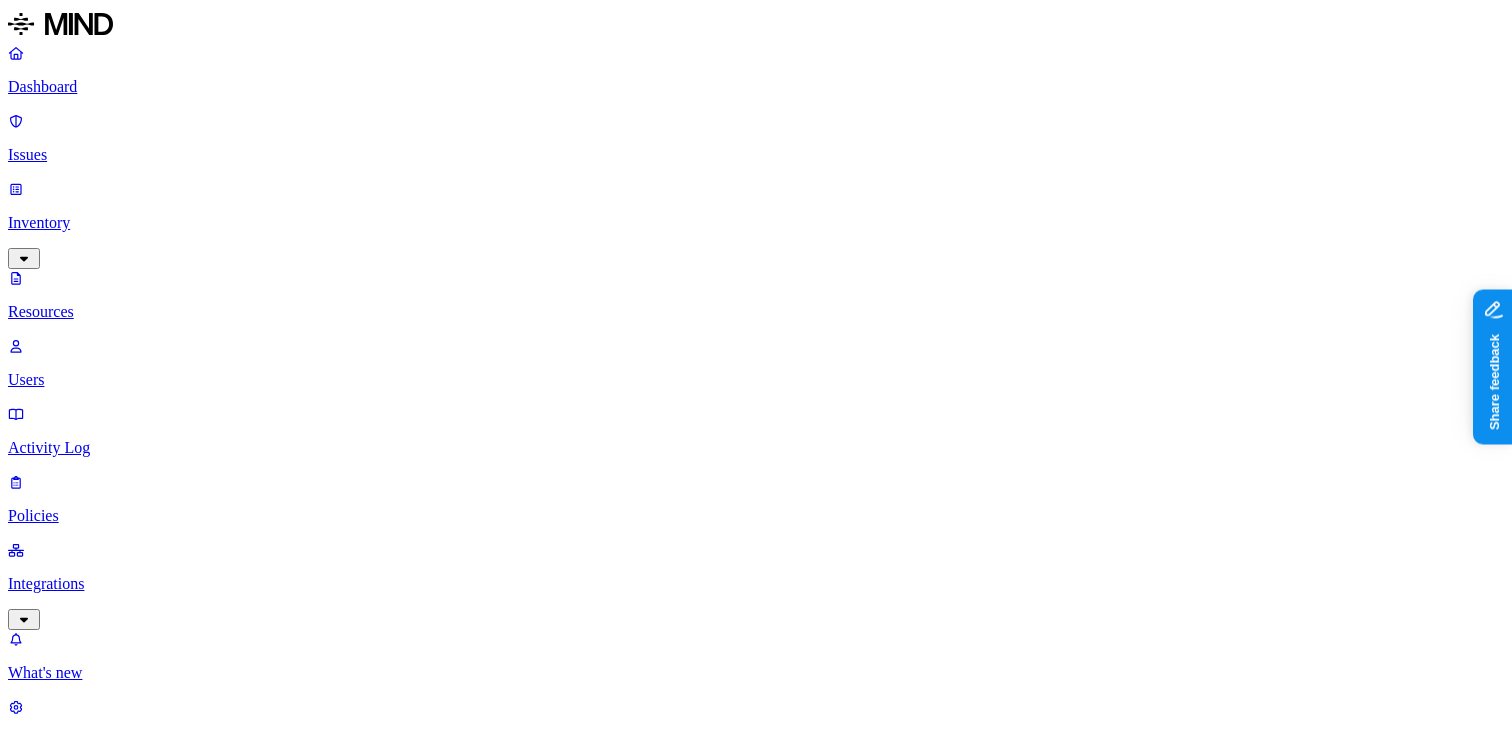 click on "BackWash Corporate Info.xlsx PII / PHI 3 PCI 1 – Public Internal 1 [DATE], [TIME] [LAST], [FIRST]/Personal/Merritt Canteen (c)/BACKWASH Corporate Information.xlsx PII / PHI 8 PCI 1 – Public Internal 1 [DATE], [TIME] [LAST], [FIRST]/Personal/Merritt Canteen (c) AMEX application_[DATE]_dateofbirthcostcenter.pdf PII / PHI 2 PCI 1 – Public Internal 2 [DATE], [TIME] [LAST], [FIRST]/Microsoft Teams Chat Files AMEX application_[DATE]_dateofbirthcostcenter.pdf PII / PHI 2 PCI 1 – Public Internal 2 [DATE], [TIME] [LAST], [FIRST]/2022 New Hires/Transfer - [FIRST] [LAST]/SIGNED BY [FIRST] AMEX application_SIGN.pdf PII / PHI 2 PCI 1 – Public Internal 2 [DATE], [TIME] [LAST], [FIRST]/2022 New Hires/Transfer - [FIRST] [LAST]/SIGNED BY [FIRST] TSLS_TB1_VLO-tslogsDebug_15092021.tar.gz PCI 1 – Public Internal 2 – [LAST], [FIRST]/GlobeDownload/Issues/3G-Attach [MONTH]_30_-_[MONTH]_29.pdf PII / PHI 9 PCI 1 – Public Internal 3 – [LAST], [FIRST]/Microsoft Teams Chat Files PII / PHI 214 PCI" at bounding box center [579, 1978] 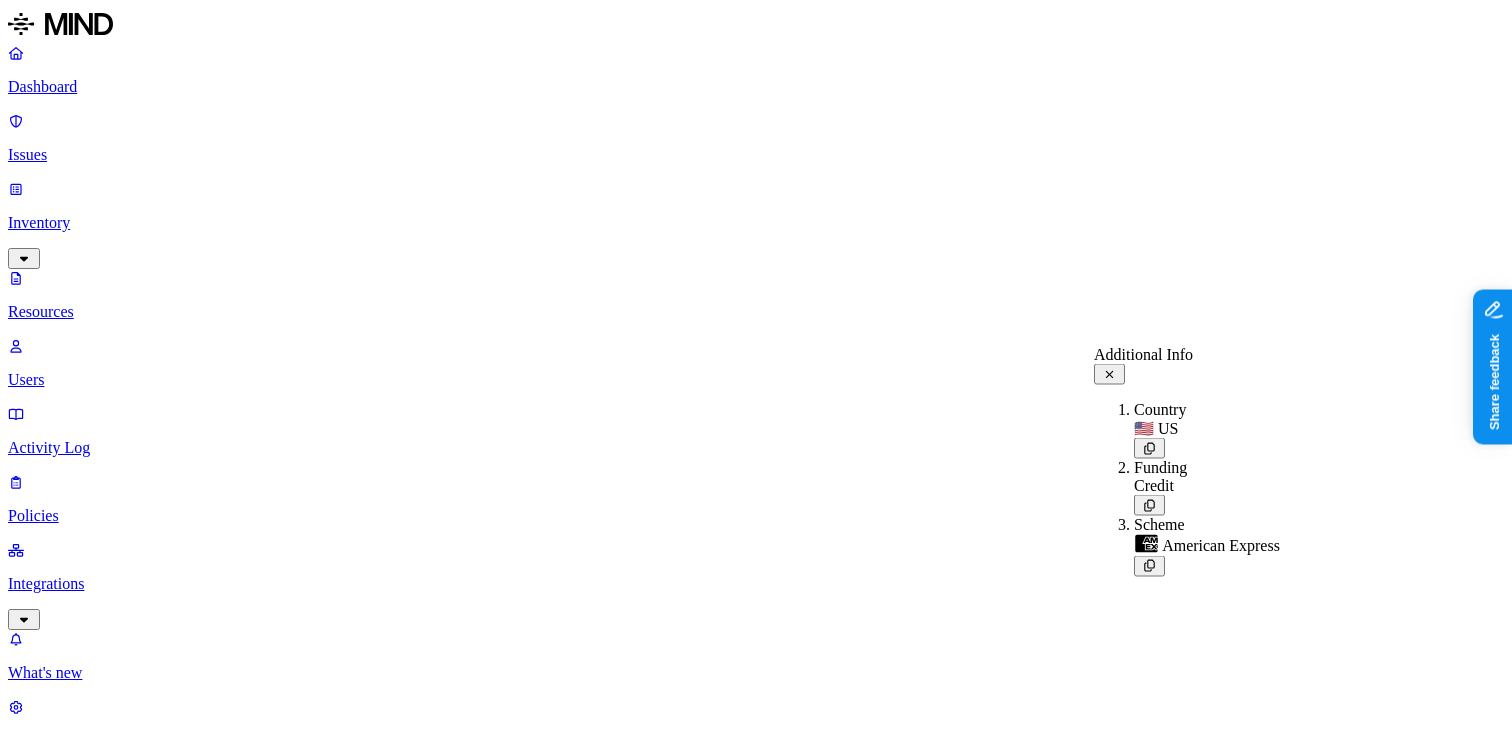 click on "BackWash Corporate Info.xlsx PII / PHI 3 PCI 1 – Public Internal 1 Apr 23, 2025, 11:38 PM Finch, Cathi/Personal/Merritt Canteen (c)/BACKWASH Corporate Information.xlsx PII / PHI 8 PCI 1 – Public Internal 1 Apr 23, 2025, 11:38 PM Finch, Cathi/Personal/Merritt Canteen (c) AMEX application_24thmay2022_dateofbirthcostcenter.pdf PII / PHI 2 PCI 1 – Public Internal 2 Apr 14, 2025, 10:21 PM Jung, Hyunwook (John)/Microsoft Teams Chat Files AMEX application_24thmay2022_dateofbirthcostcenter.pdf PII / PHI 2 PCI 1 – Public Internal 2 Apr 14, 2025, 10:21 PM Sharp, Stephanie/2022 New Hires/Transfer - John Jung/SIGNED BY JOHN AMEX application_SIGN.pdf PII / PHI 2 PCI 1 – Public Internal 2 Apr 14, 2025, 10:21 PM Sharp, Stephanie/2022 New Hires/Transfer - John Jung/SIGNED BY JOHN TSLS_TB1_VLO-tslogsDebug_15092021.tar.gz PCI 1 – Public Internal 2 – Yaseen, Syed/GlobeDownload/Issues/3G-Attach Apr_30_-_May_29.pdf PII / PHI 9 PCI 1 – Public Internal 3 – Chavez, Laura/Microsoft Teams Chat Files PII / PHI 214 PCI" at bounding box center [579, 1978] 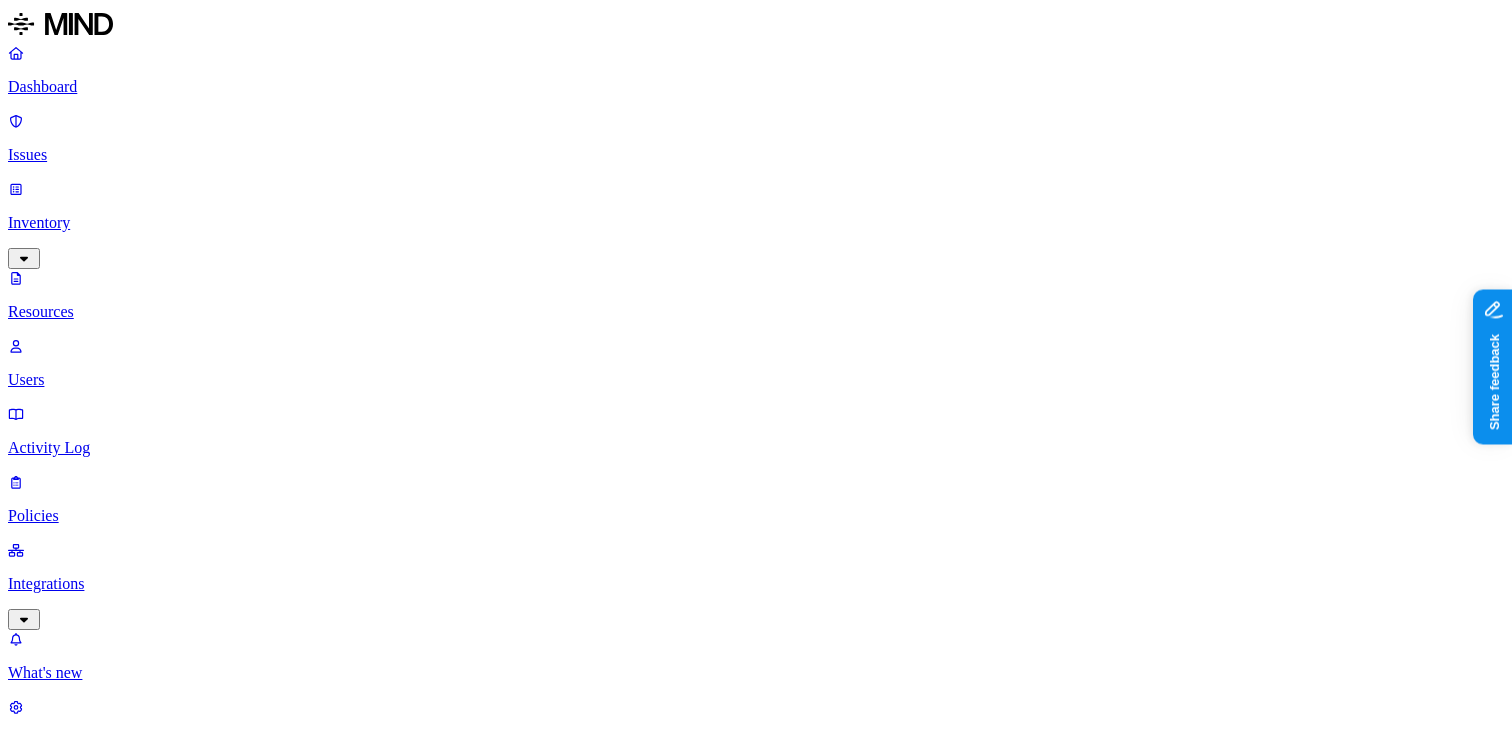 click on "videotron_workspace_1_15_20.zip" at bounding box center (224, 2551) 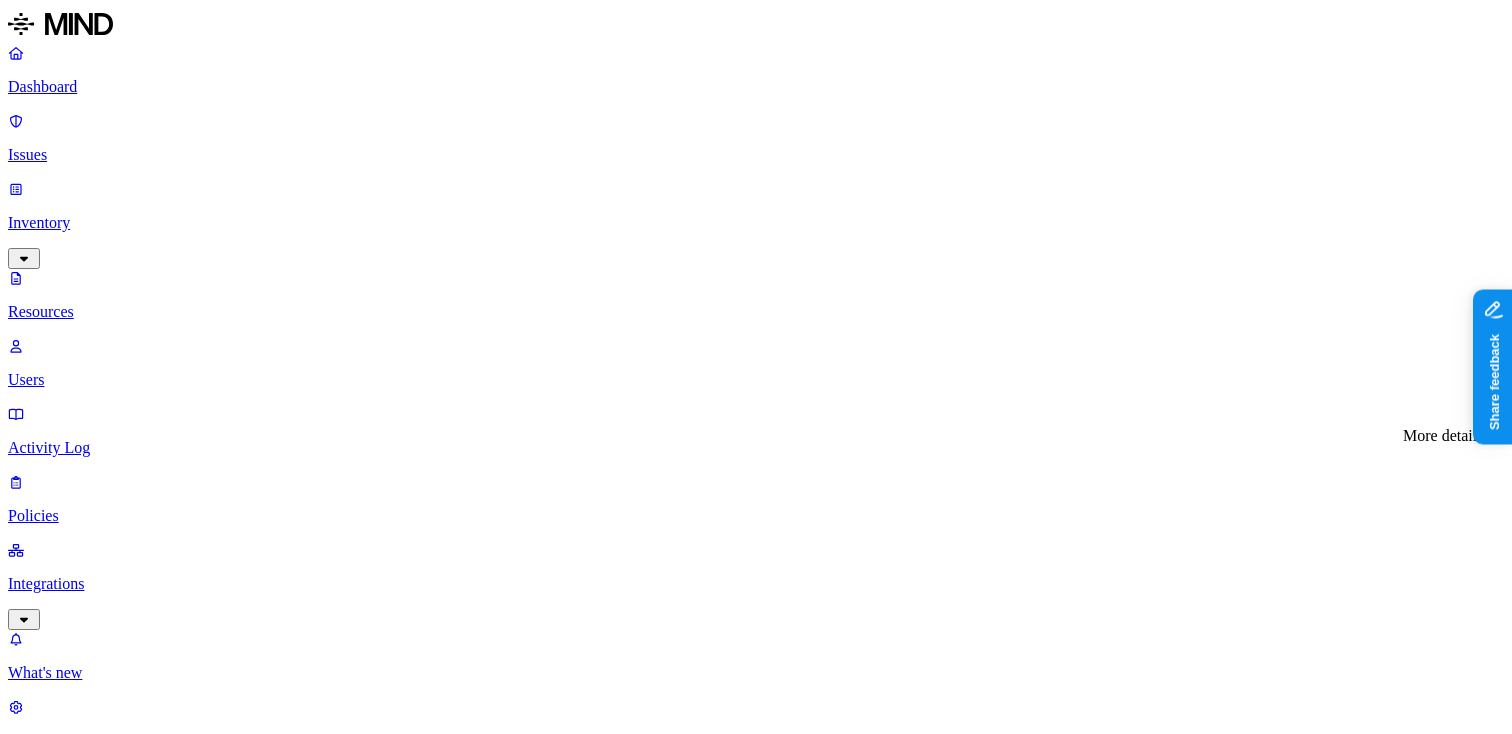 click 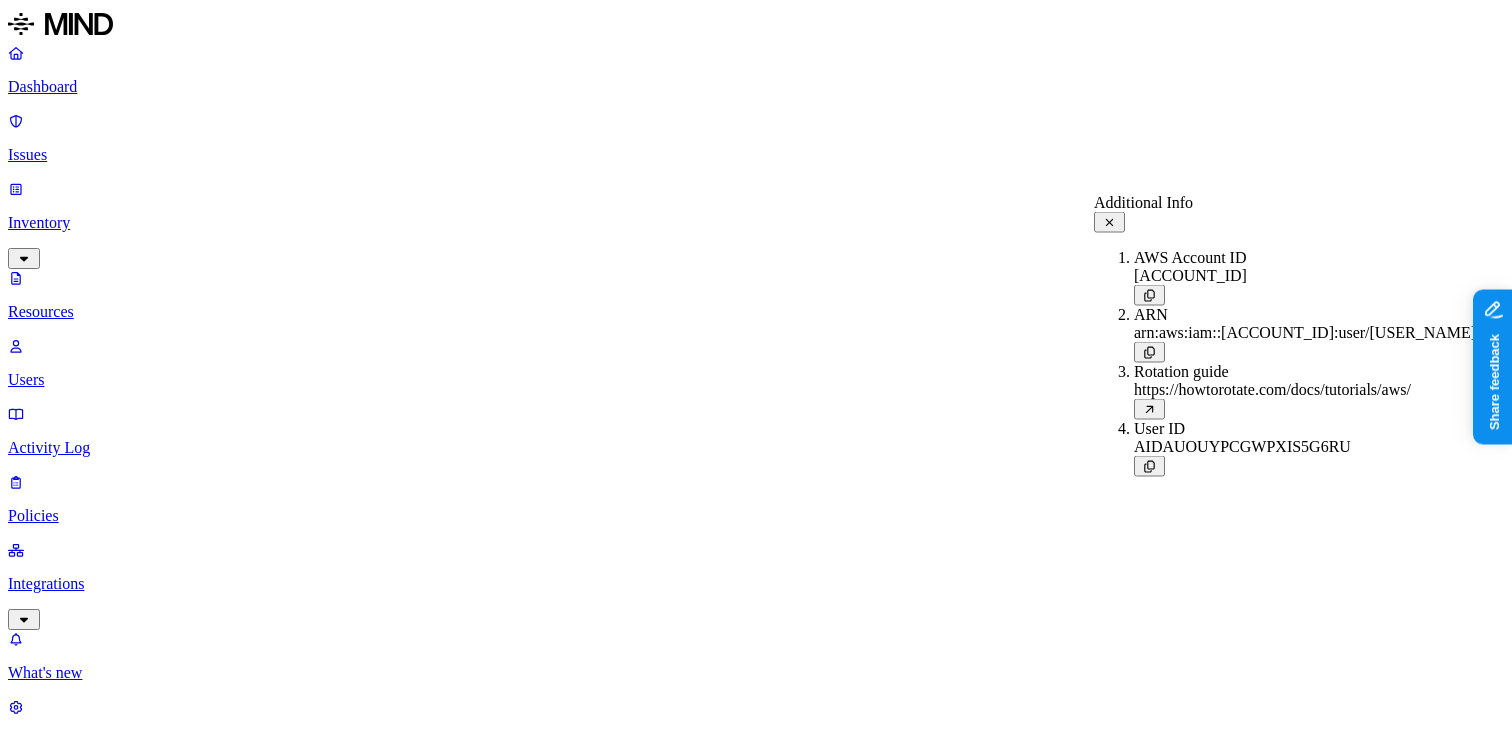 click at bounding box center [1305, 295] 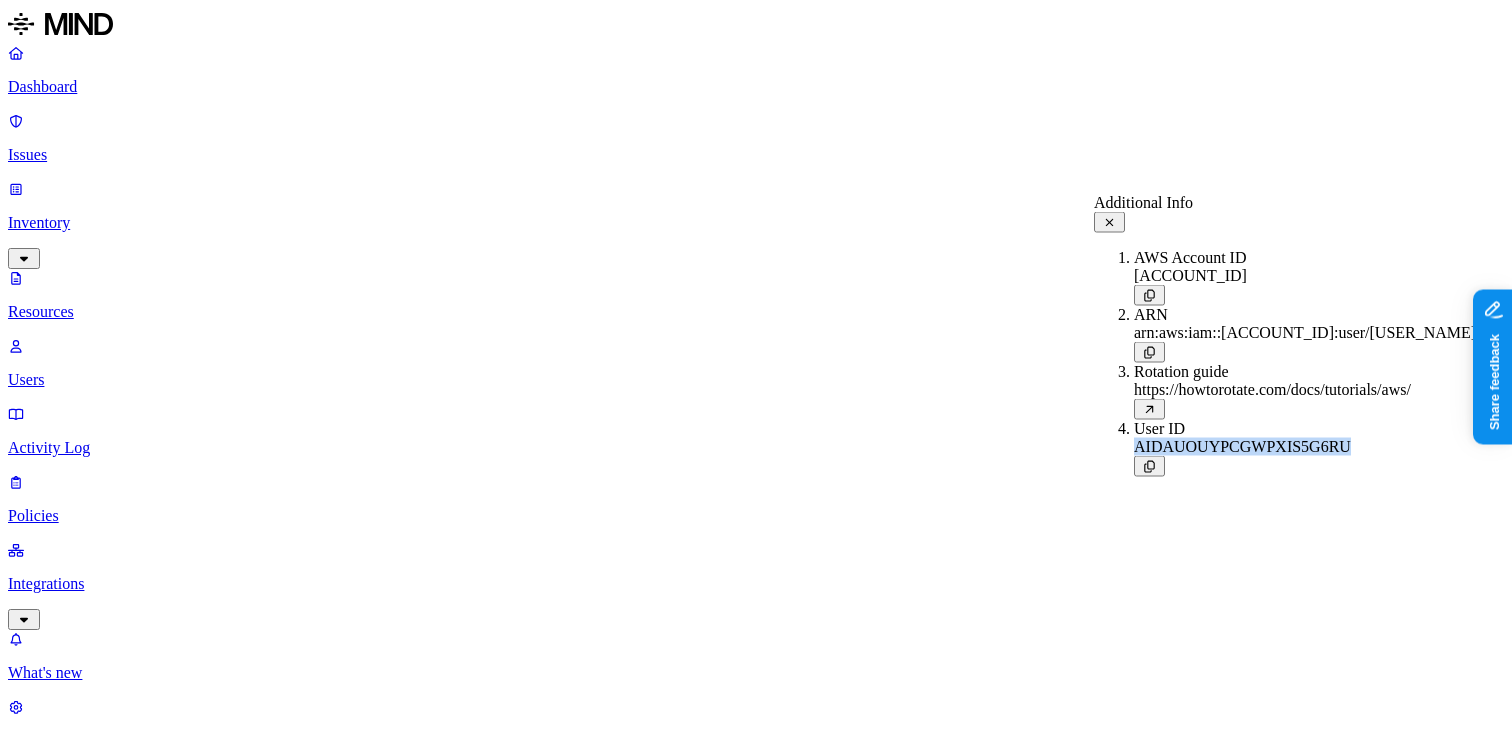 click at bounding box center (1305, 466) 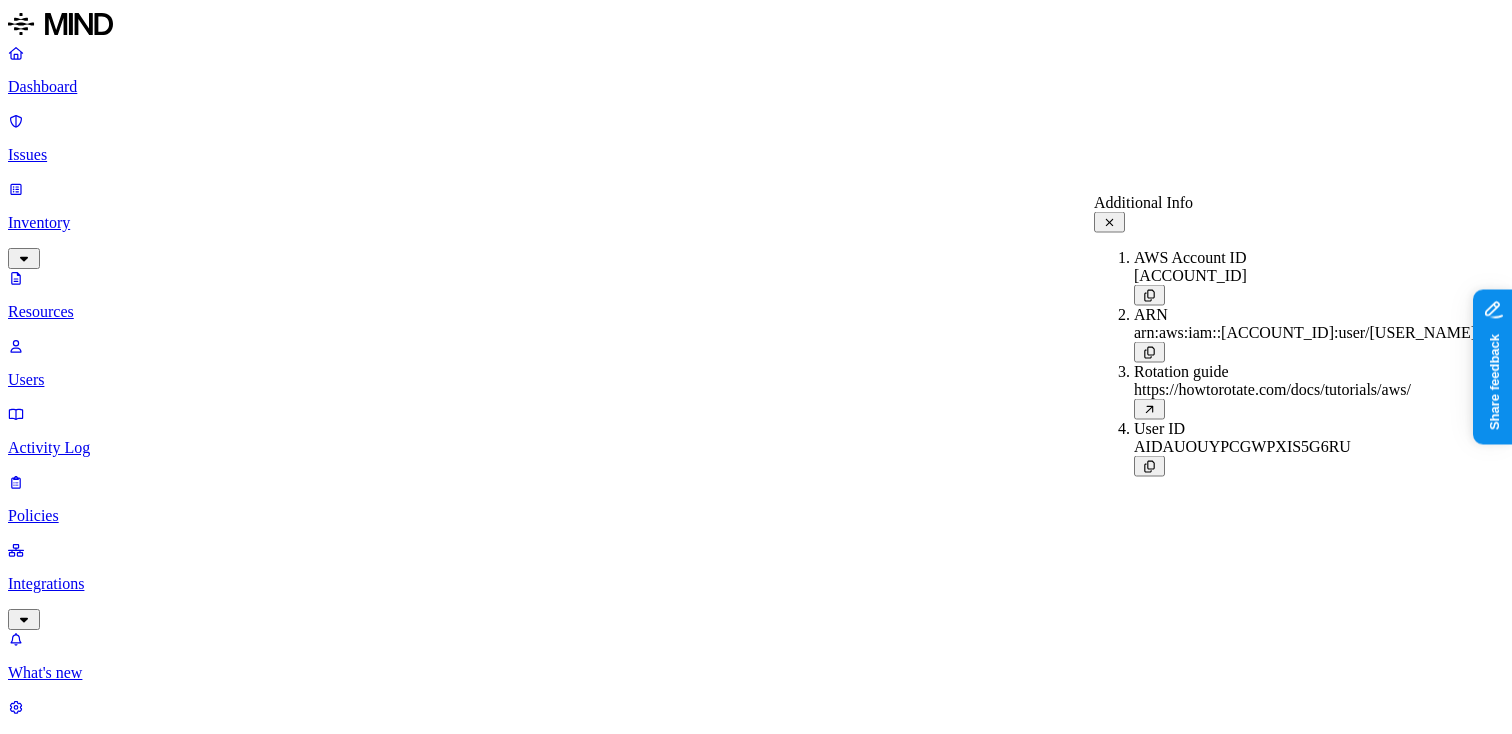 click at bounding box center (1305, 466) 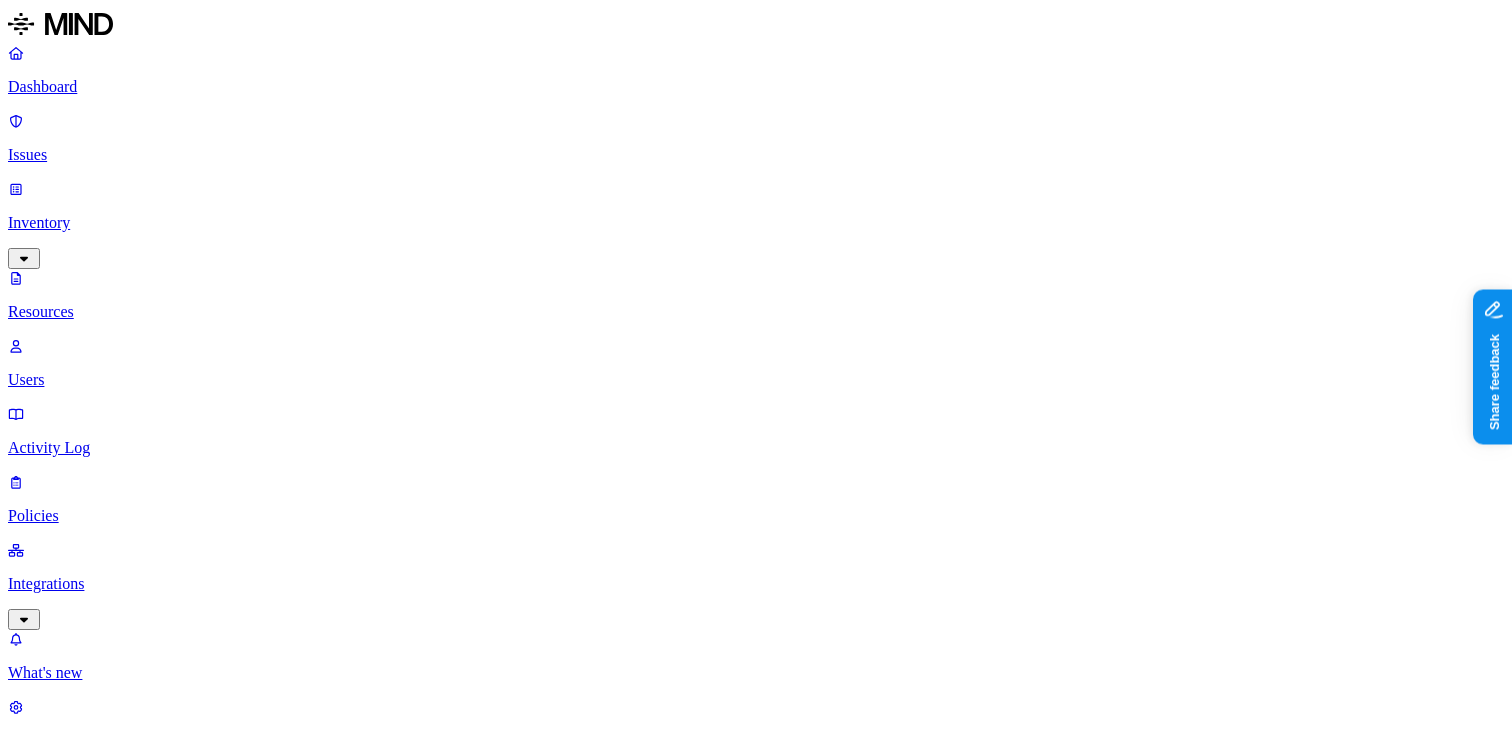 scroll, scrollTop: 109, scrollLeft: 0, axis: vertical 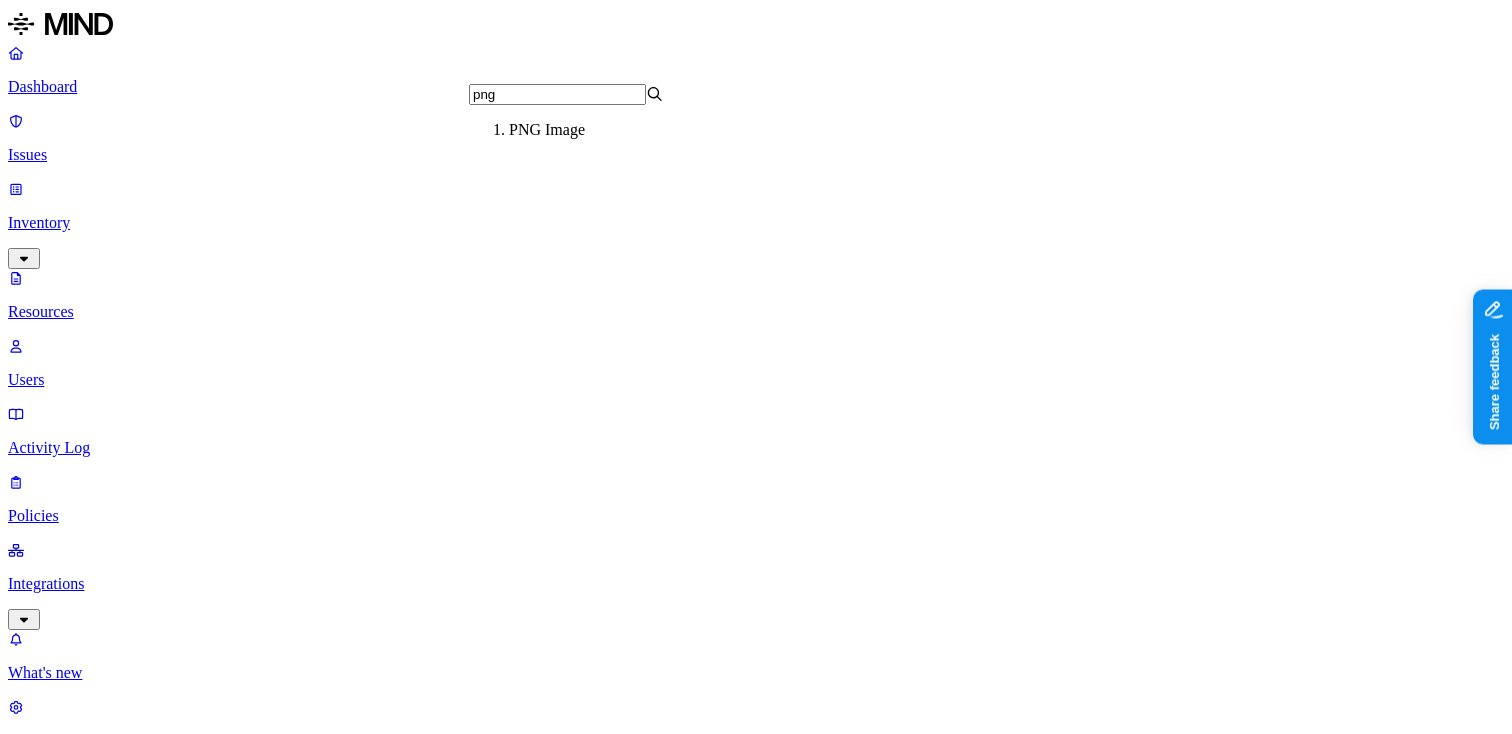 type on "png" 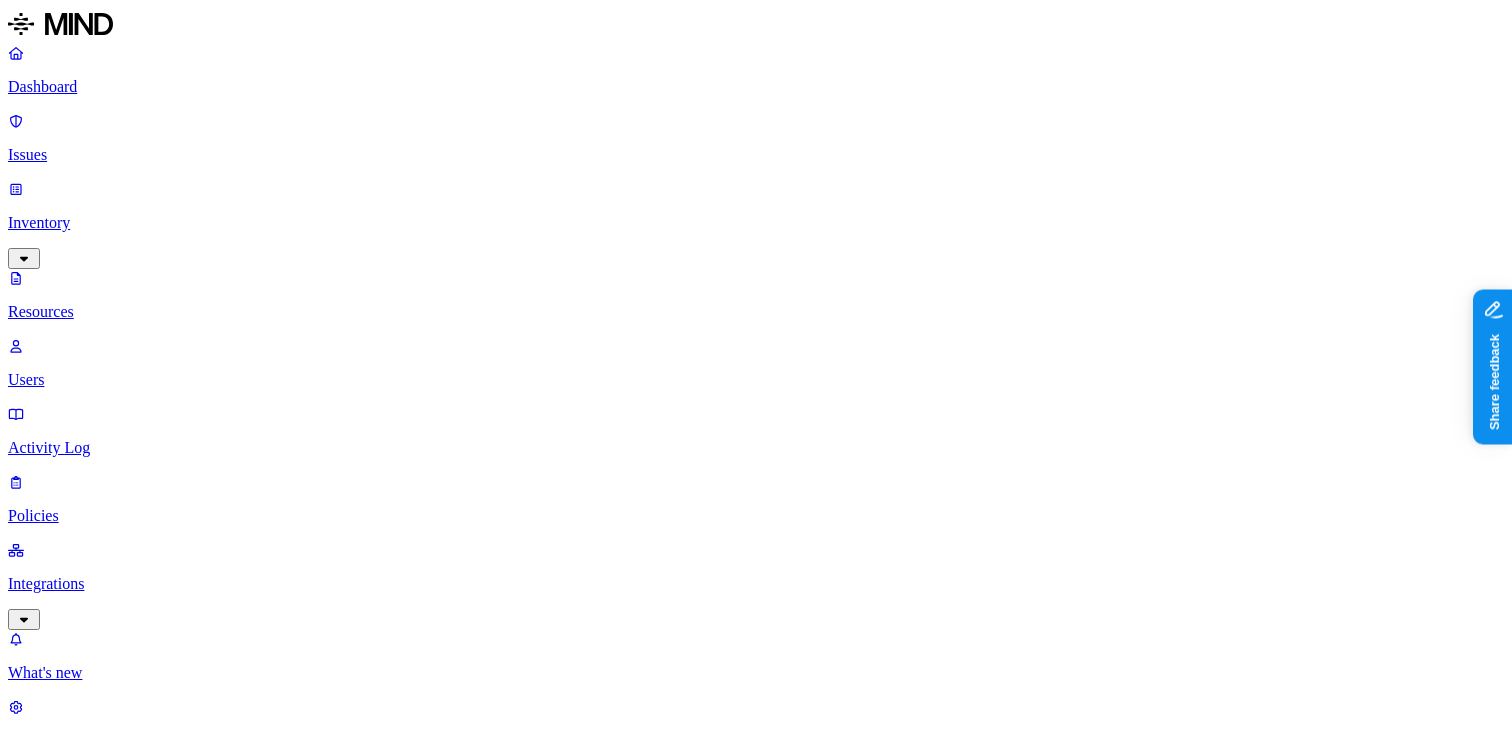 click on "Resources" at bounding box center [756, 1004] 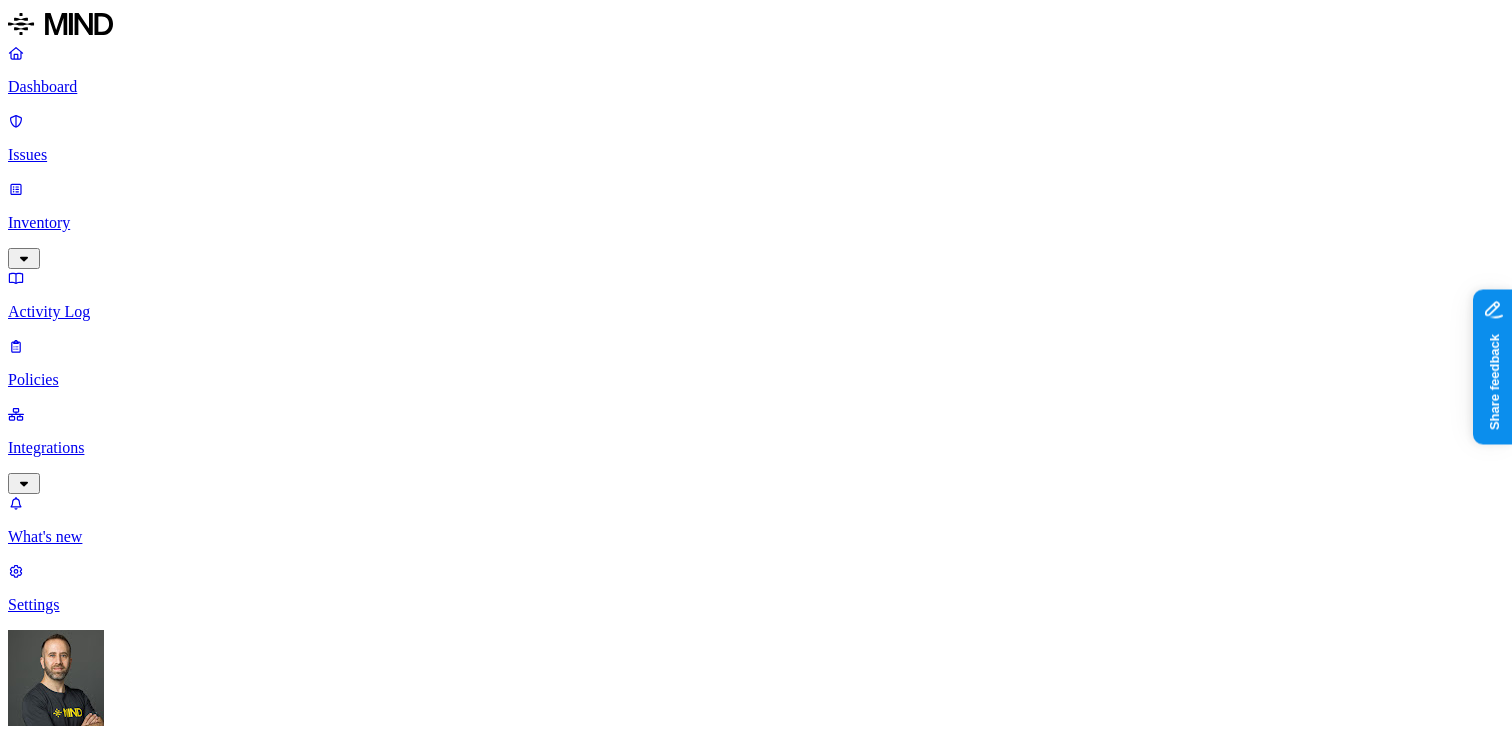 scroll, scrollTop: 106, scrollLeft: 0, axis: vertical 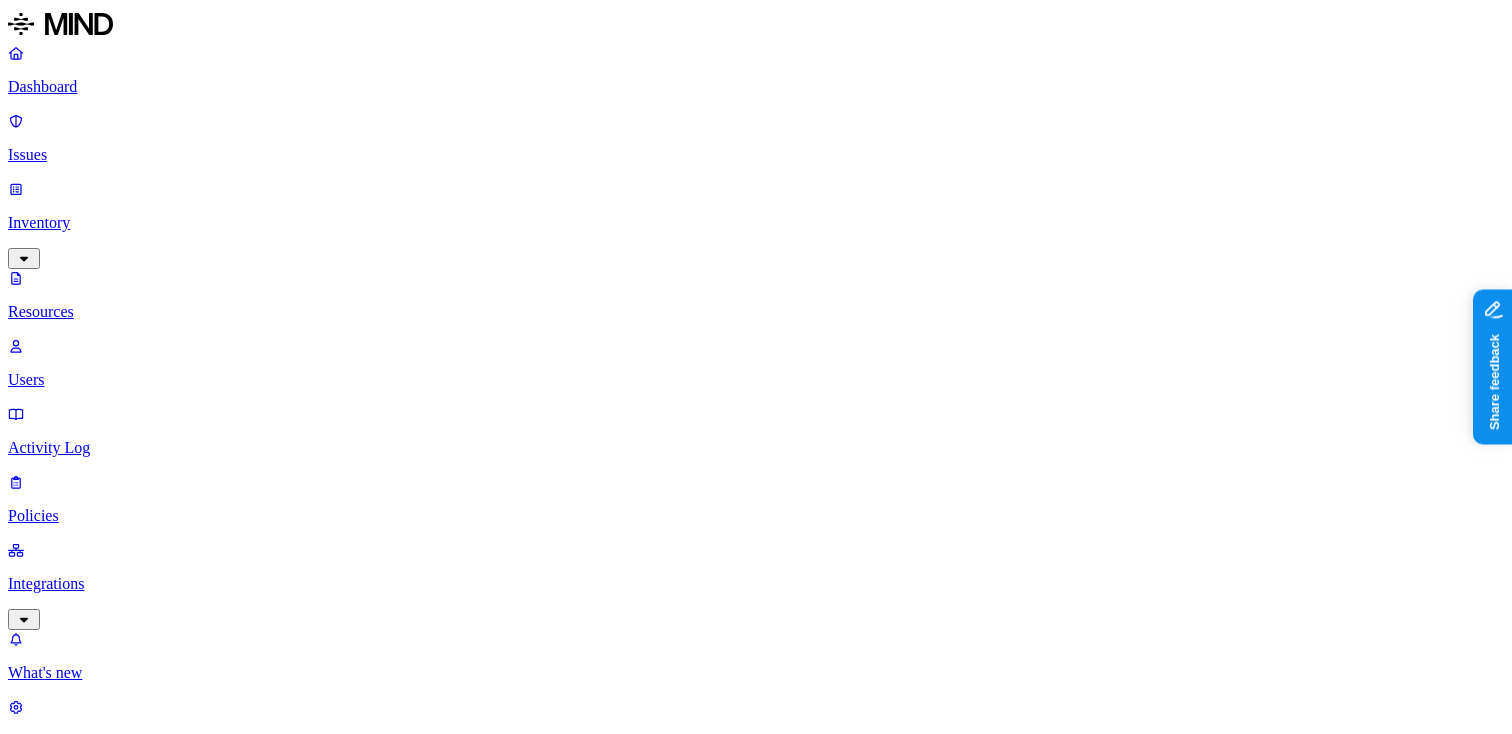 click on "Users" at bounding box center [756, 380] 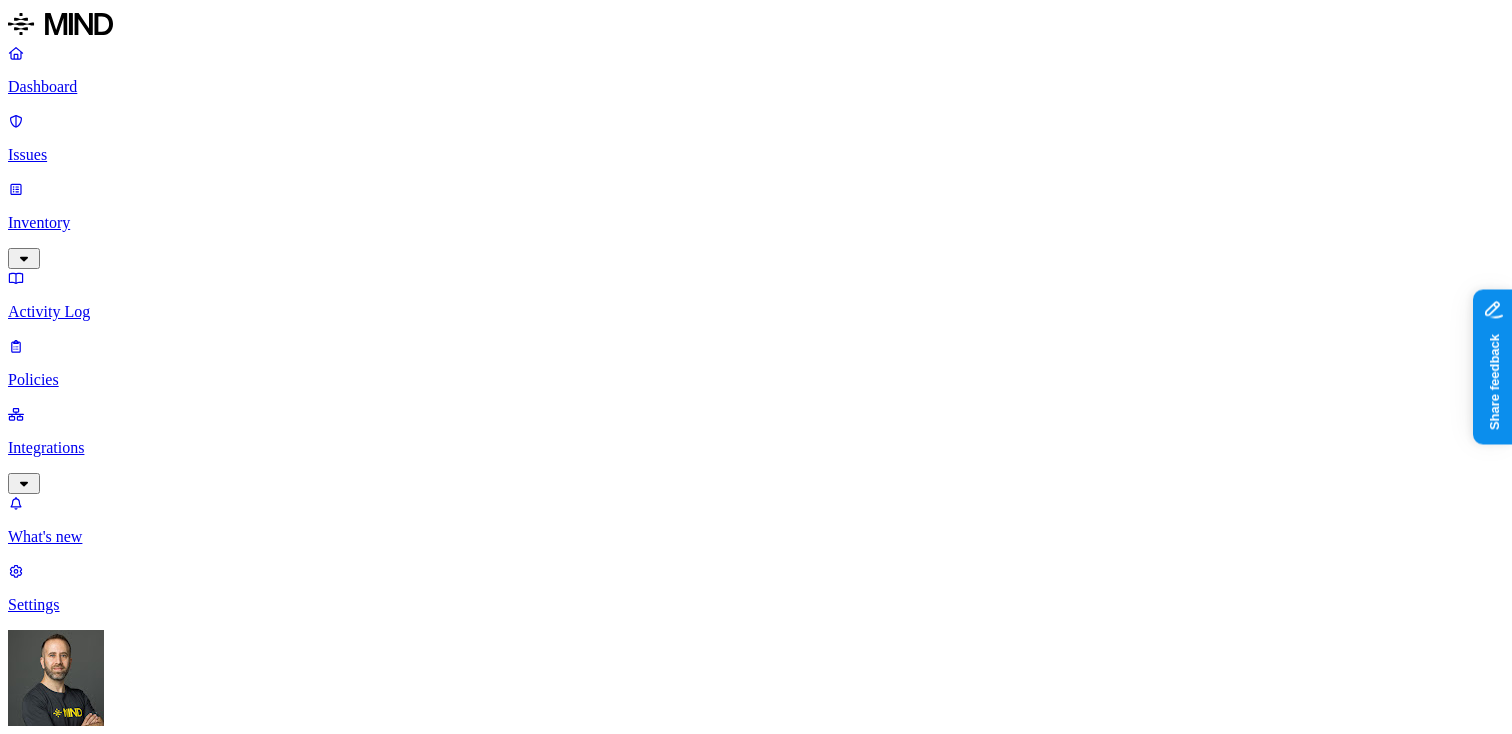 scroll, scrollTop: 0, scrollLeft: 0, axis: both 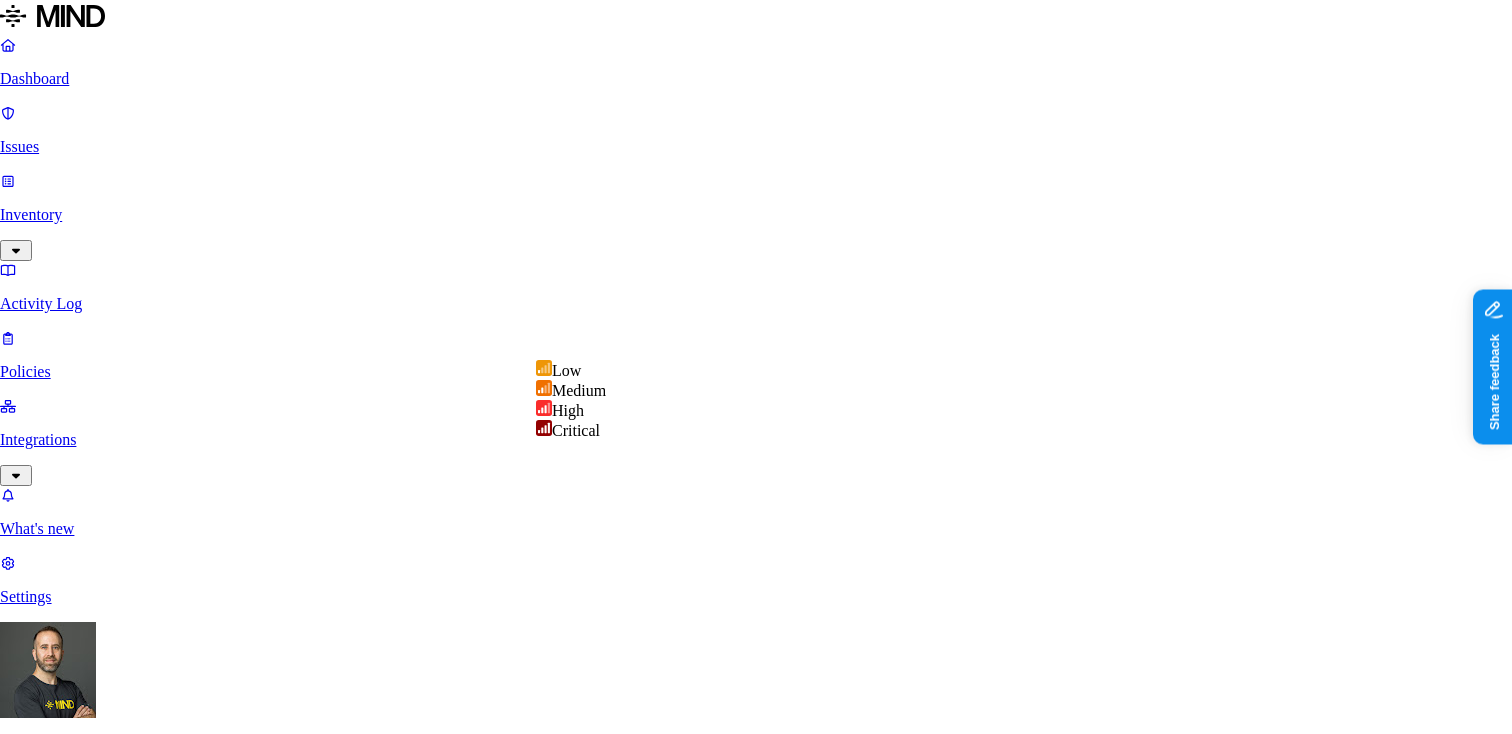 click on "Dashboard Issues Inventory Activity Log Policies Integrations What's new 1 Settings Tom Mayblum Spirent Secret shared with external user Cloud Exposure Details Policy name Secret shared with external user   Severity Critical Low Medium High Critical   Description (Optional) Detects the external sharing of secrets, like API keys. Access to secrets should be tightly managed, and secrets should only be shared externally when justified. Improper handling of secrets can lead to compromised of accounts and breach of the security of applicable systems Condition DATA WHERE Classification is Secret ACCESS WHERE External access is Any external user OR Public access is Anyone with link LOCATION Any Notifications Method None None Automate remediation When issue is detected No action  No action  /Engage assignee Cancel Save
Low Medium High Critical" at bounding box center (756, 1035) 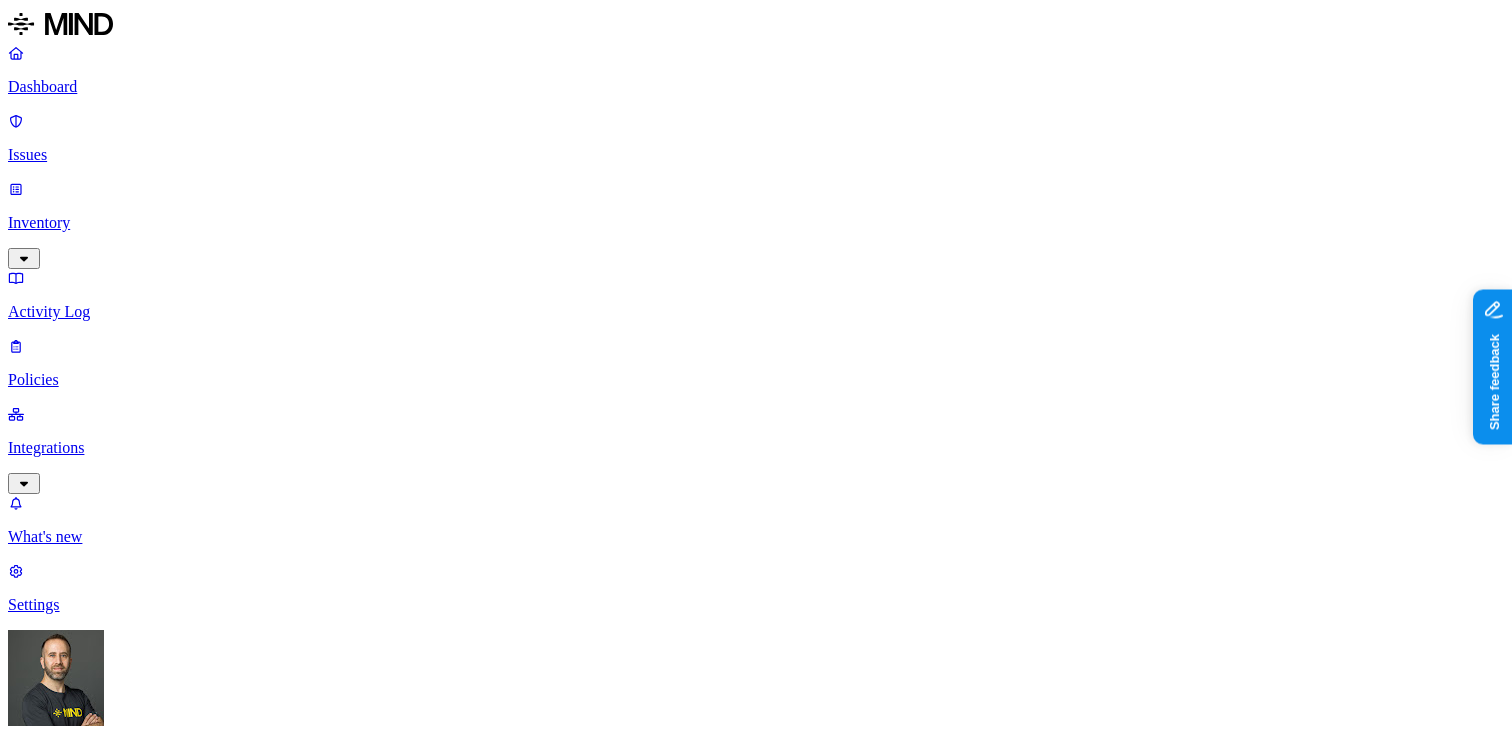 scroll, scrollTop: 653, scrollLeft: 0, axis: vertical 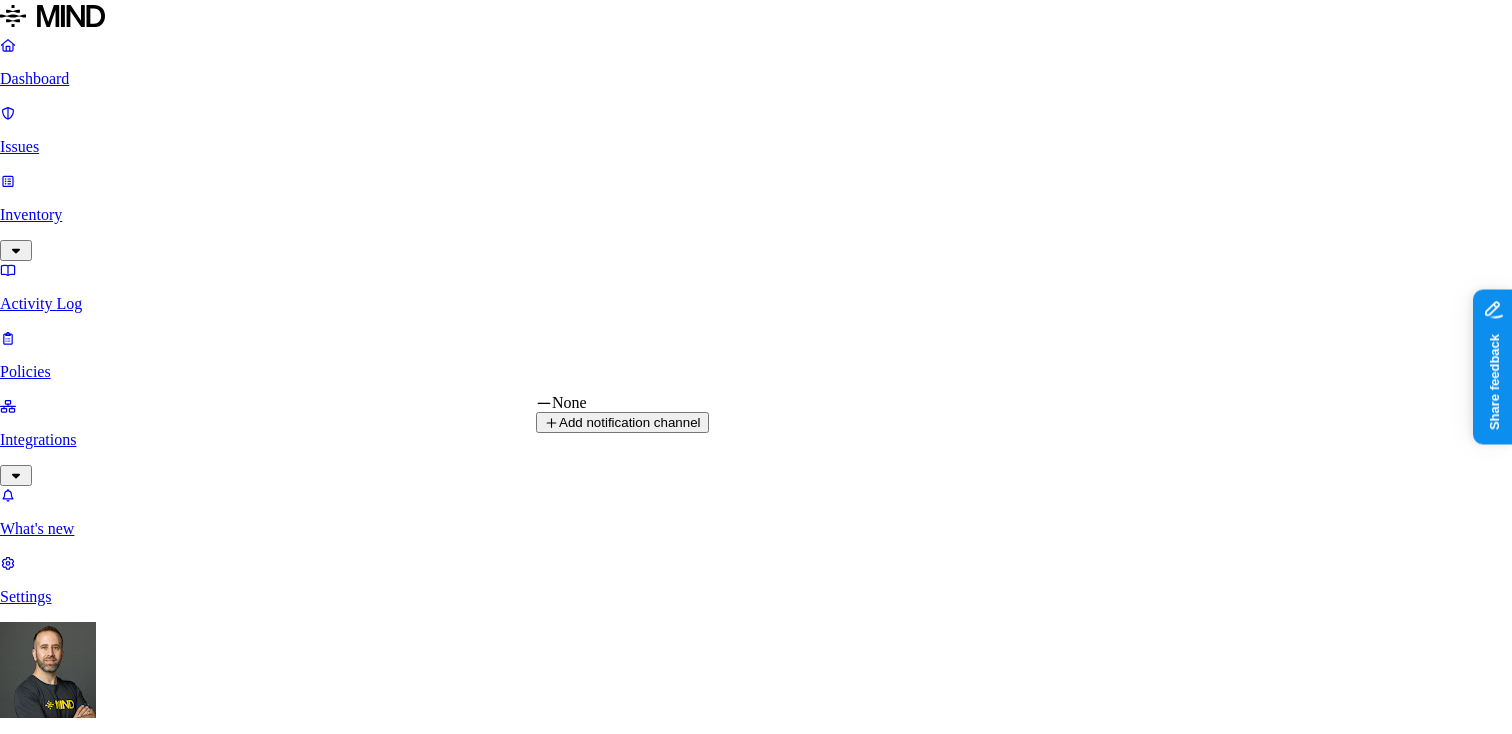 click on "Dashboard Issues Inventory Activity Log Policies Integrations What's new 1 Settings Tom Mayblum Spirent Secret shared with external user Cloud Exposure Details Policy name Secret shared with external user   Severity Critical Low Medium High Critical   Description (Optional) Detects the external sharing of secrets, like API keys. Access to secrets should be tightly managed, and secrets should only be shared externally when justified. Improper handling of secrets can lead to compromised of accounts and breach of the security of applicable systems Condition DATA WHERE Classification is Secret ACCESS WHERE External access is Any external user OR Public access is Anyone with link LOCATION Any Notifications Method None None Automate remediation When issue is detected No action  No action  /Engage assignee Cancel Save
None Add notification channel" at bounding box center [756, 1035] 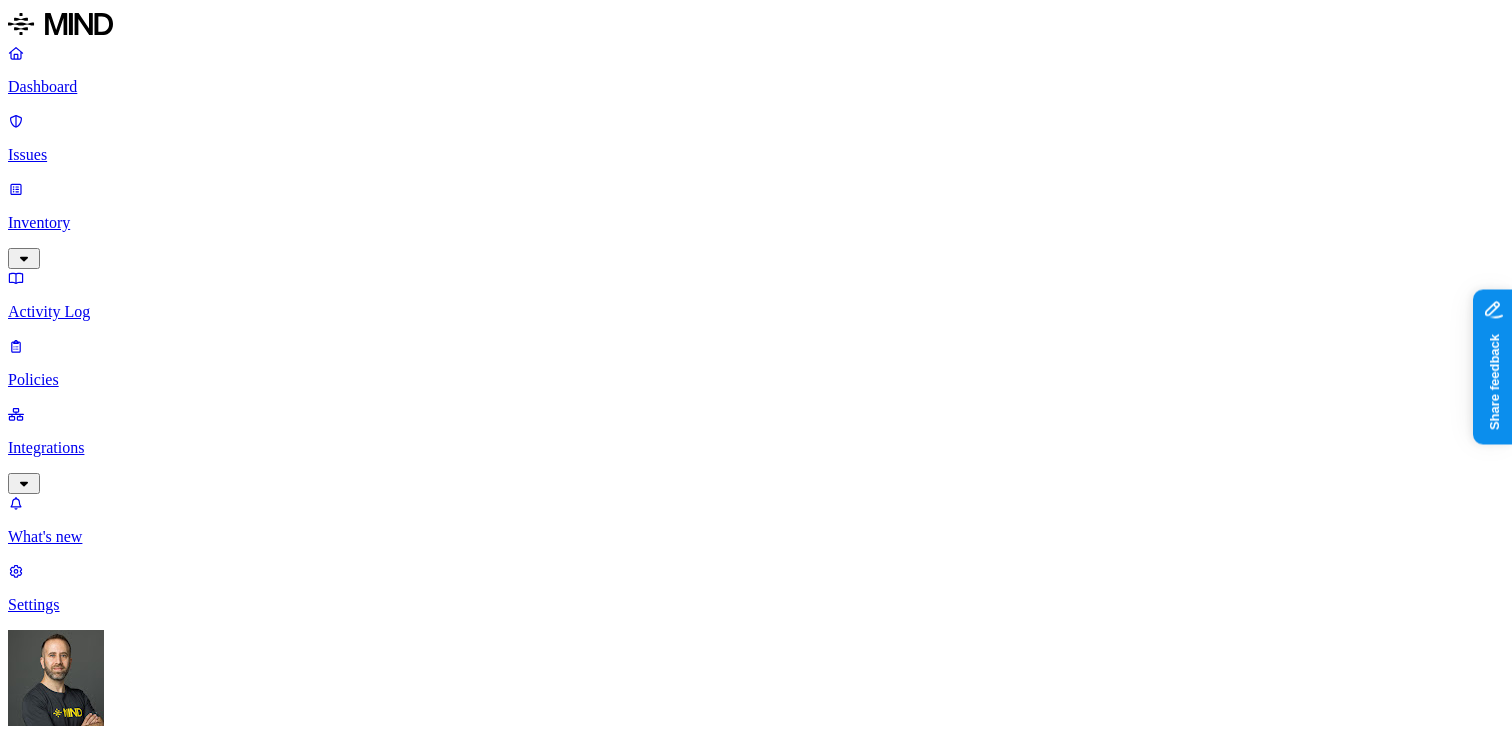 click on "Cancel" at bounding box center (37, 2052) 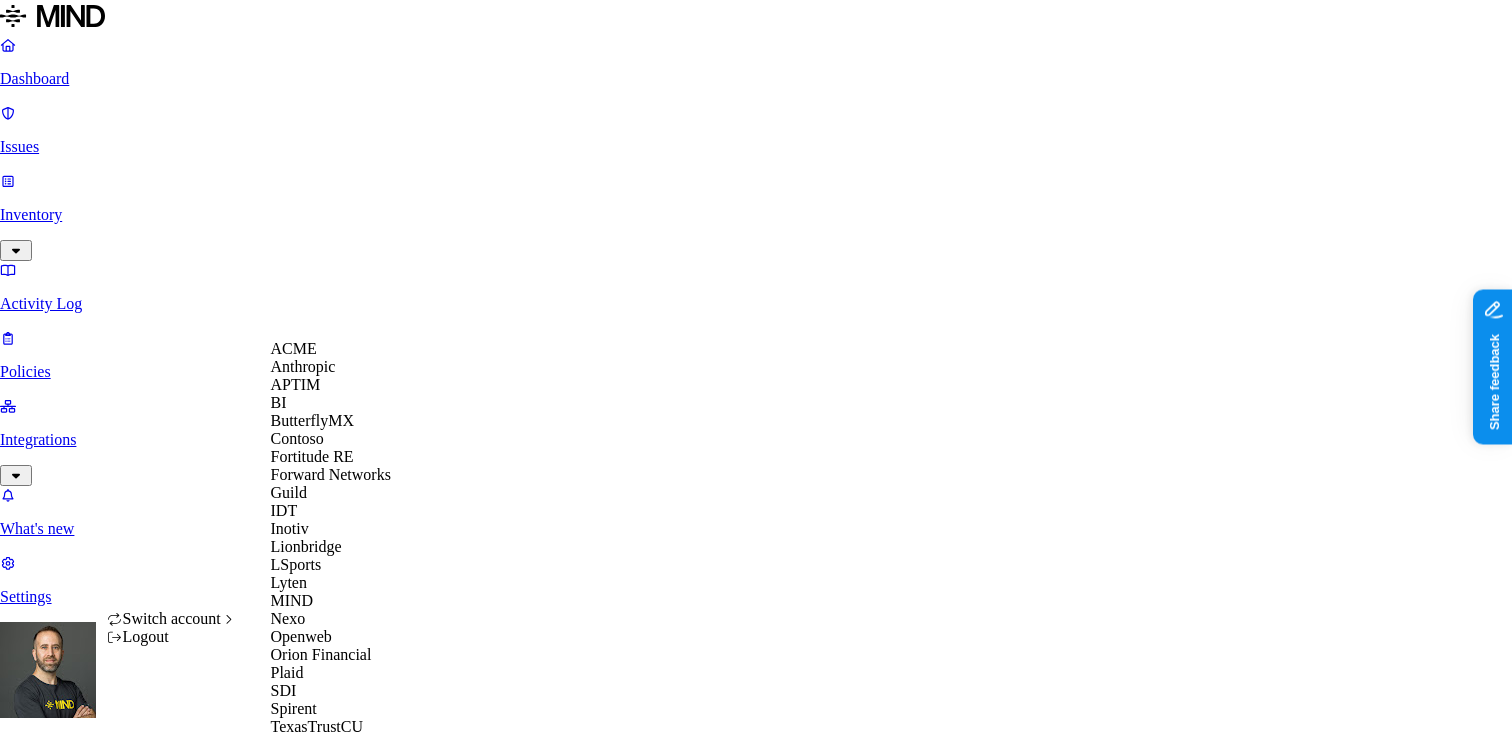 click on "ACME" at bounding box center (339, 349) 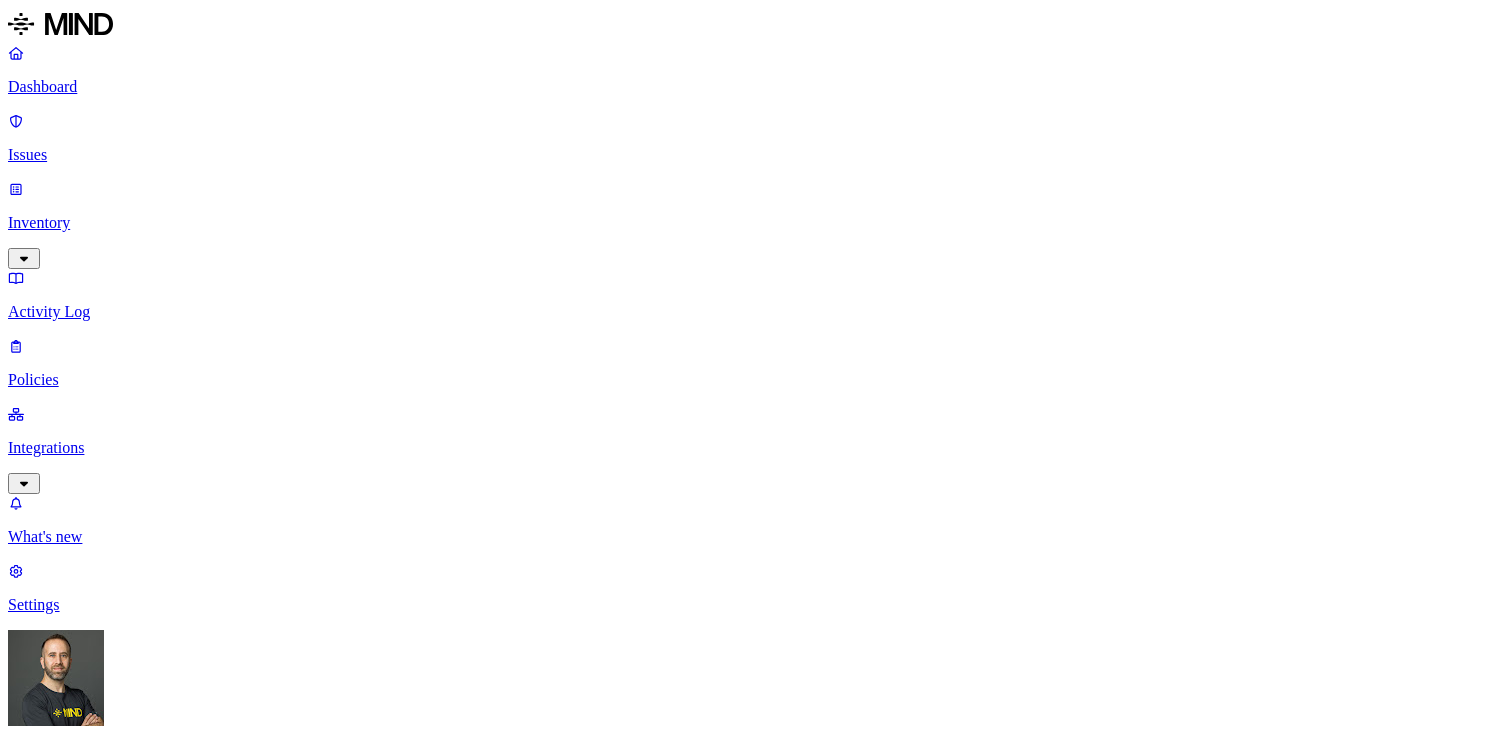 scroll, scrollTop: 0, scrollLeft: 0, axis: both 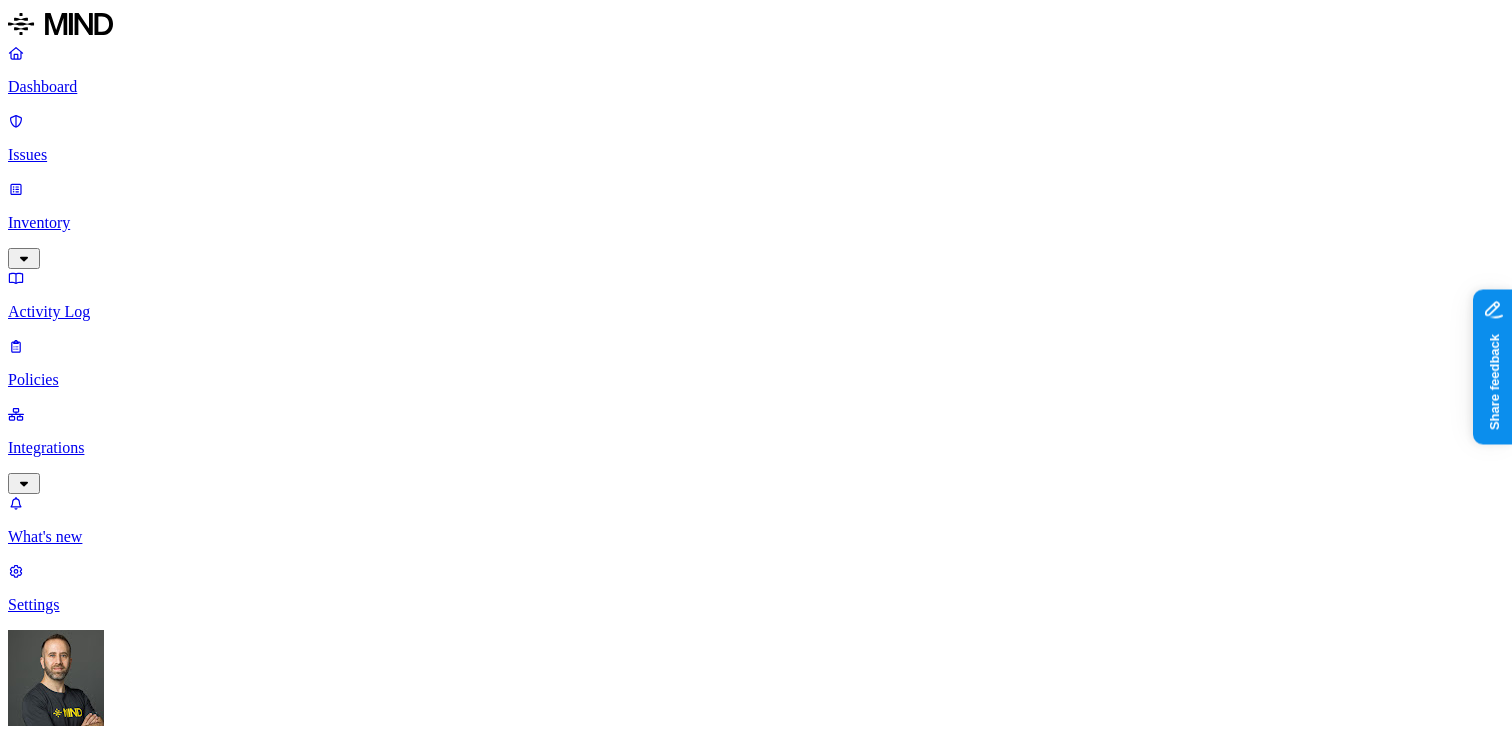 click on "Create Policy" at bounding box center (63, 912) 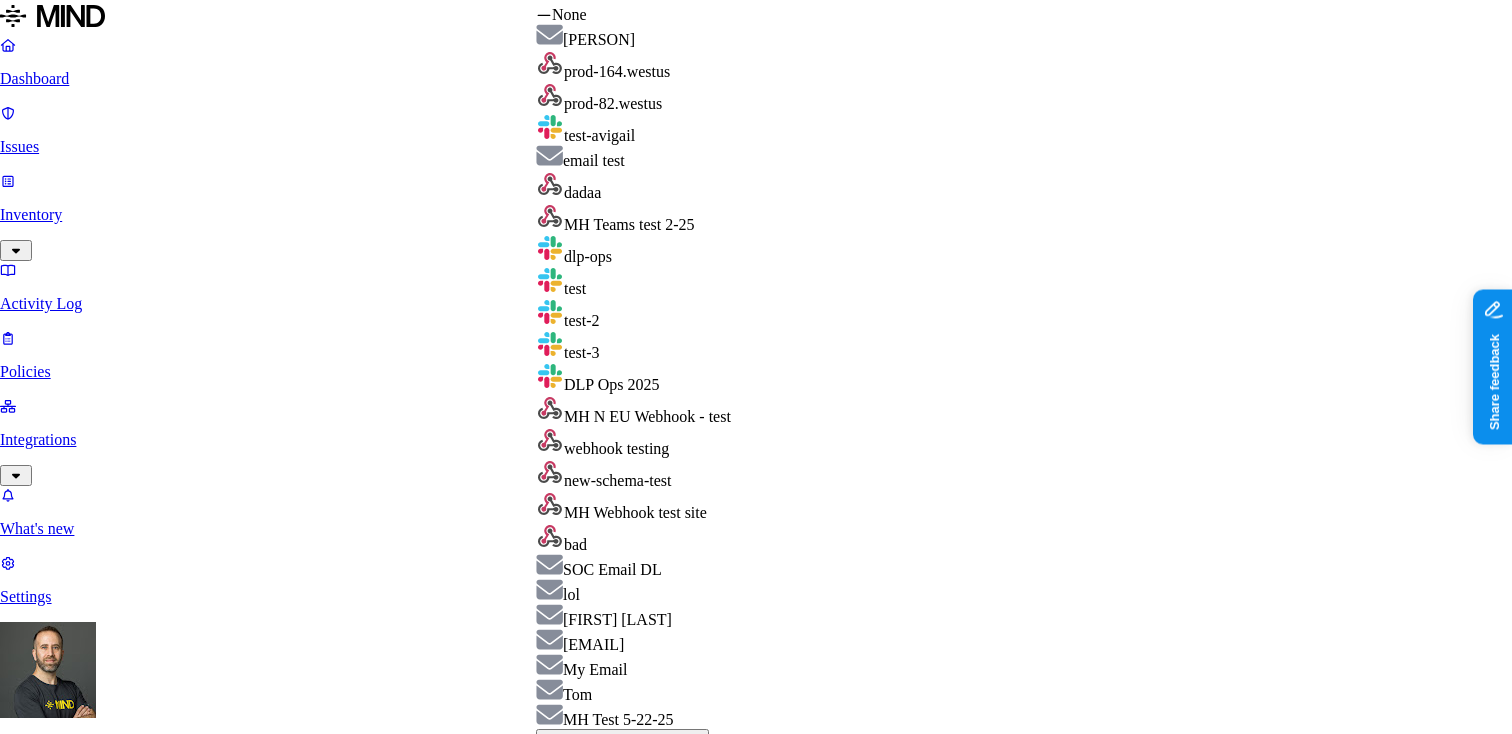 click on "Dashboard Issues Inventory Activity Log Policies Integrations What's new 1 Settings [PERSON] [PERSON] ACME Dashboard 1 Discovery Detection Prevention Timeframe: Last 30 days   |   Last update: 11:01 AM Active issues High Medium Low 1.63K Issues by risk category 1.63K Exposure Open issues trend Opened vs resolved issues Open Resolved Top issues Policy # issues Risk category Mind test file resource 1.55K Exposure Resource shared externally by risky user 4 Exposure CUI shared with external user 2 Exposure Credit card number shared with external user 1 Exposure SSN shared with external user 1 Exposure SSN detected 38 Exposure Resource with SSN accessed 14 Exposure Secrets detected in resource 6 Exposure SSN detected in resource 5 Exposure Credit card detected in resource 5 Exposure PCI exposed to external users in Office 365 1 Exposure Resource shared with external user 4 Exposure PII data shared with external user 2 Exposure Top resources with issues Resource Sensitive records # issues Credit card 1 SSN 1 7" at bounding box center (756, 959) 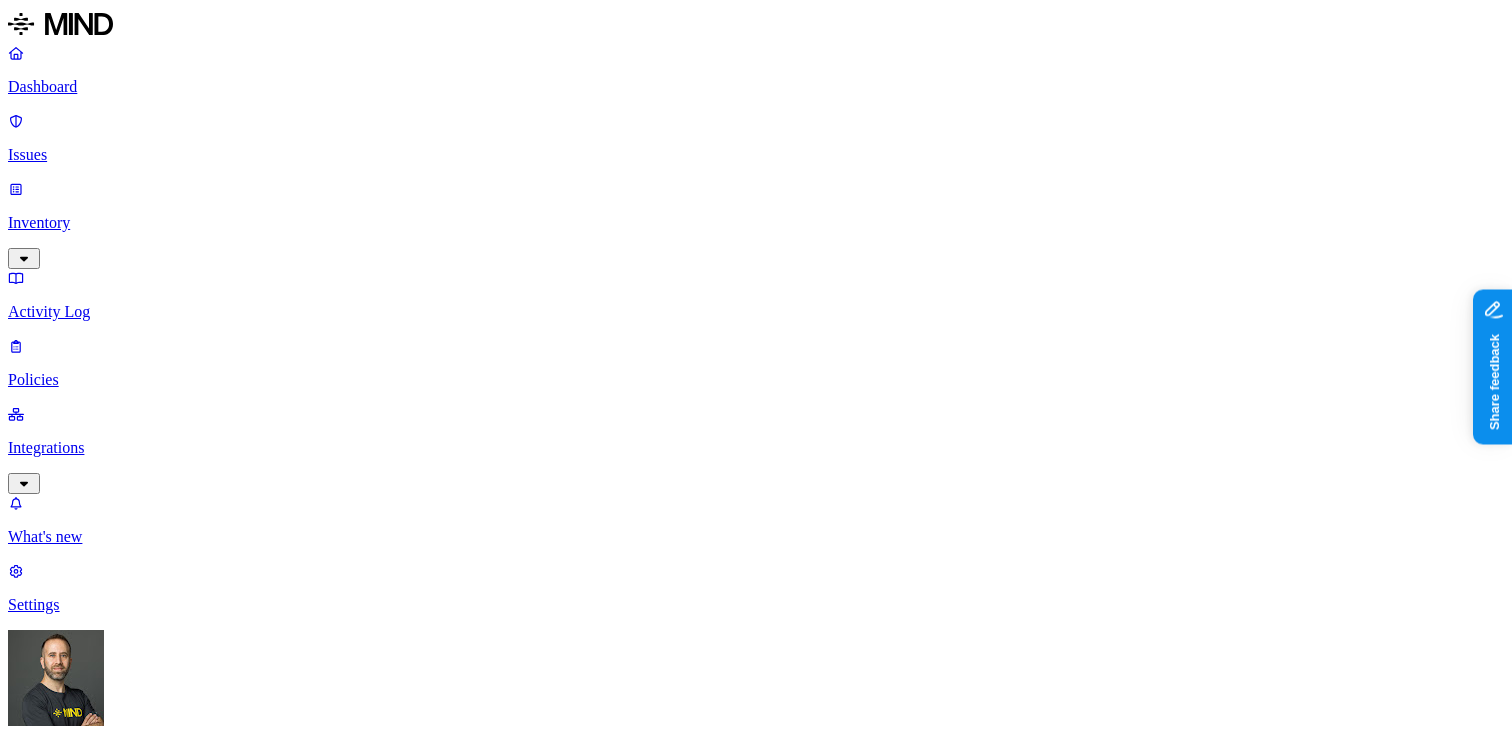 click on "Dashboard Issues Inventory Activity Log Policies Integrations What's new 1 Settings Tom Mayblum ACME New policy Policy name   Severity Select severity Low Medium High Critical   Description (Optional) Policy type Exfiltration Prevent sensitive data uploads Endpoint Exposure Detect sensitive data exposure Cloud Condition Define the data attributes, access levels, and data source locations that should trigger this exposure policy.  Note: A condition that matches any data with any access level is not valid, as it is too broad. For more details on condition guidelines, please refer to the   documentation DATA Any ACCESS Any LOCATION Any Notifications Method None None Maya Raz prod-164.westus prod-82.westus test-avigail email test dadaa MH Teams test 2-25 dlp-ops test test-2 test-3 DLP Ops 2025 MH N EU Webhook - test webhook testing new-schema-test MH Webhook test site bad SOC Email DL lol itay aviran hodbn@k14d.onmicrosoft.com My Email Tom MH Test 5-22-25 Automate remediation When issue is detected" at bounding box center [756, 963] 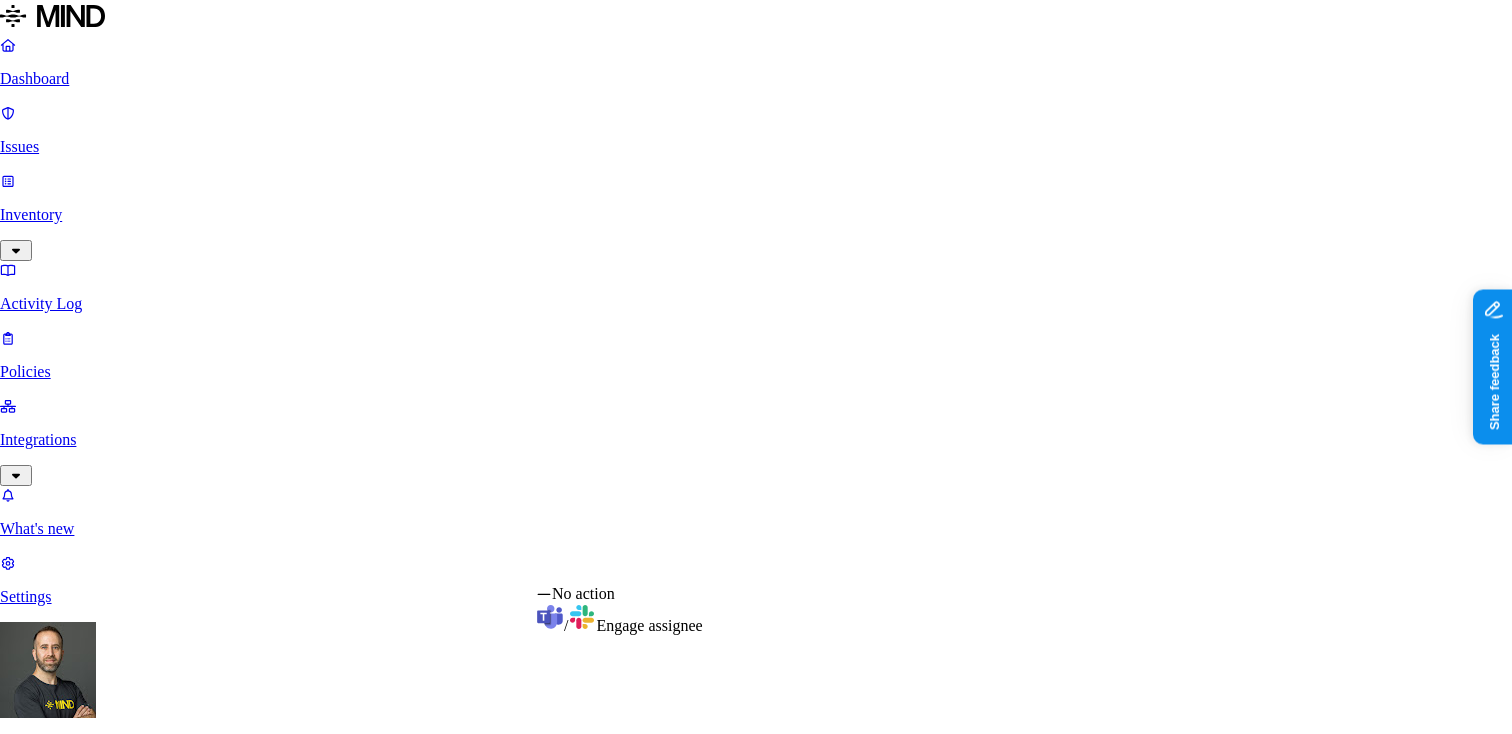 click on "Dashboard Issues Inventory Activity Log Policies Integrations What's new 1 Settings Tom Mayblum ACME New policy Policy name   Severity Select severity Low Medium High Critical   Description (Optional) Policy type Exfiltration Prevent sensitive data uploads Endpoint Exposure Detect sensitive data exposure Cloud Condition Define the data attributes, access levels, and data source locations that should trigger this exposure policy.  Note: A condition that matches any data with any access level is not valid, as it is too broad. For more details on condition guidelines, please refer to the   documentation DATA Any ACCESS Any LOCATION Any Notifications Method None None Maya Raz prod-164.westus prod-82.westus test-avigail email test dadaa MH Teams test 2-25 dlp-ops test test-2 test-3 DLP Ops 2025 MH N EU Webhook - test webhook testing new-schema-test MH Webhook test site bad SOC Email DL lol itay aviran hodbn@k14d.onmicrosoft.com My Email Tom MH Test 5-22-25 Automate remediation When issue is detected" at bounding box center [756, 959] 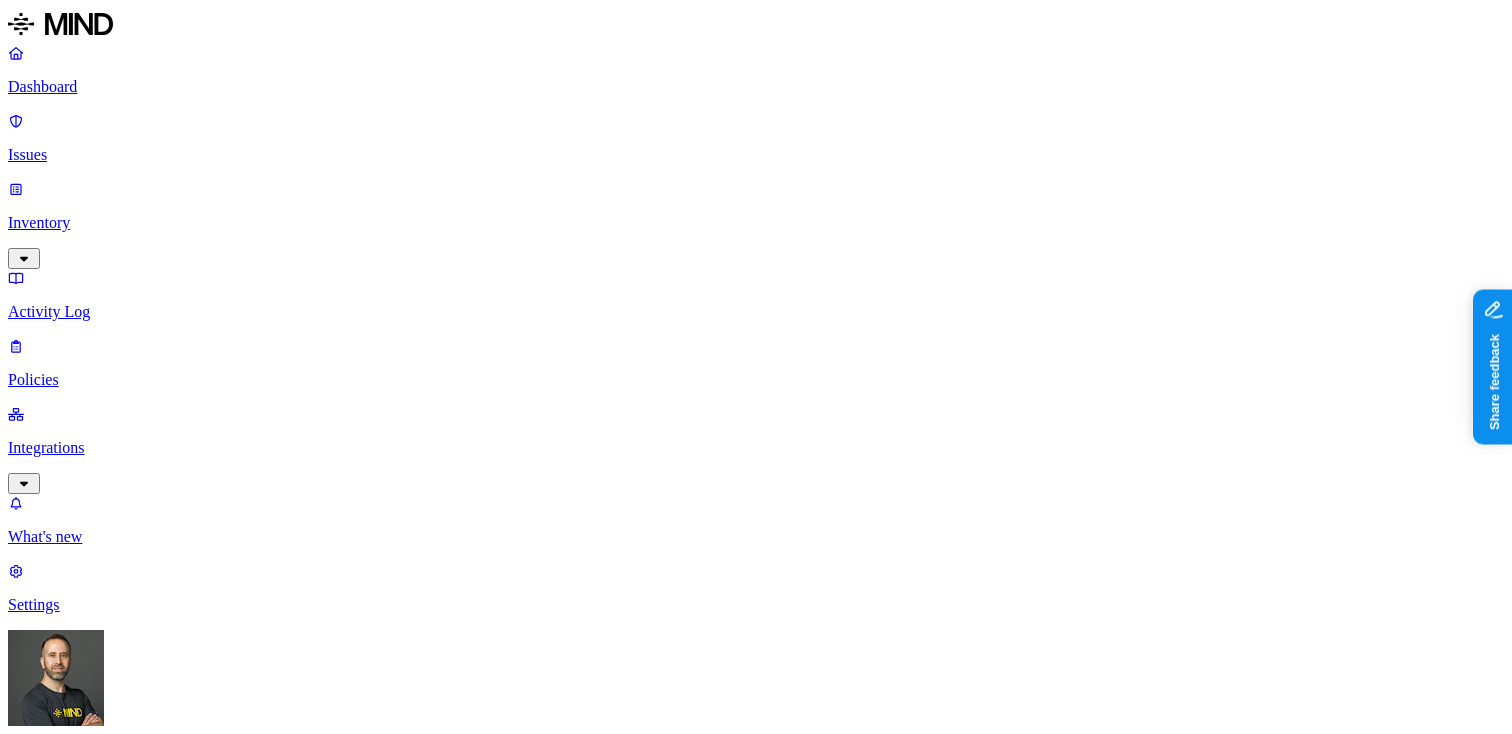 scroll, scrollTop: 675, scrollLeft: 0, axis: vertical 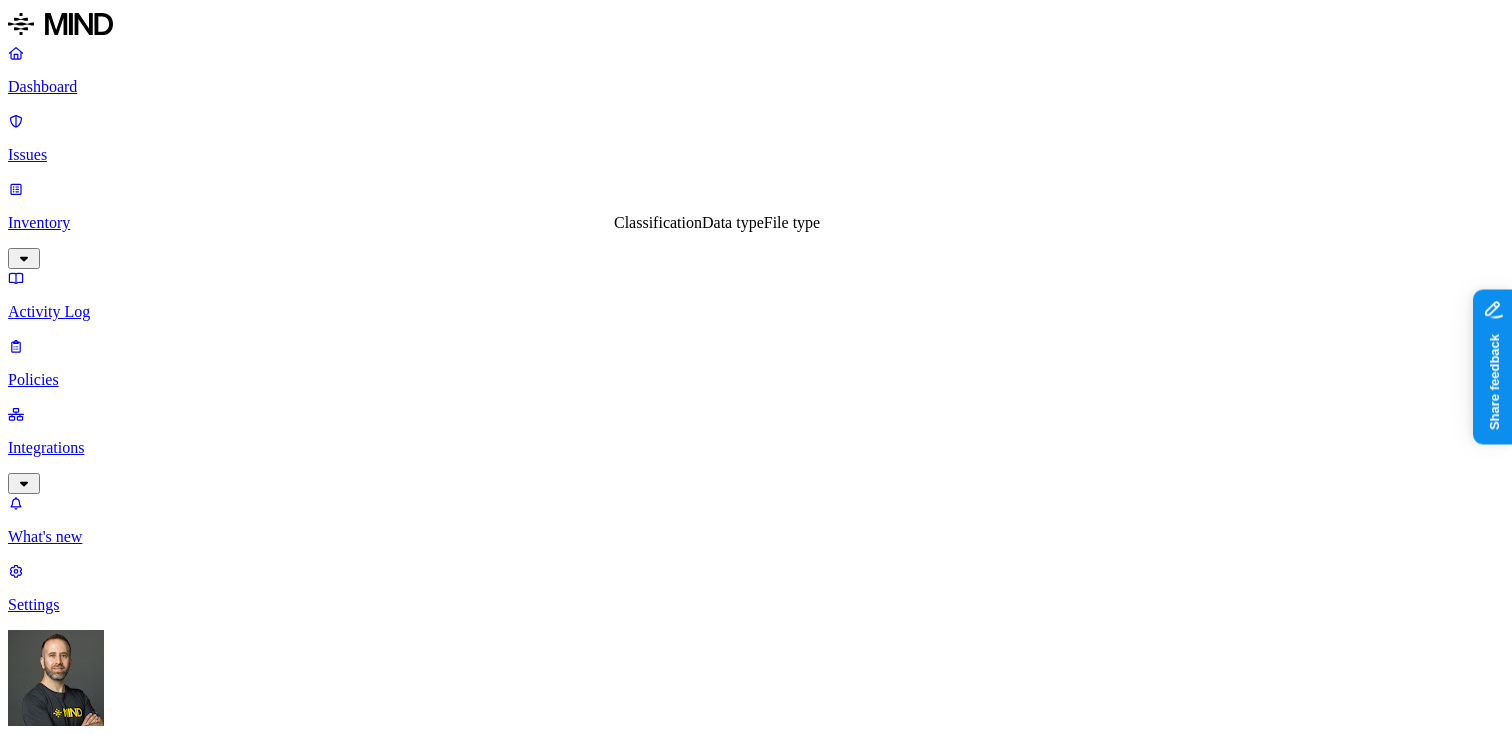 click on "Classification" at bounding box center [658, 222] 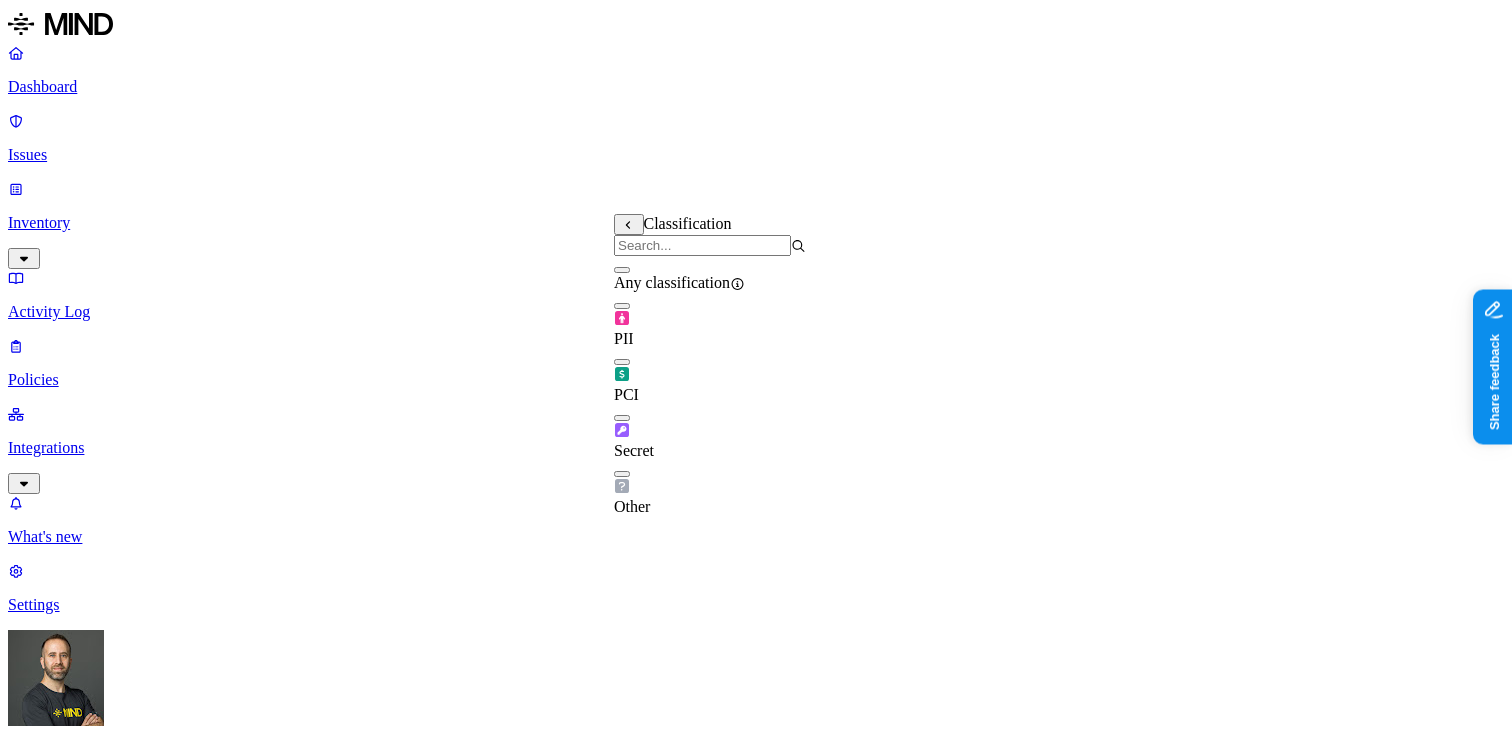 click at bounding box center (622, 362) 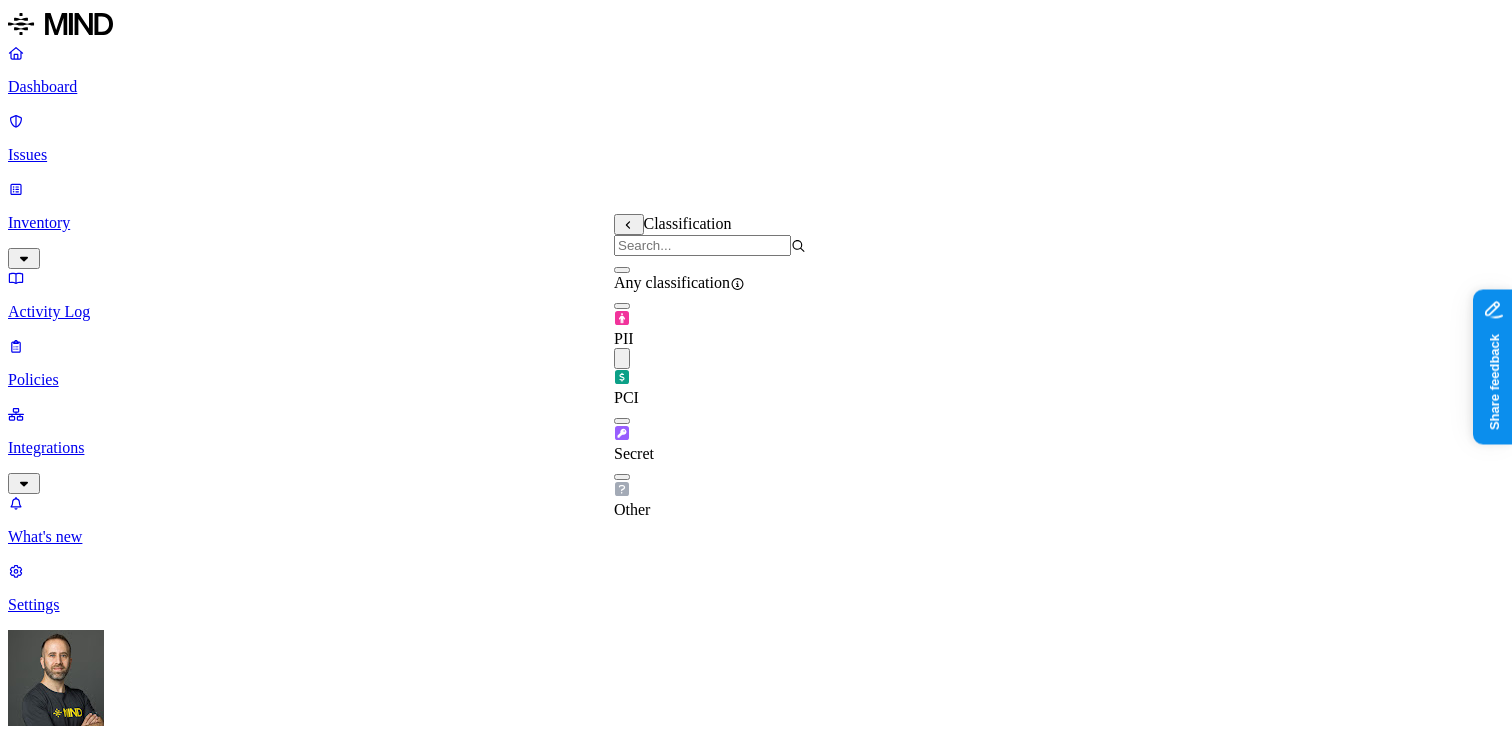 click on "DATA Any ACCESS Any LOCATION Any" at bounding box center [756, 1533] 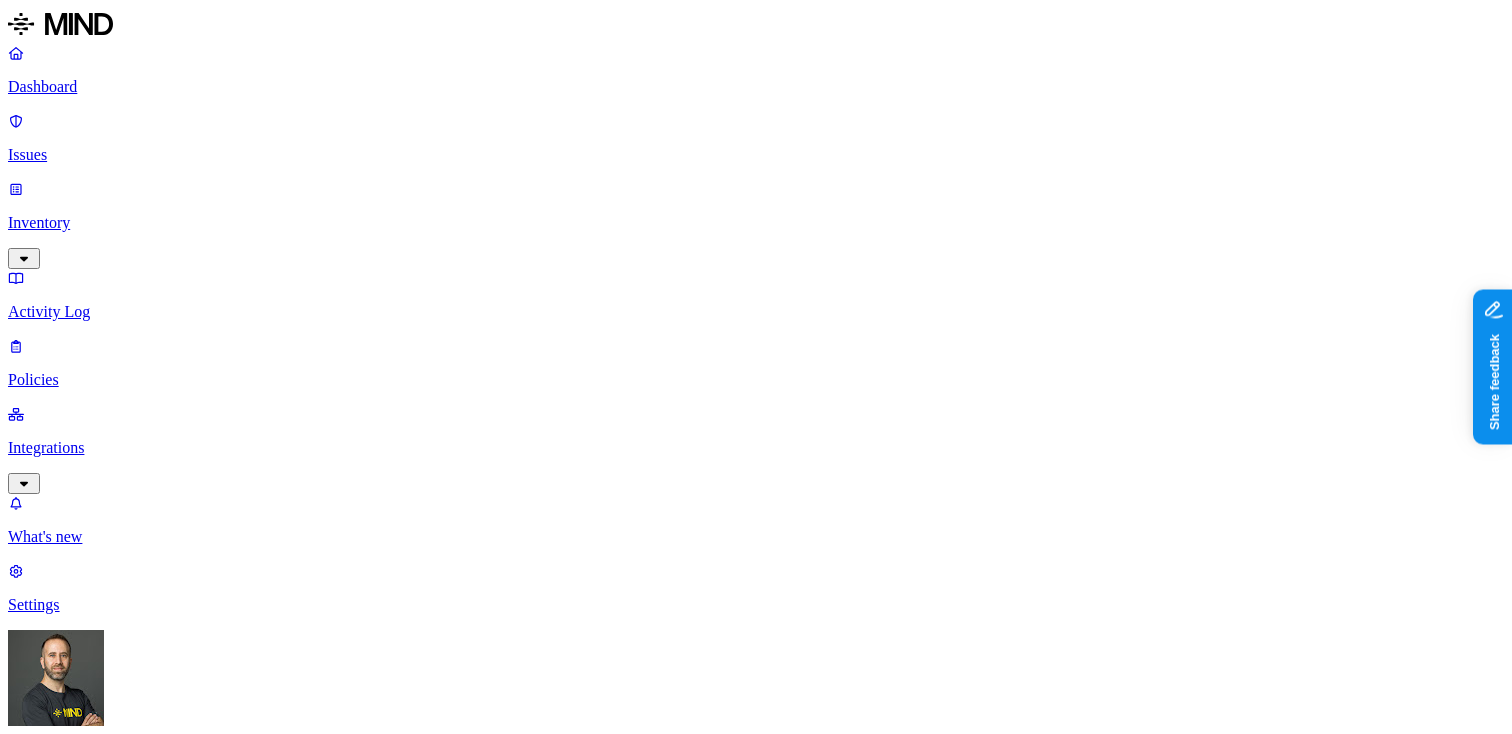 click 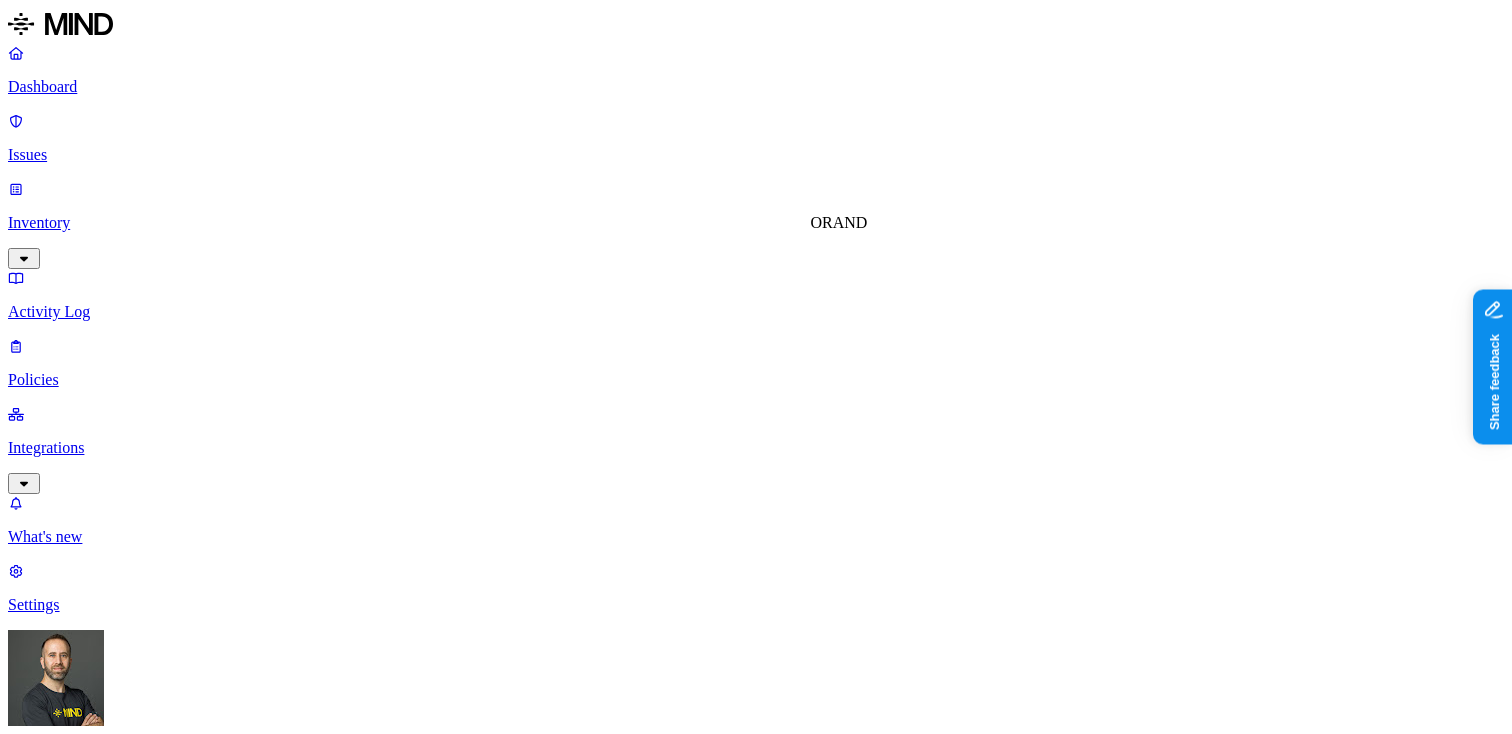 click on "OR" at bounding box center (822, 222) 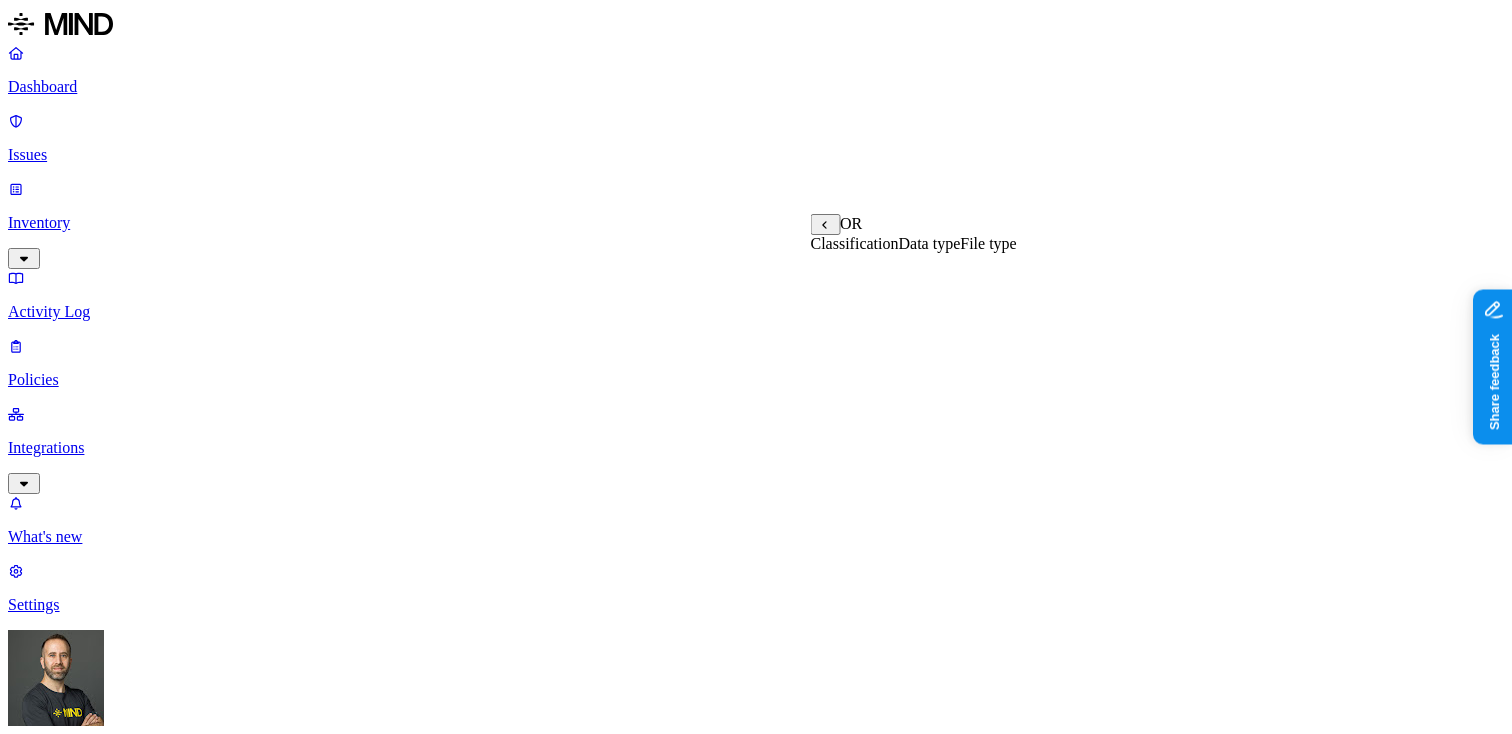 click on "Data type" at bounding box center [929, 243] 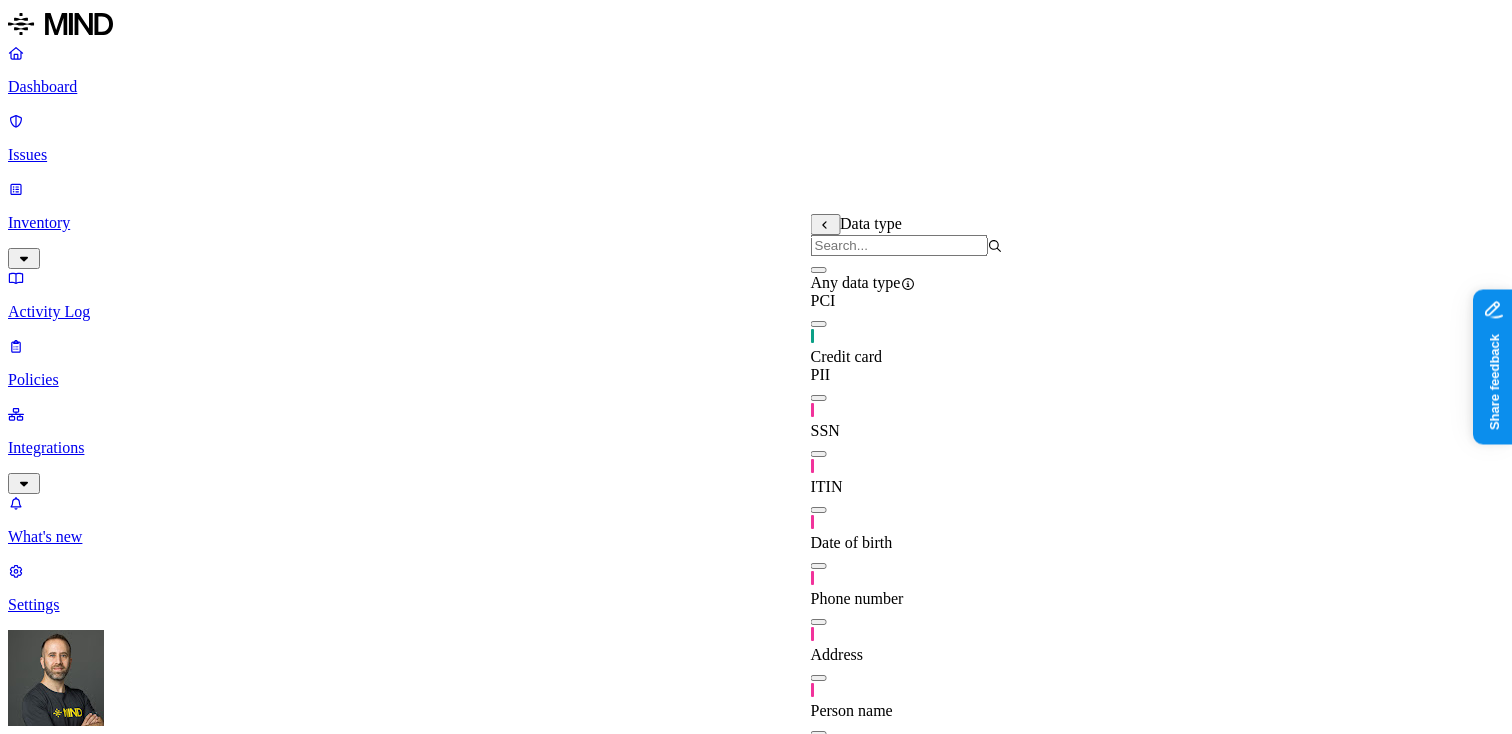 scroll, scrollTop: 89, scrollLeft: 0, axis: vertical 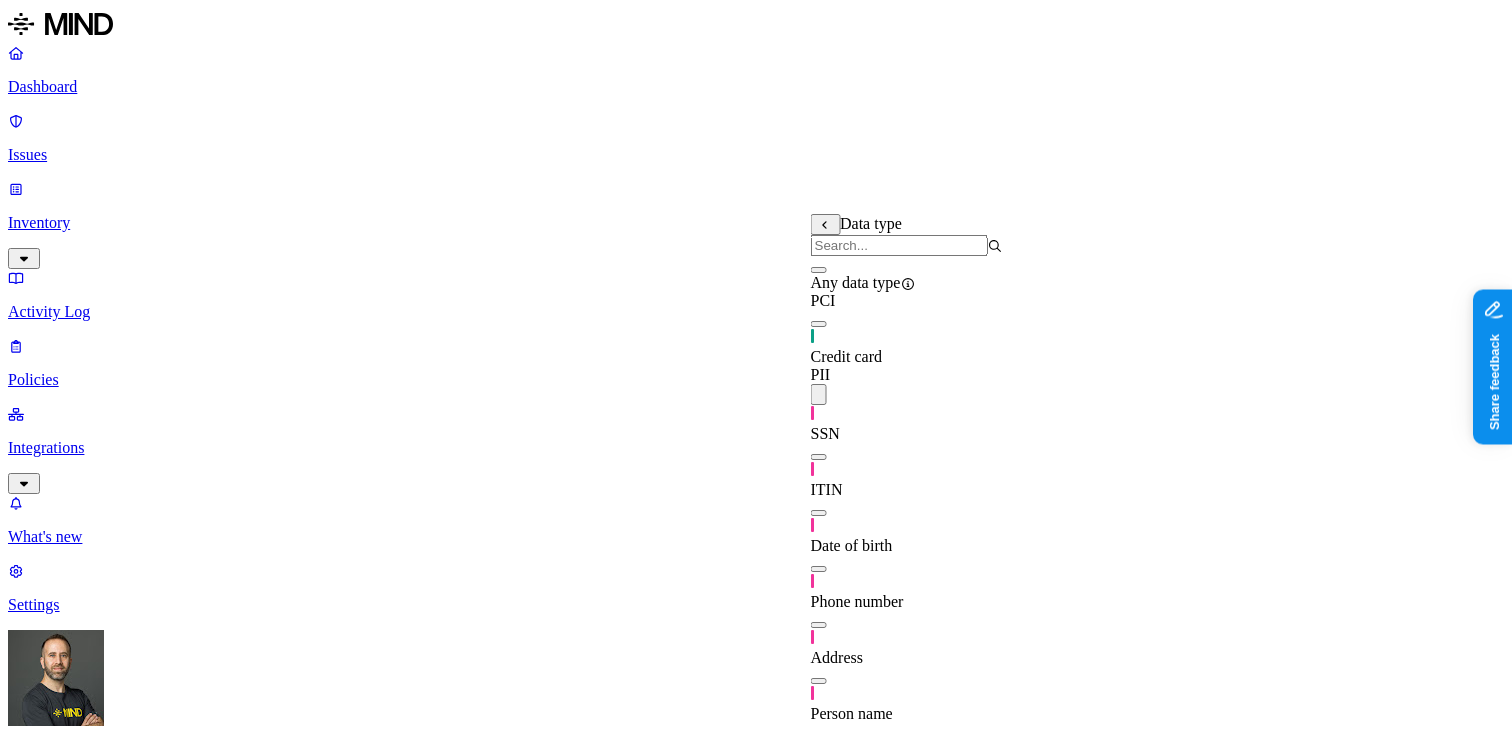 click at bounding box center (819, 1259) 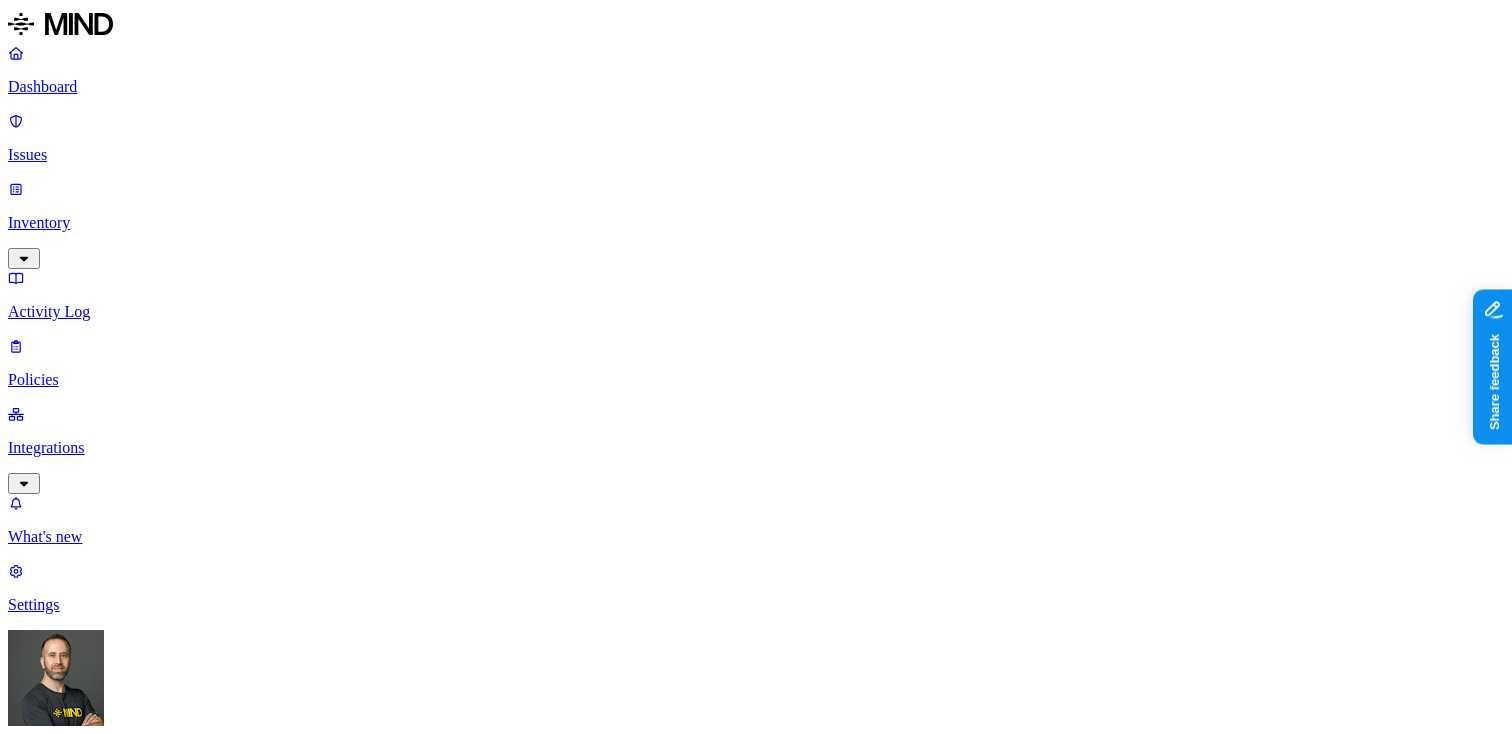 click 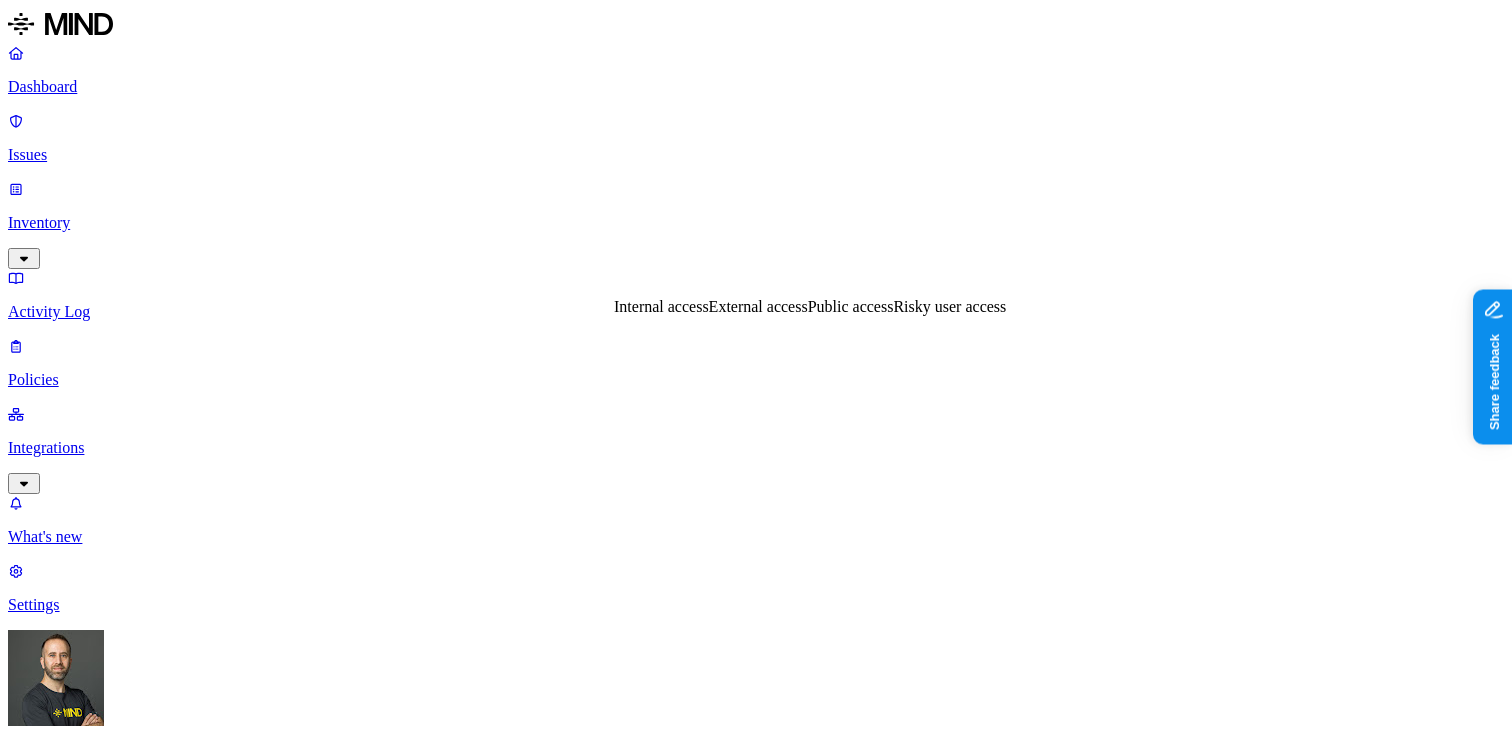 click on "Public access" at bounding box center [851, 306] 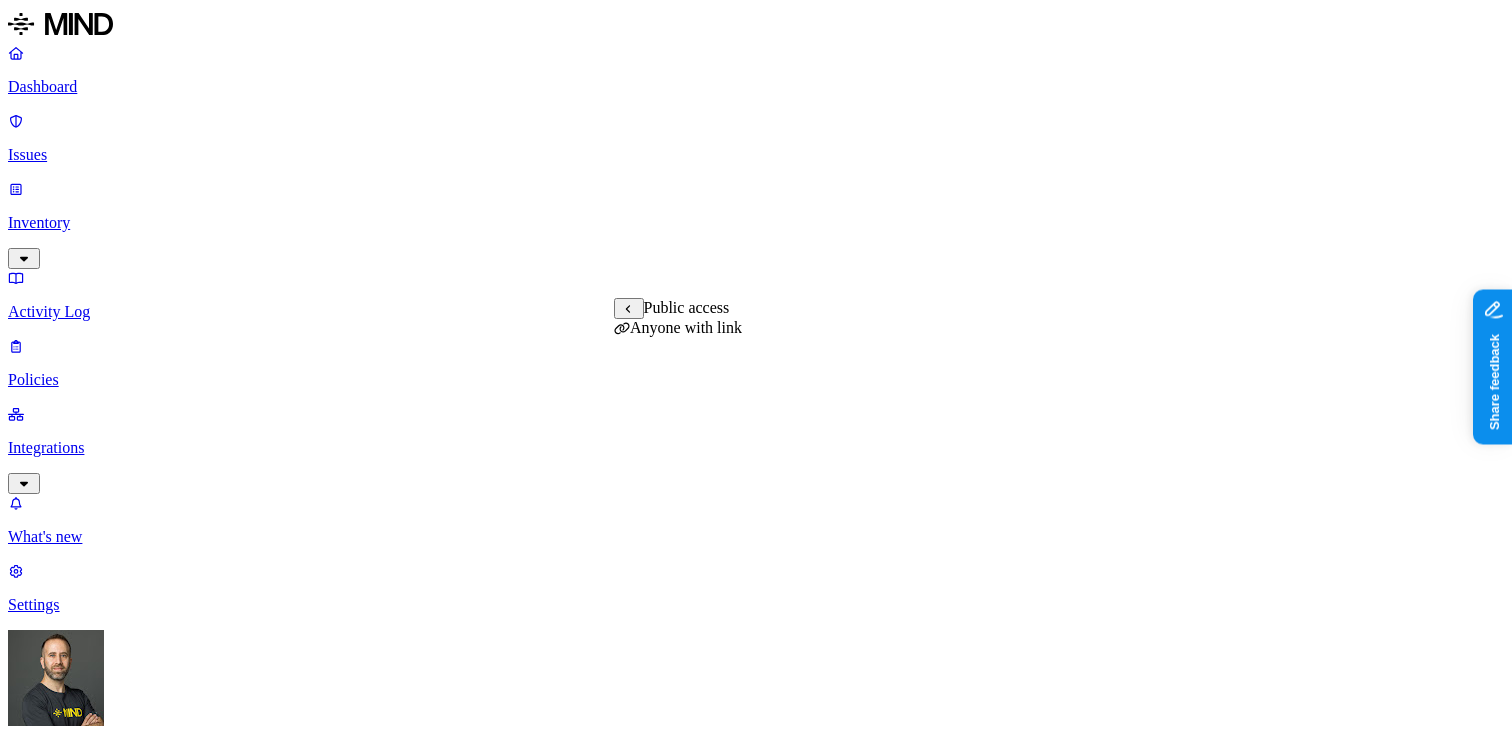 click on "Anyone with link" at bounding box center (678, 327) 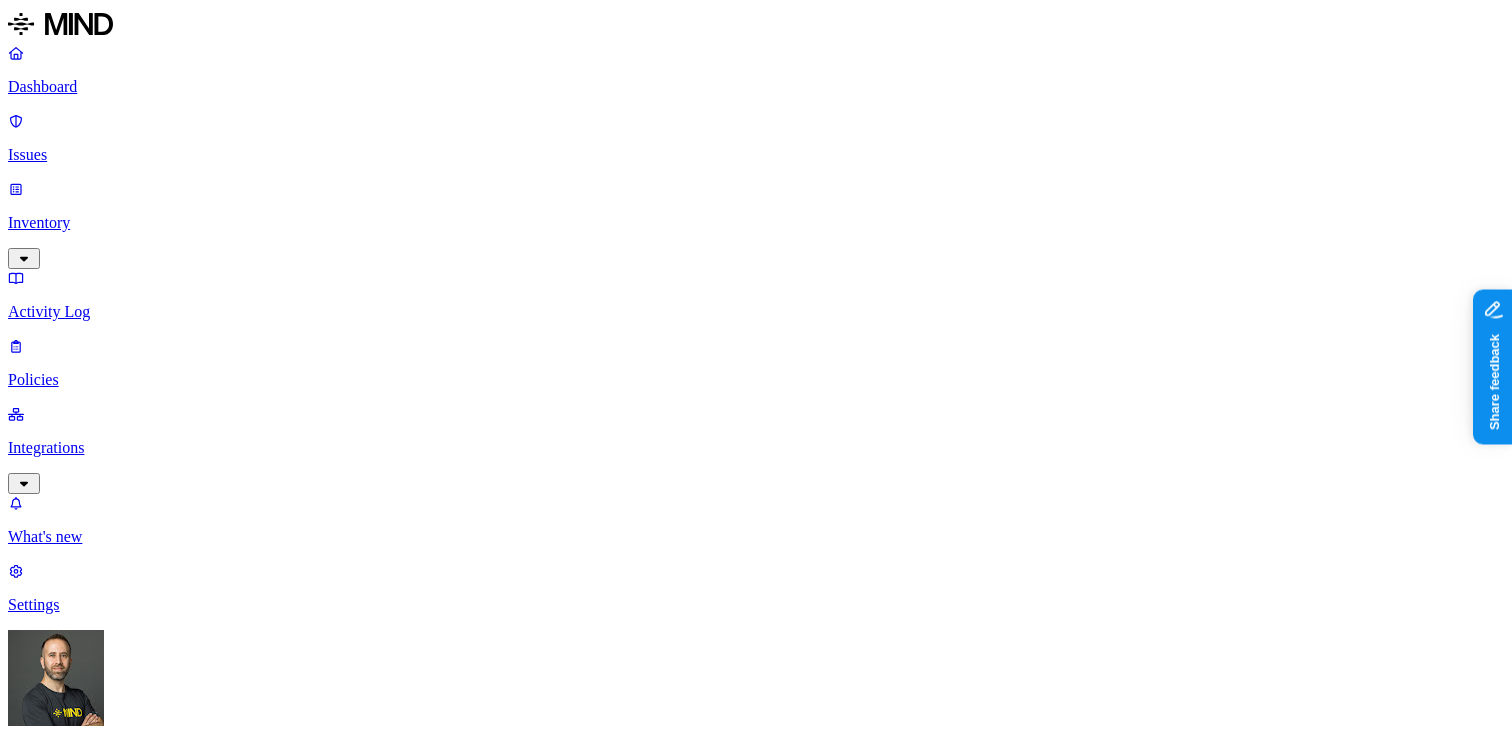 click on "DATA WHERE Classification is PCI OR Data type is any of Password, SSN ACCESS WHERE Public access is Anyone with link LOCATION Any" at bounding box center (756, 1655) 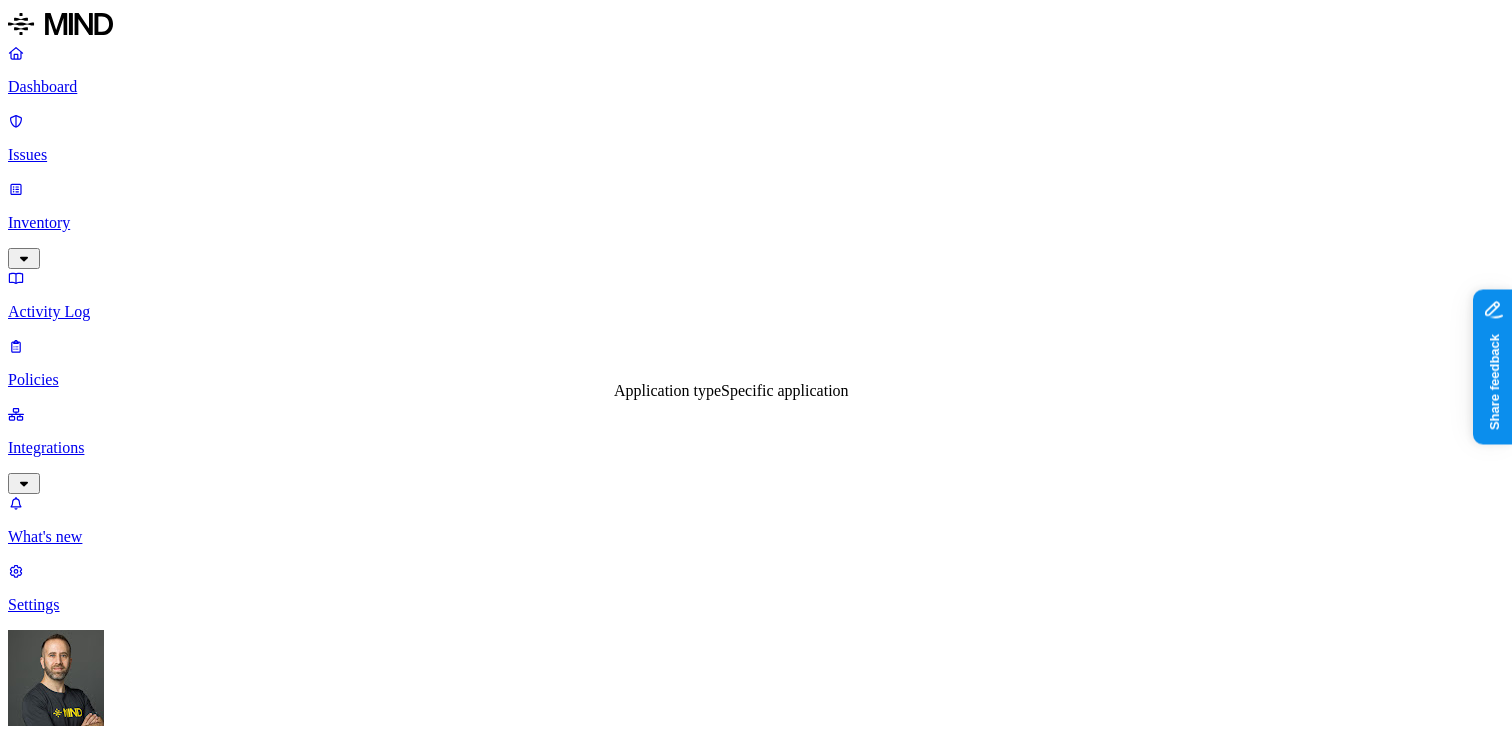 click on "Application type" at bounding box center (667, 390) 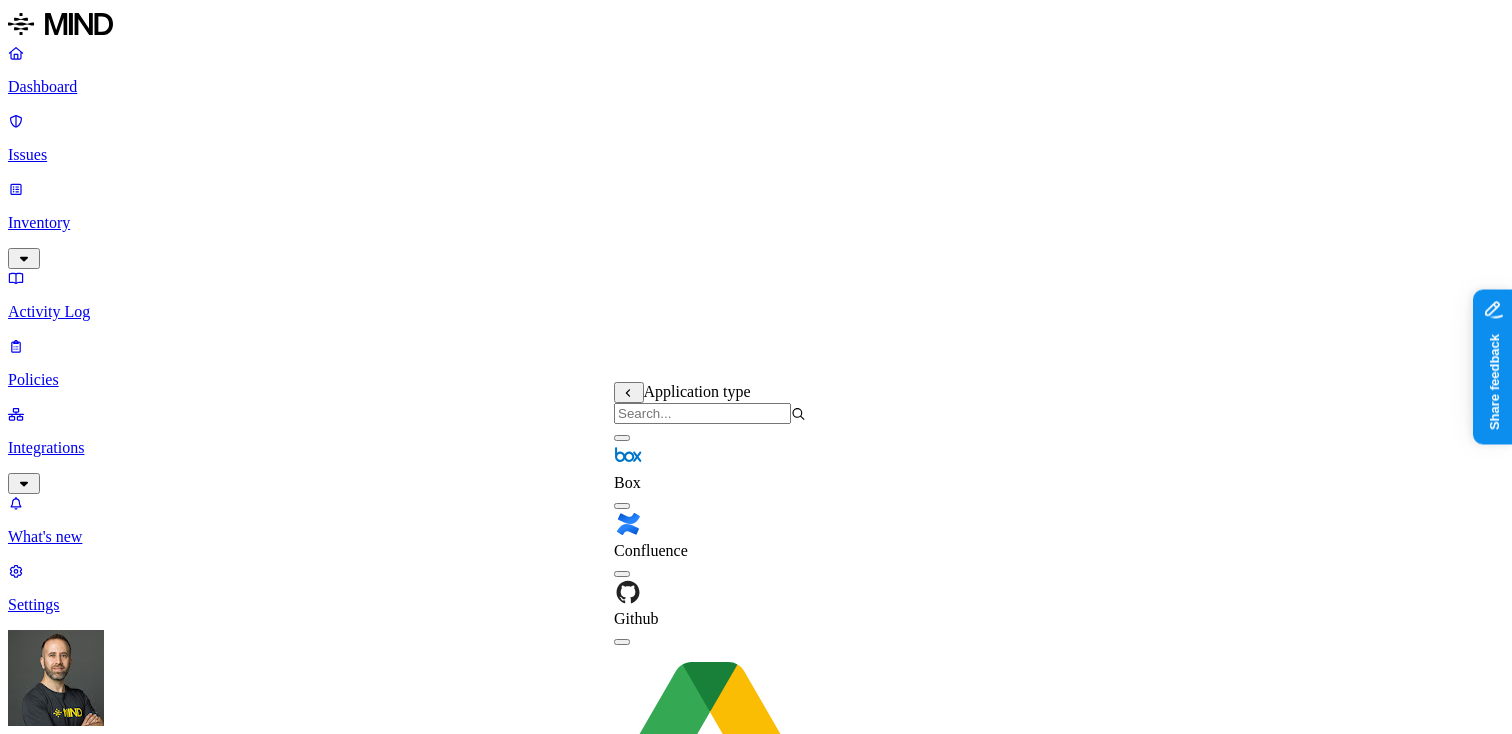 click at bounding box center [622, 874] 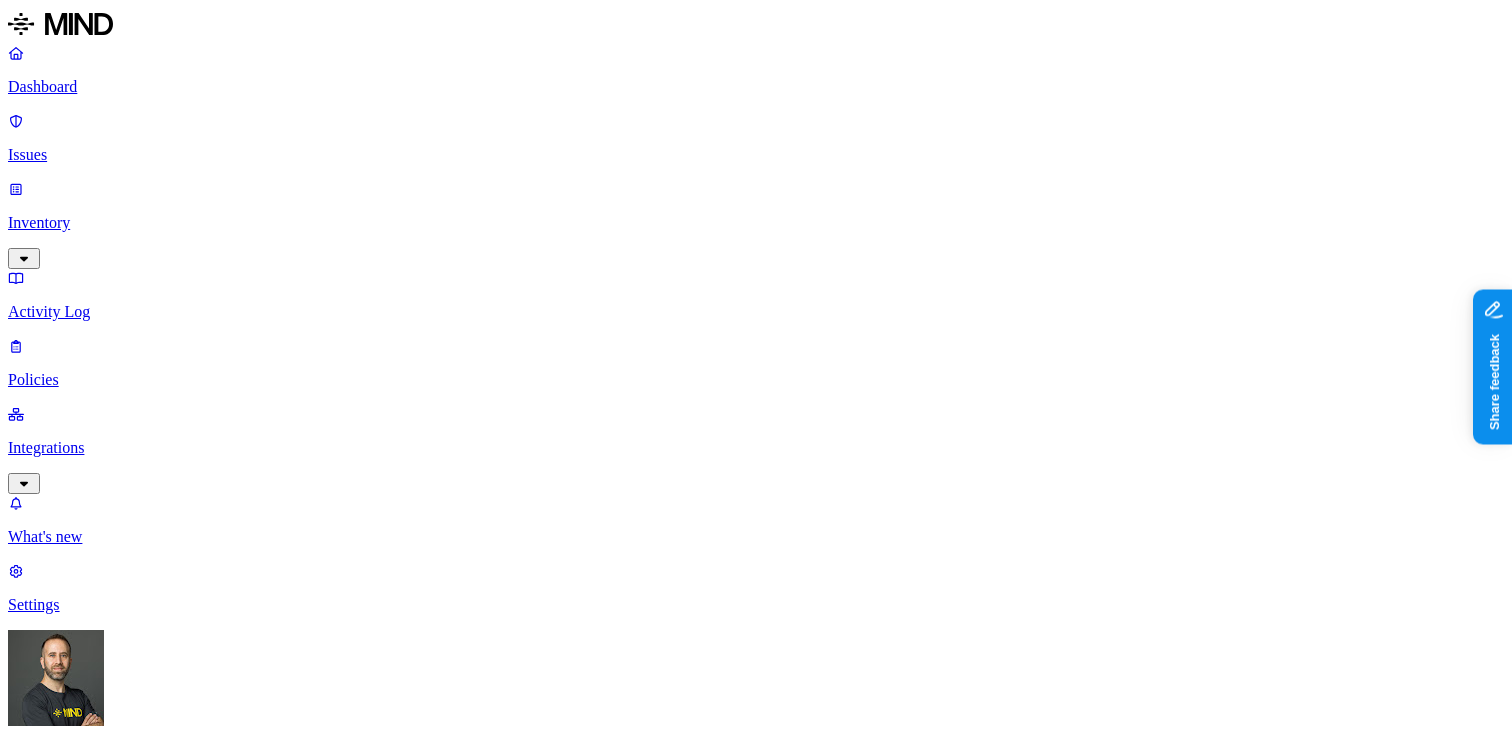 scroll, scrollTop: 0, scrollLeft: 0, axis: both 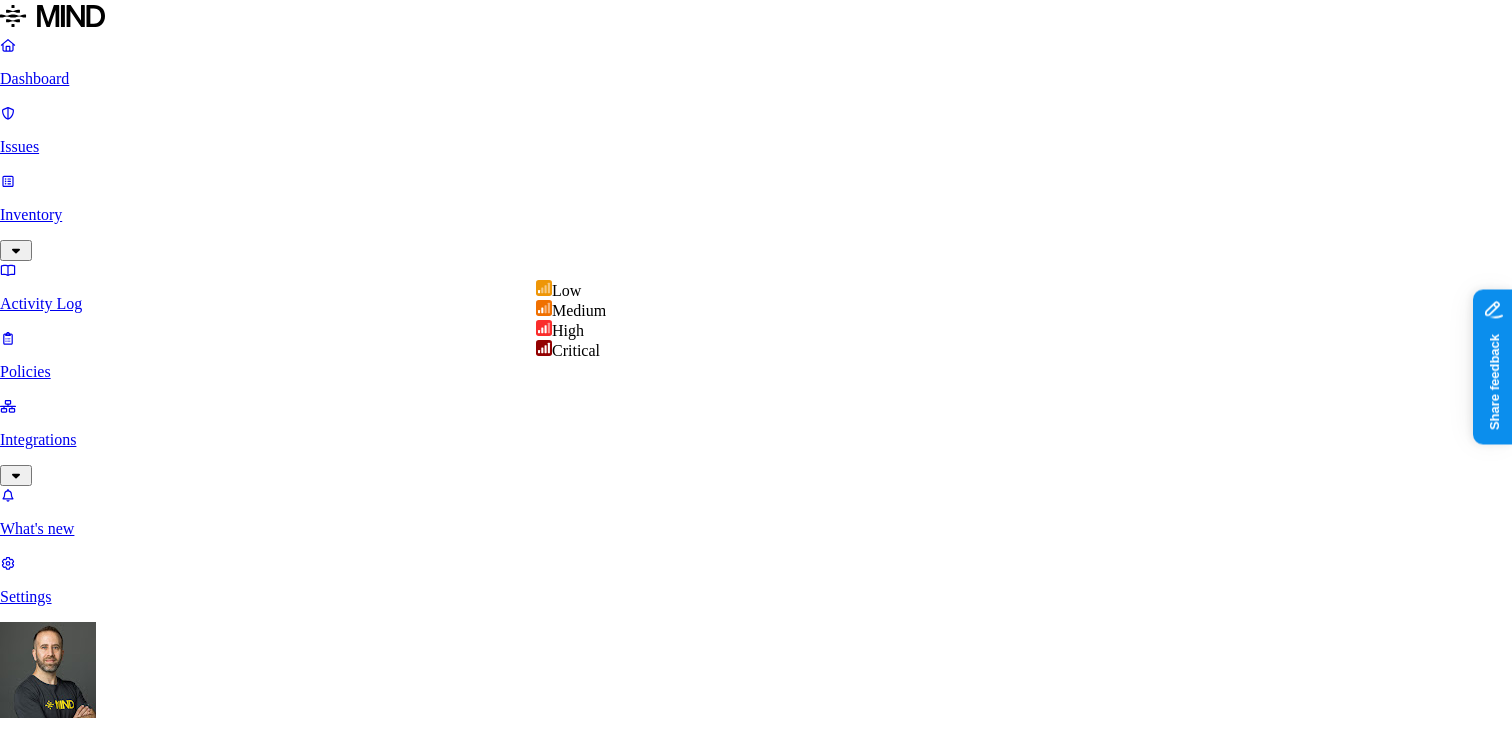 click on "Dashboard Issues Inventory Activity Log Policies Integrations What's new 1 Settings Tom Mayblum ACME New policy Policy name   Severity Select severity Low Medium High Critical   Description (Optional) Policy type Exfiltration Prevent sensitive data uploads Endpoint Exposure Detect sensitive data exposure Cloud Condition Define the data attributes, access levels, and data source locations that should trigger this exposure policy.  Note: A condition that matches any data with any access level is not valid, as it is too broad. For more details on condition guidelines, please refer to the   documentation DATA WHERE Classification is PCI OR Data type is any of Password, SSN ACCESS WHERE Public access is Anyone with link LOCATION WHERE Application type is Jira Notifications Method None None Maya Raz prod-164.westus prod-82.westus test-avigail email test dadaa MH Teams test 2-25 dlp-ops test test-2 test-3 DLP Ops 2025 MH N EU Webhook - test webhook testing new-schema-test MH Webhook test site bad lol Tom" at bounding box center (756, 1118) 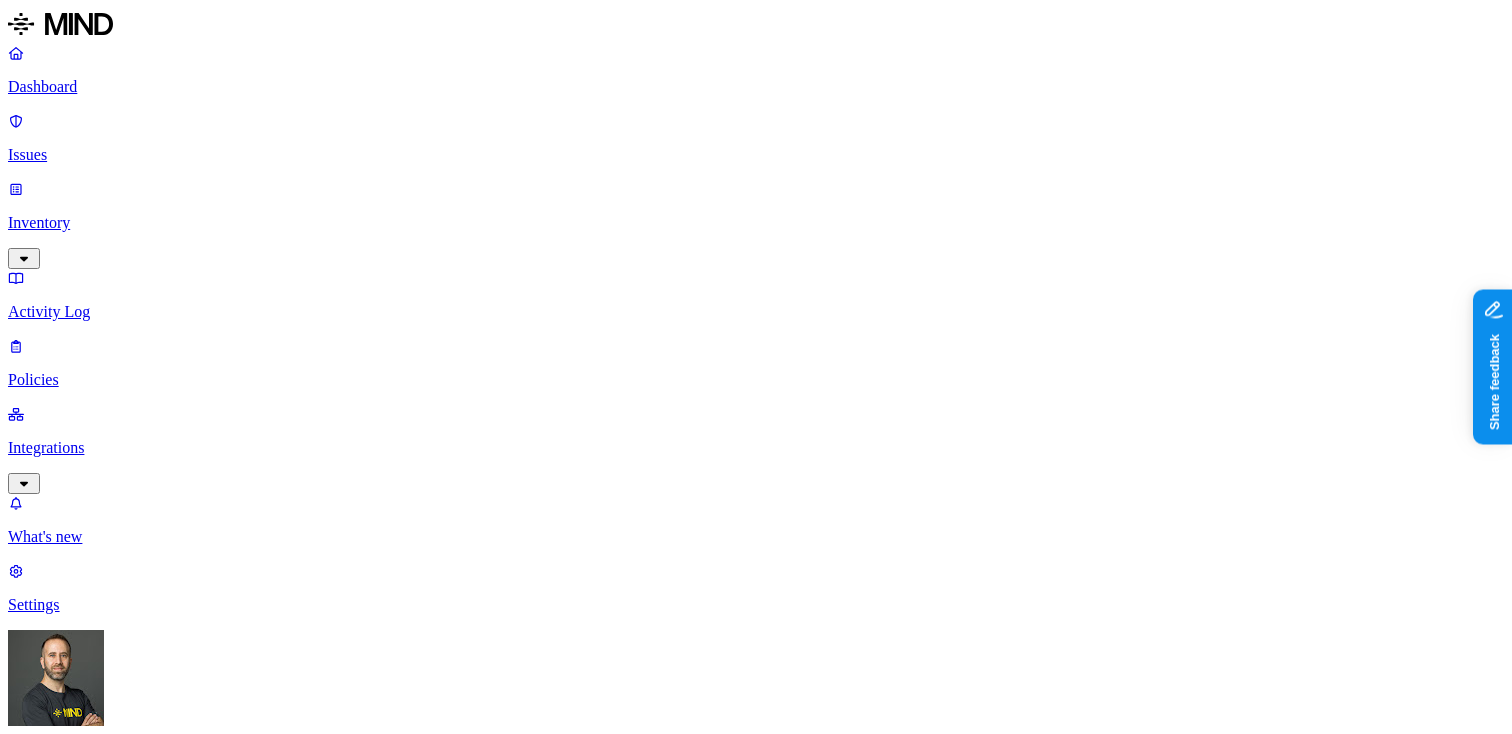scroll, scrollTop: 837, scrollLeft: 0, axis: vertical 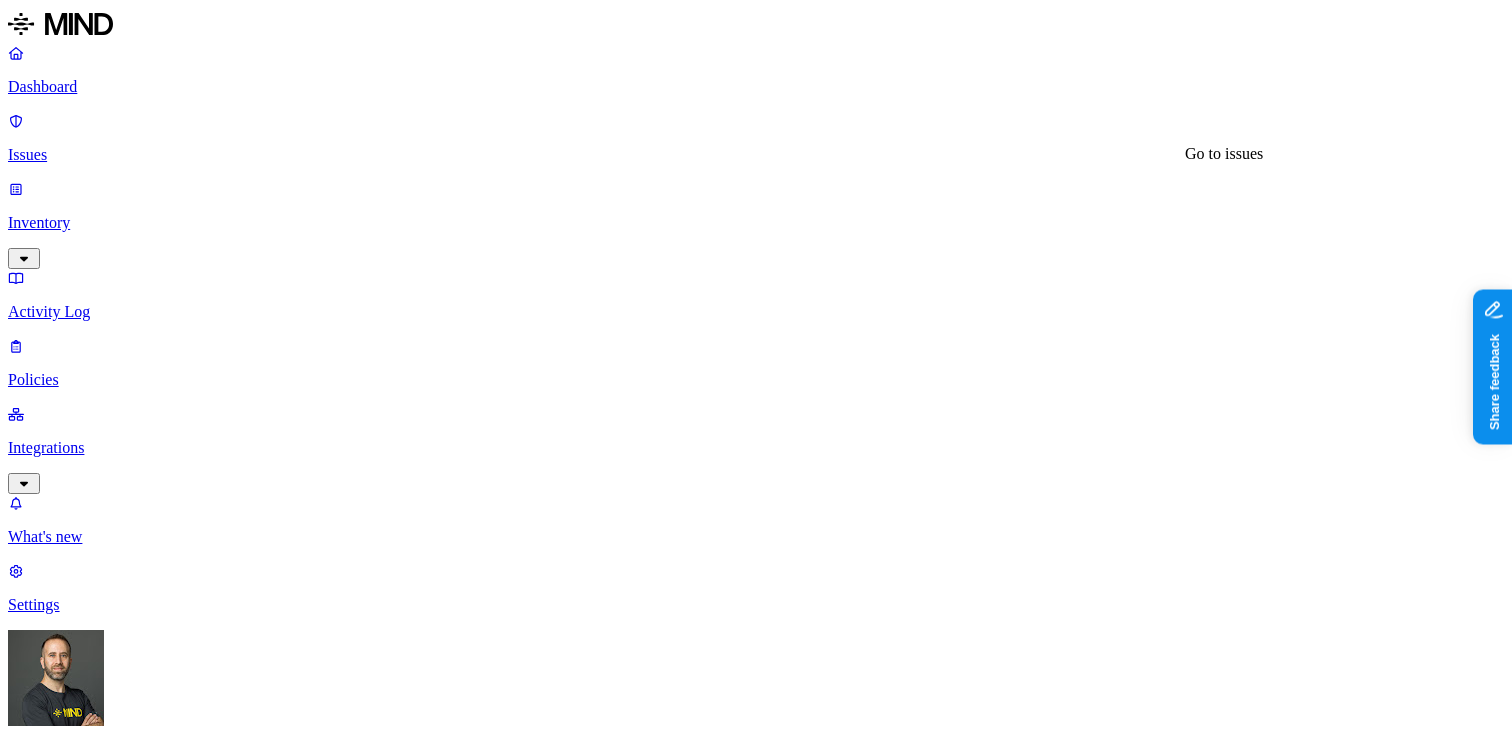 click on "12" at bounding box center (872, 1149) 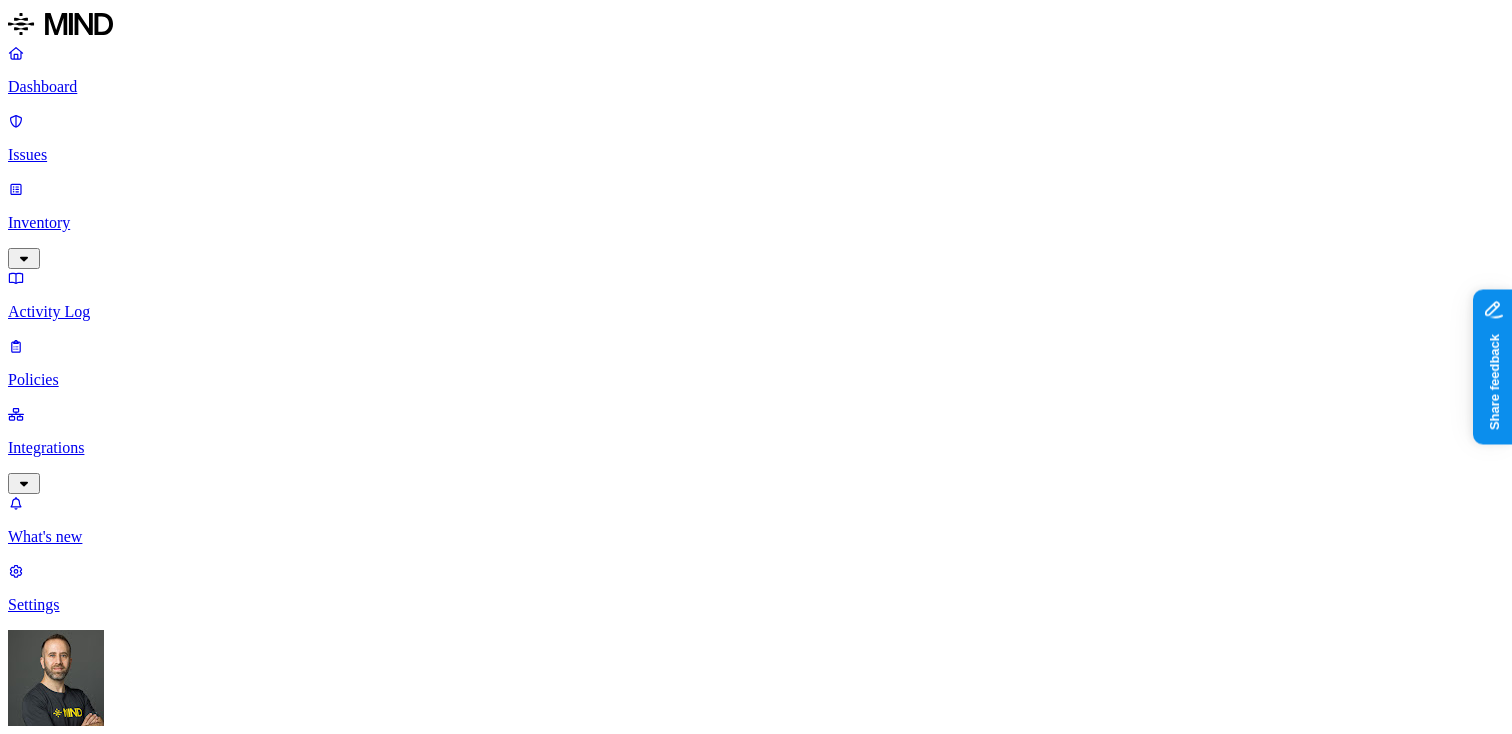 scroll, scrollTop: 0, scrollLeft: 0, axis: both 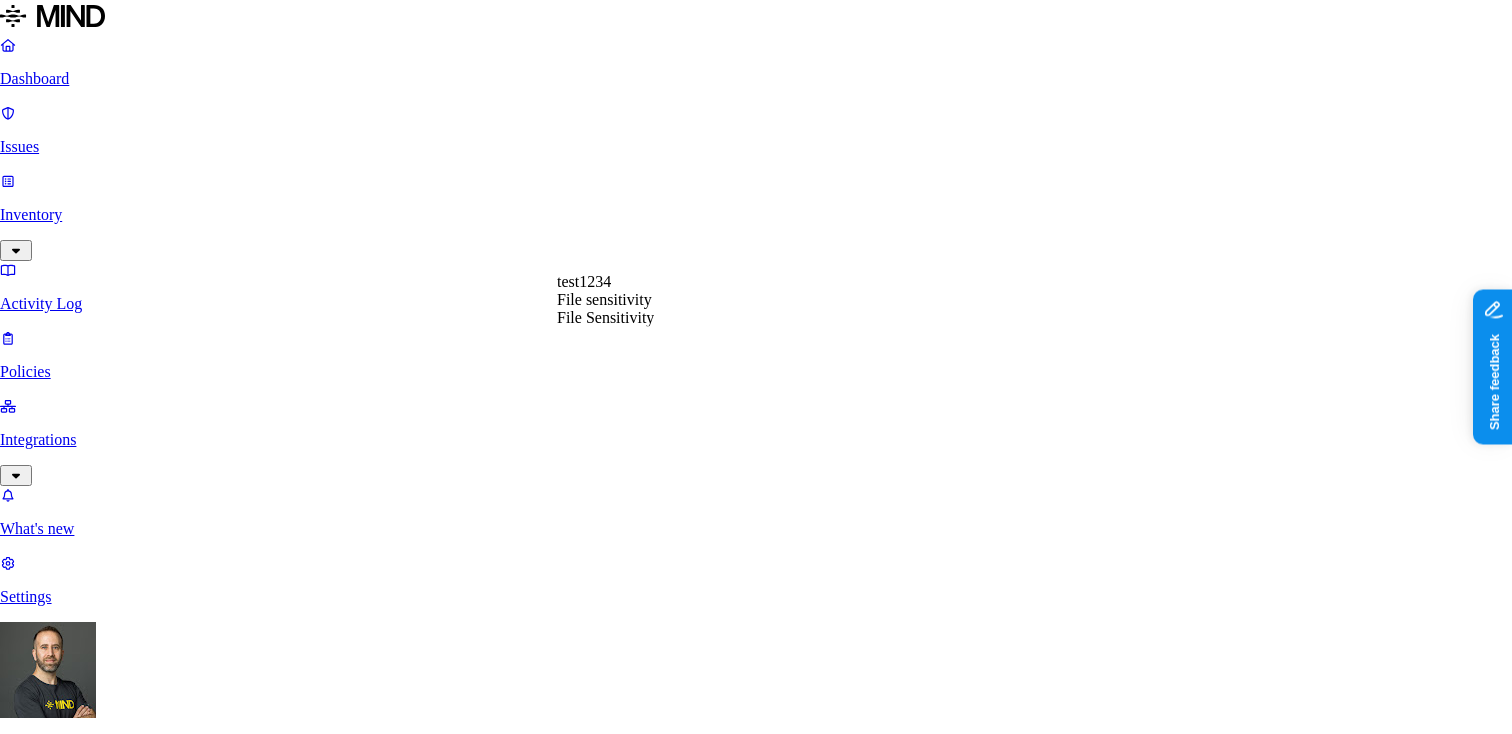 click on "Label Key" at bounding box center [45, 4975] 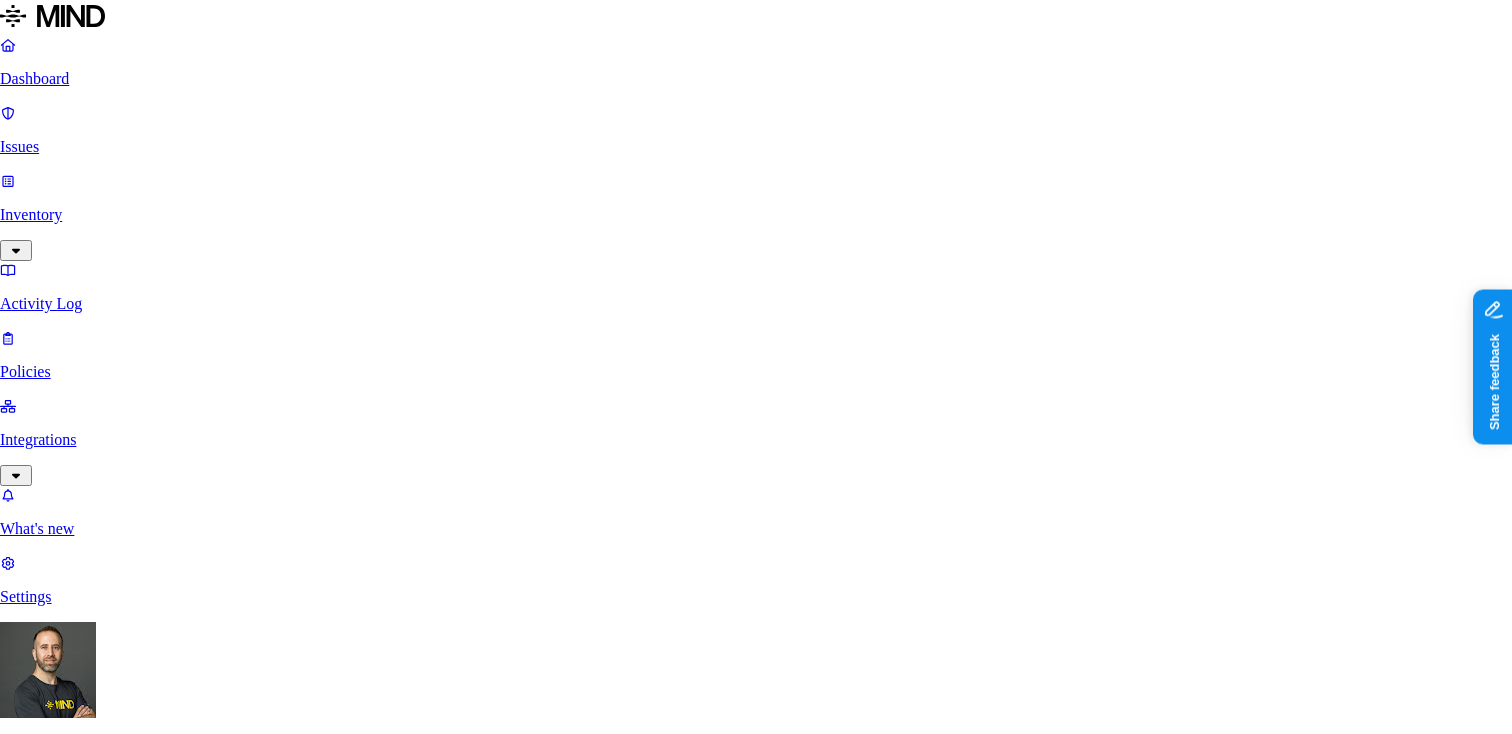 click on "Label Value" at bounding box center (165, 4975) 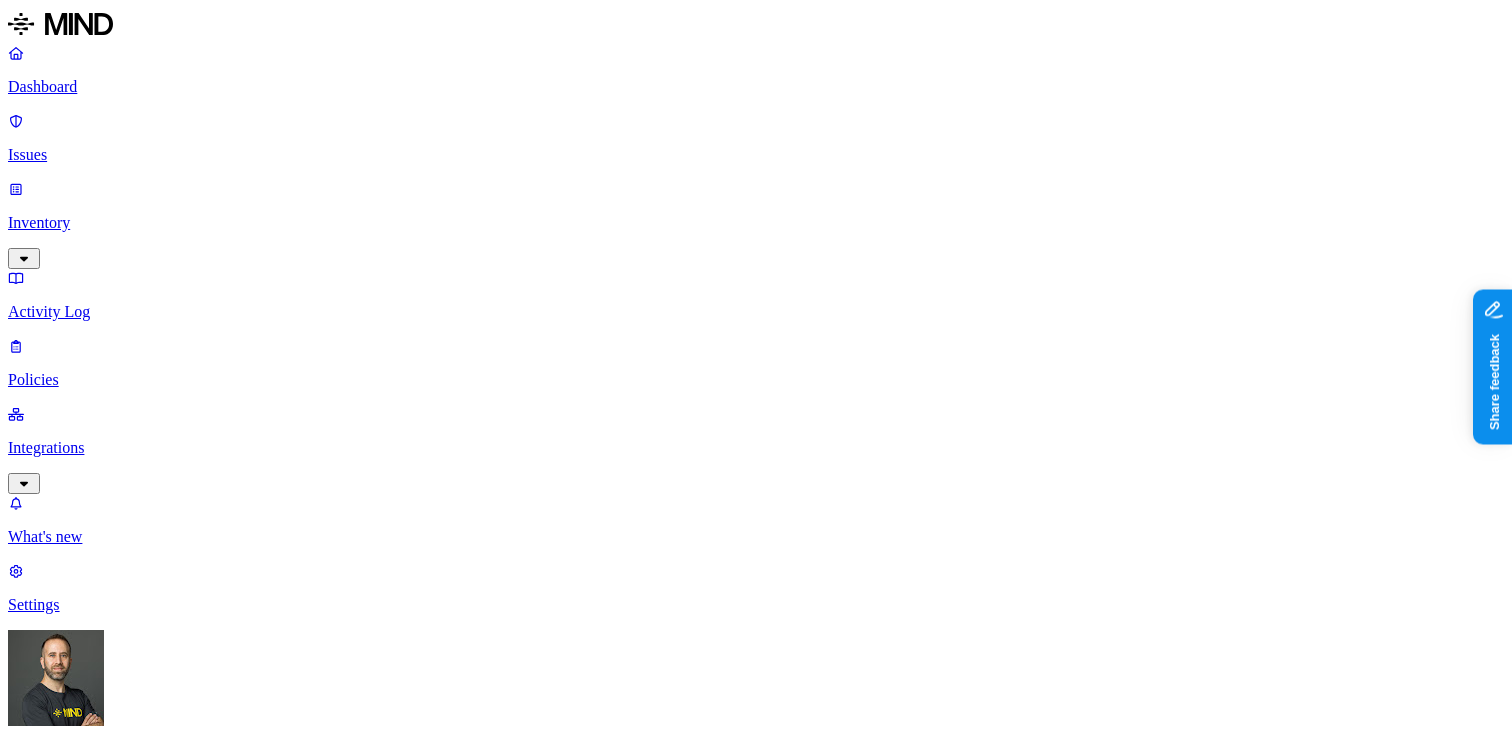 scroll, scrollTop: 0, scrollLeft: 0, axis: both 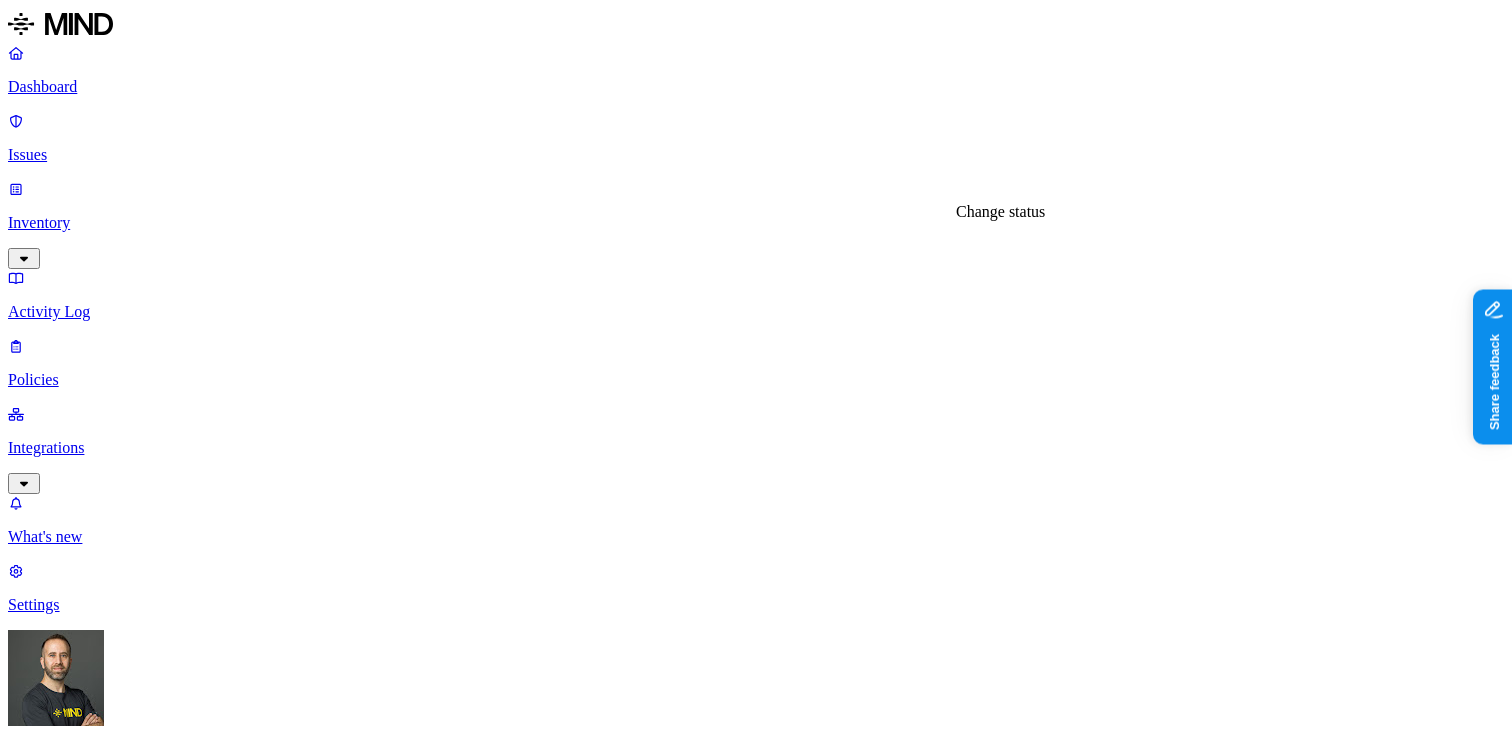 click on "In Progress" at bounding box center (62, 3164) 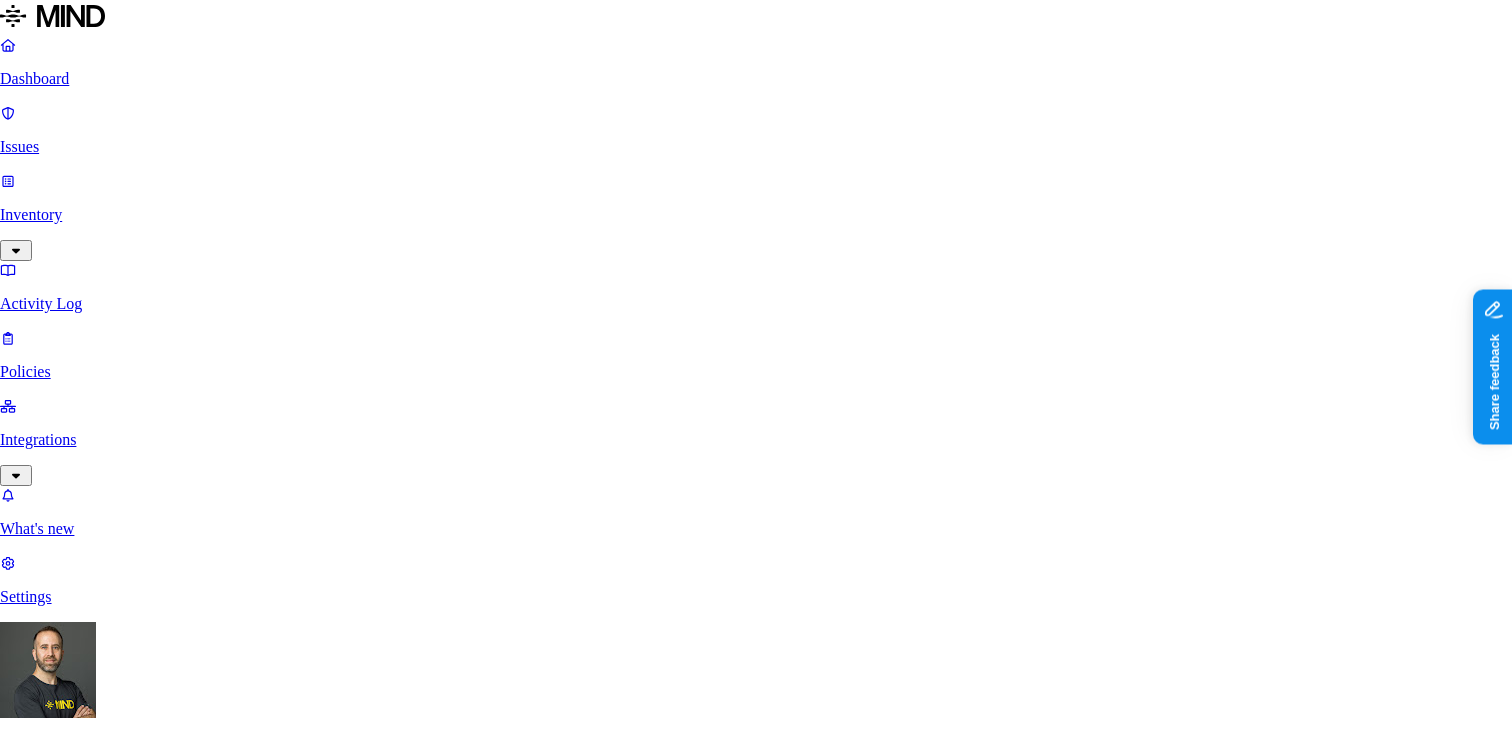 click on "Select reason" at bounding box center (57, 4943) 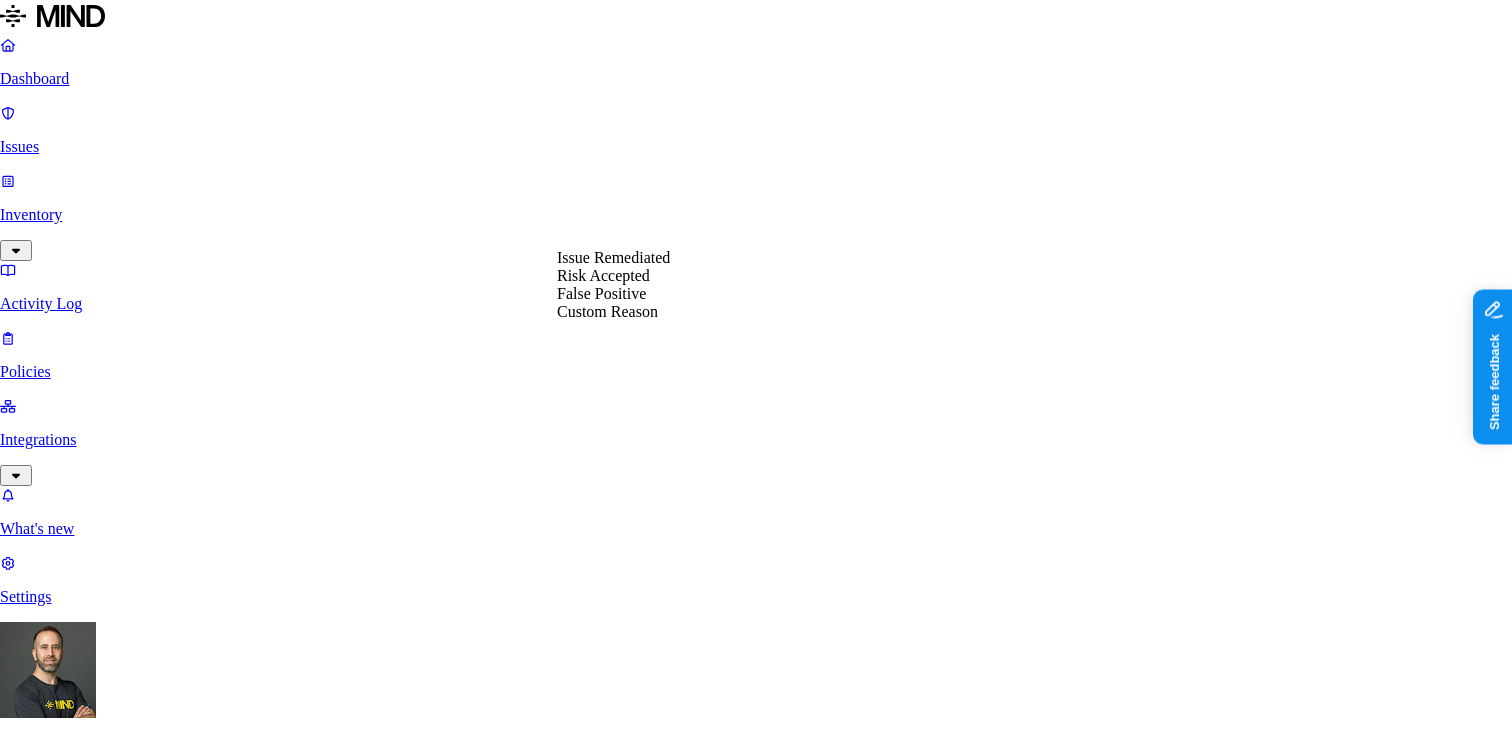select on "Risk Accepted" 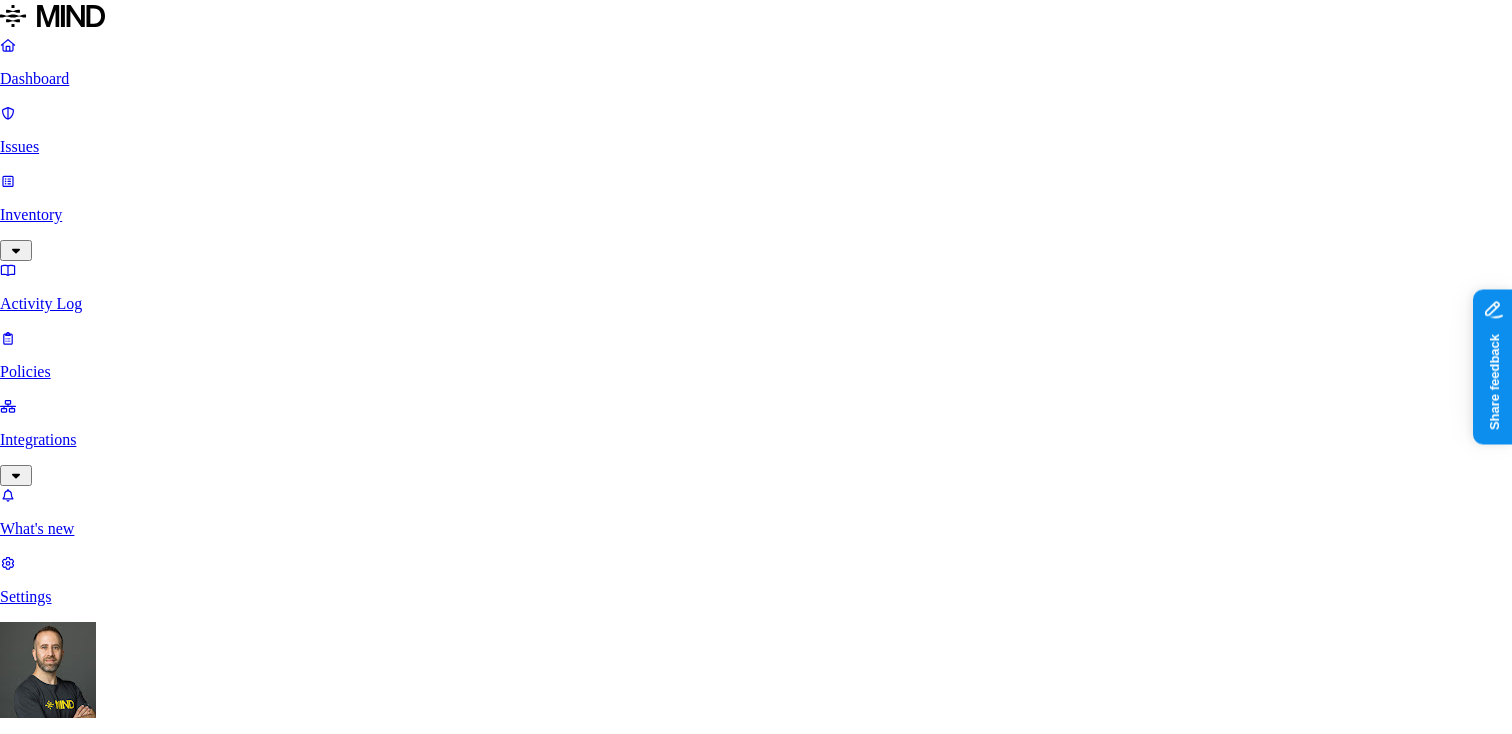 click on "Done" at bounding box center [82, 4964] 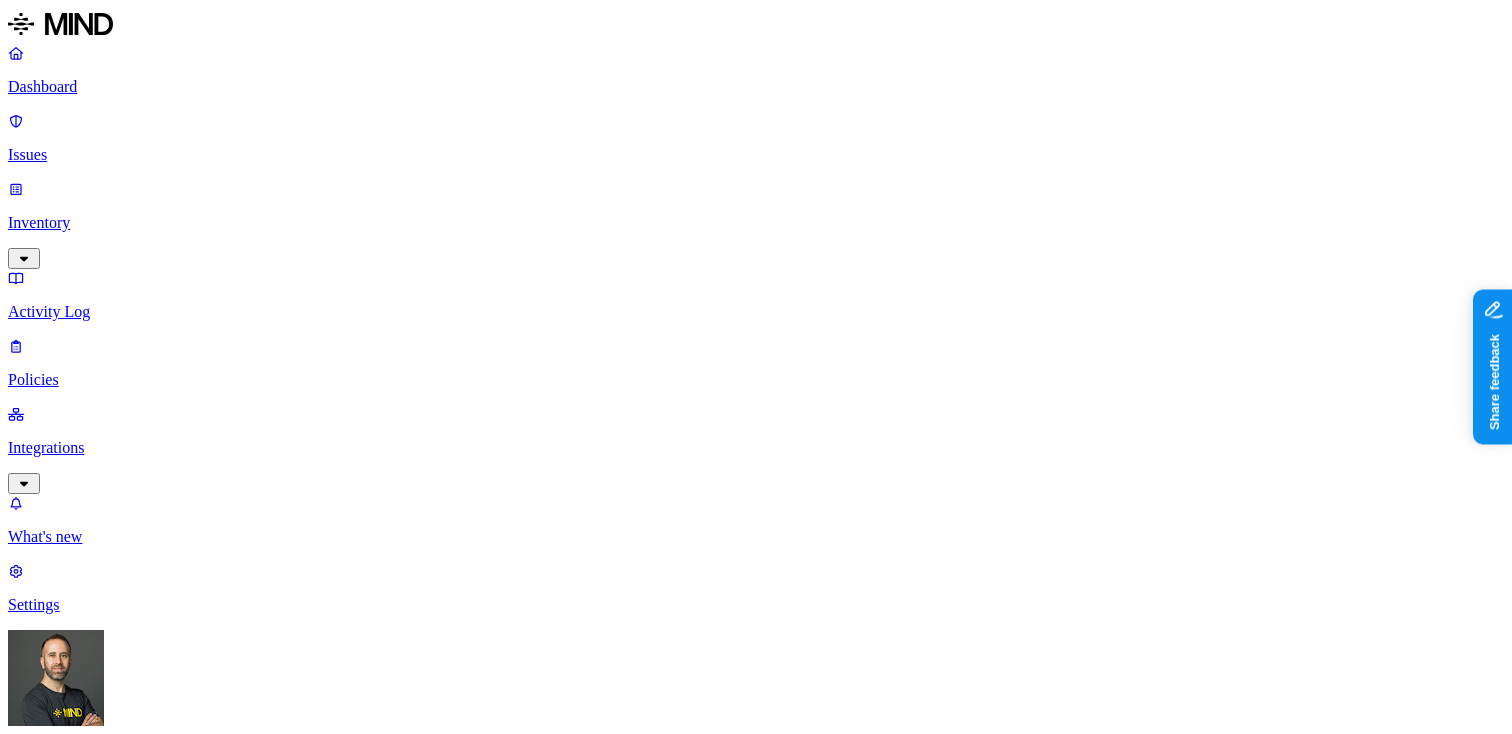 click on "Severity High Risks Exposure Status Resolved Action taken Monitored Environment Cloud Discovered Jun 26, 2025, 10:01 AM Description Detects the external sharing of resources containing credit card numbers. Improper handling of data subject to payment information (PCI) regulation may lead to non-compliance with applicable regulations" at bounding box center (756, 3045) 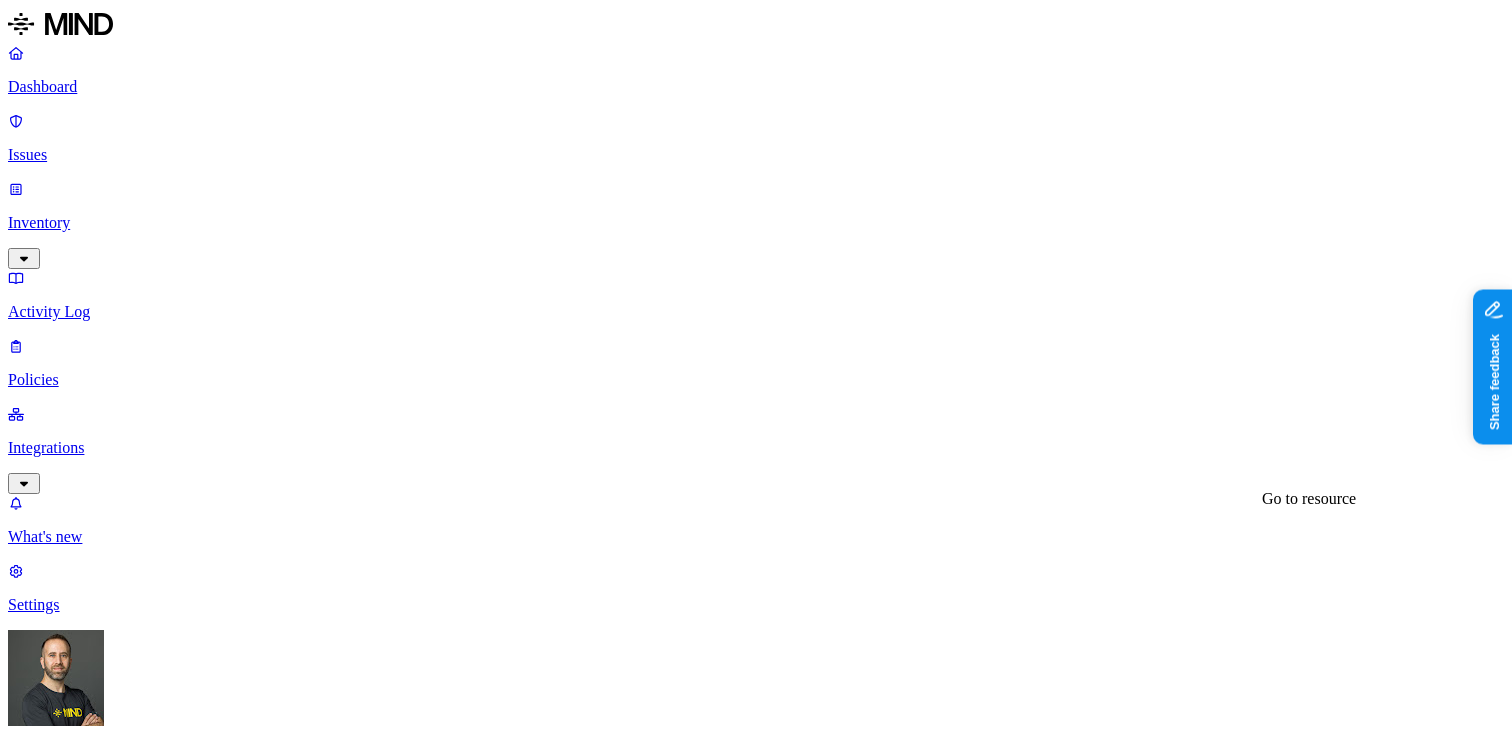 scroll, scrollTop: 0, scrollLeft: 0, axis: both 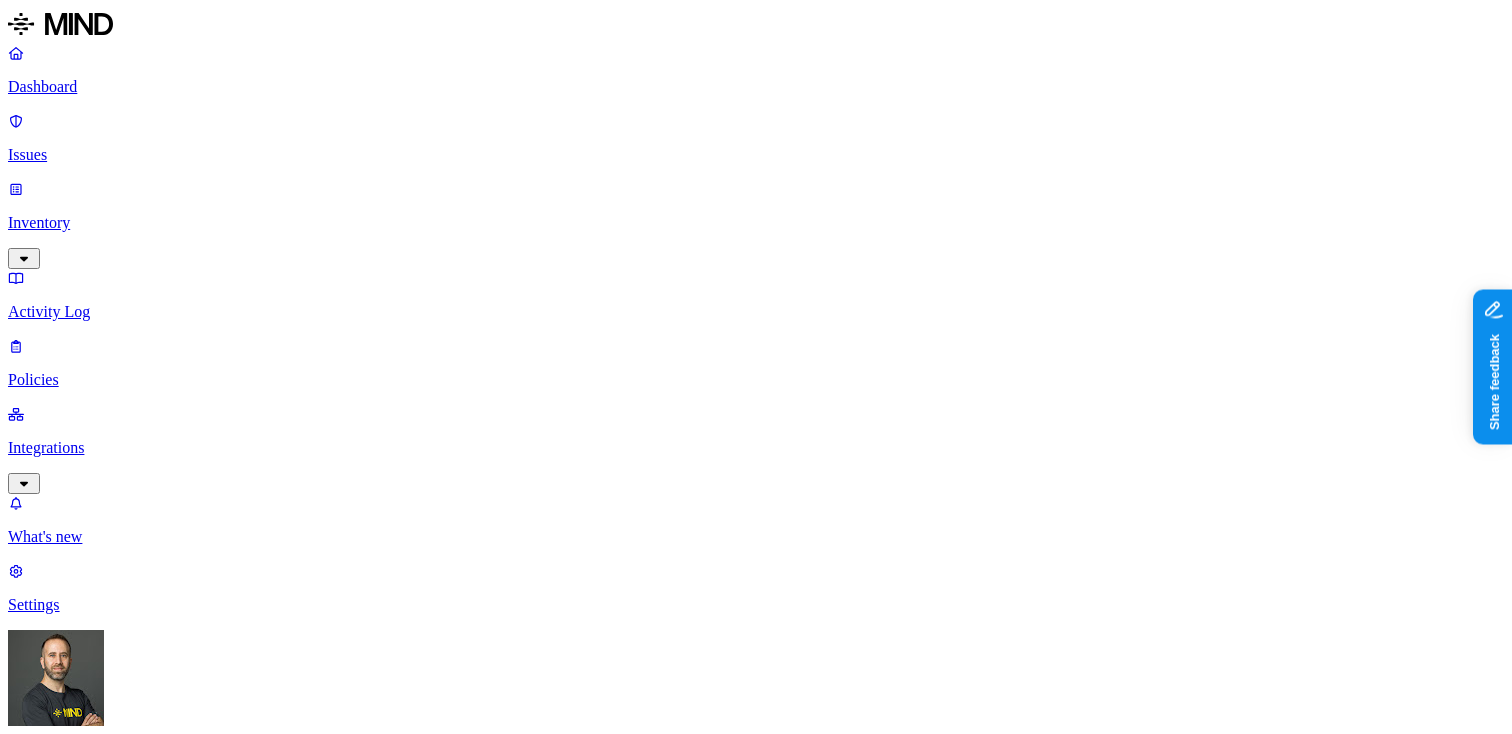 click on "Dashboard" at bounding box center (756, 87) 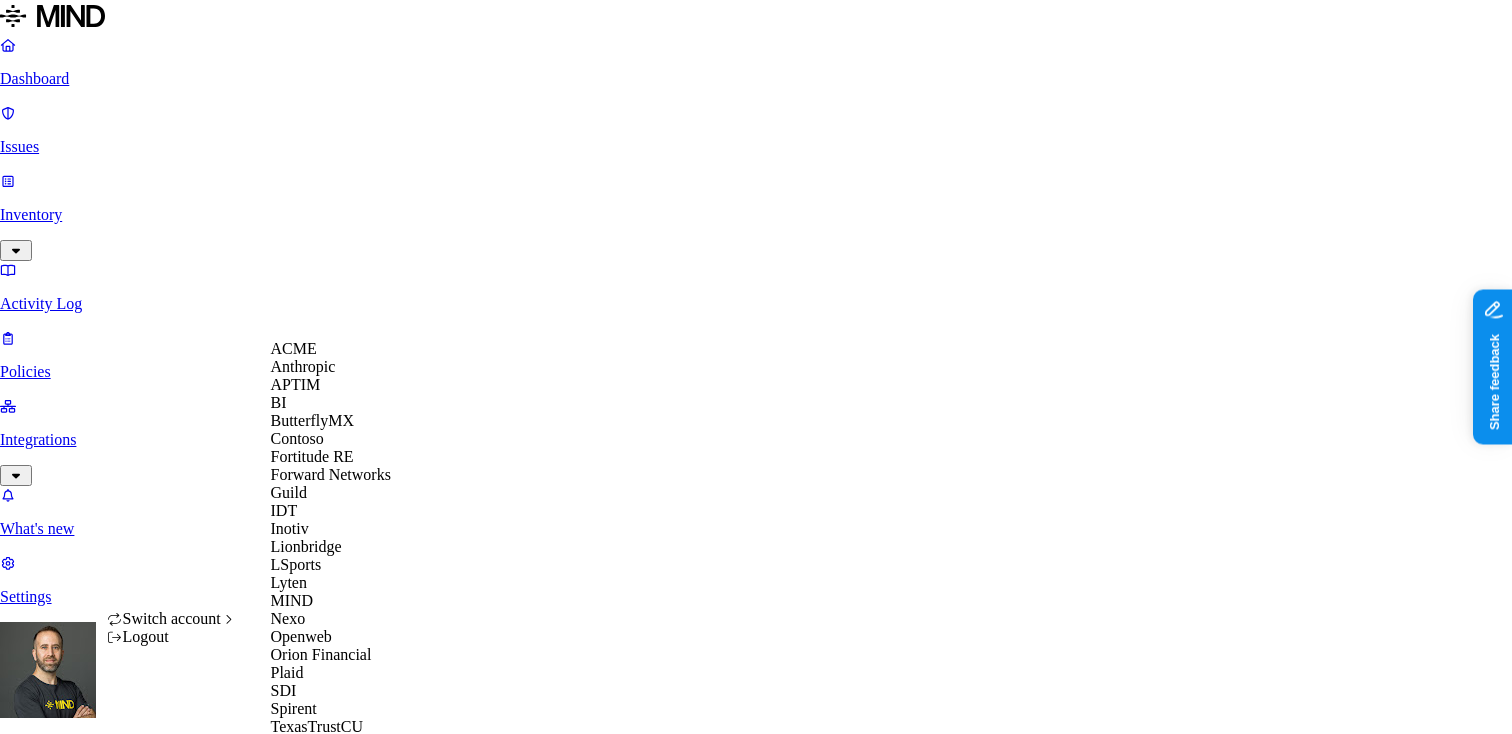 scroll, scrollTop: 596, scrollLeft: 0, axis: vertical 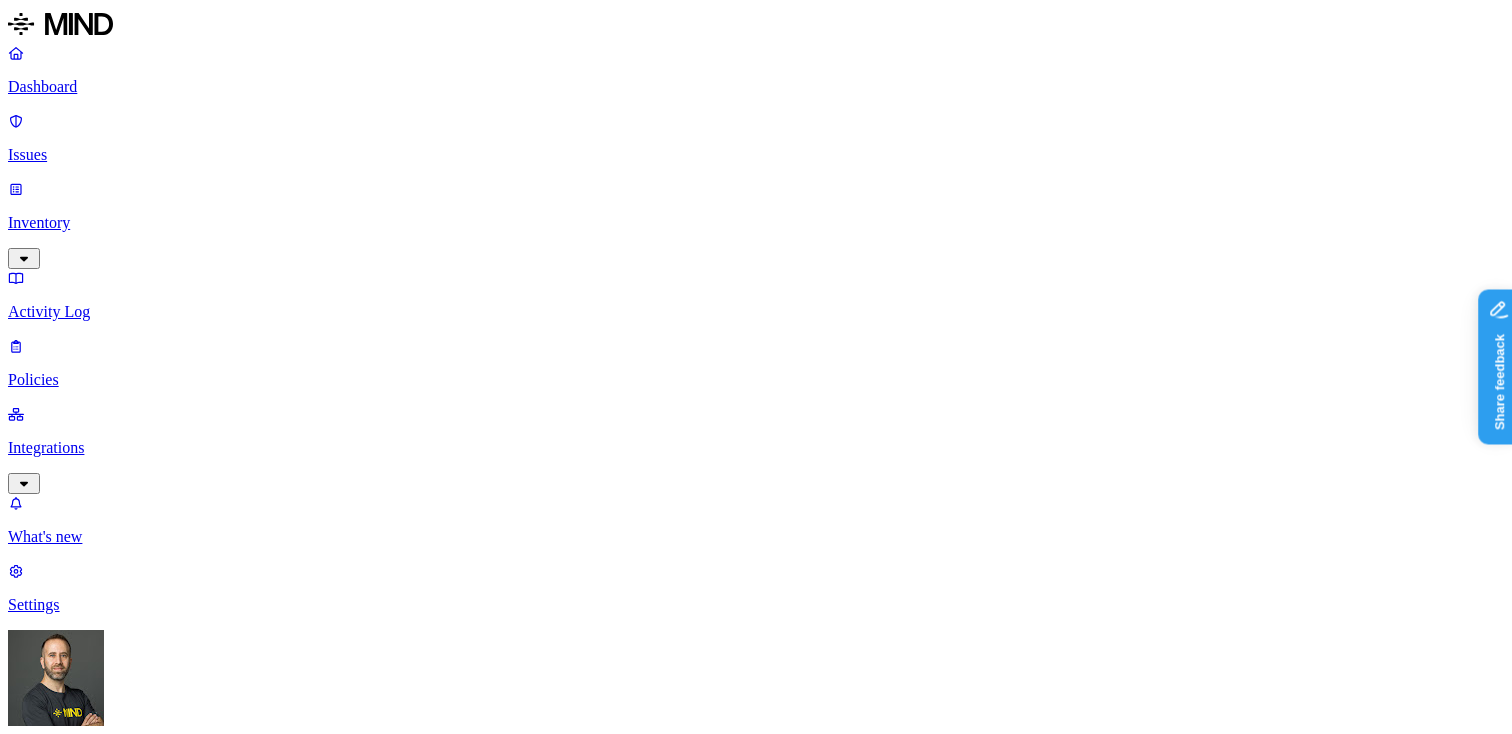click on "Detection" at bounding box center [119, 1984] 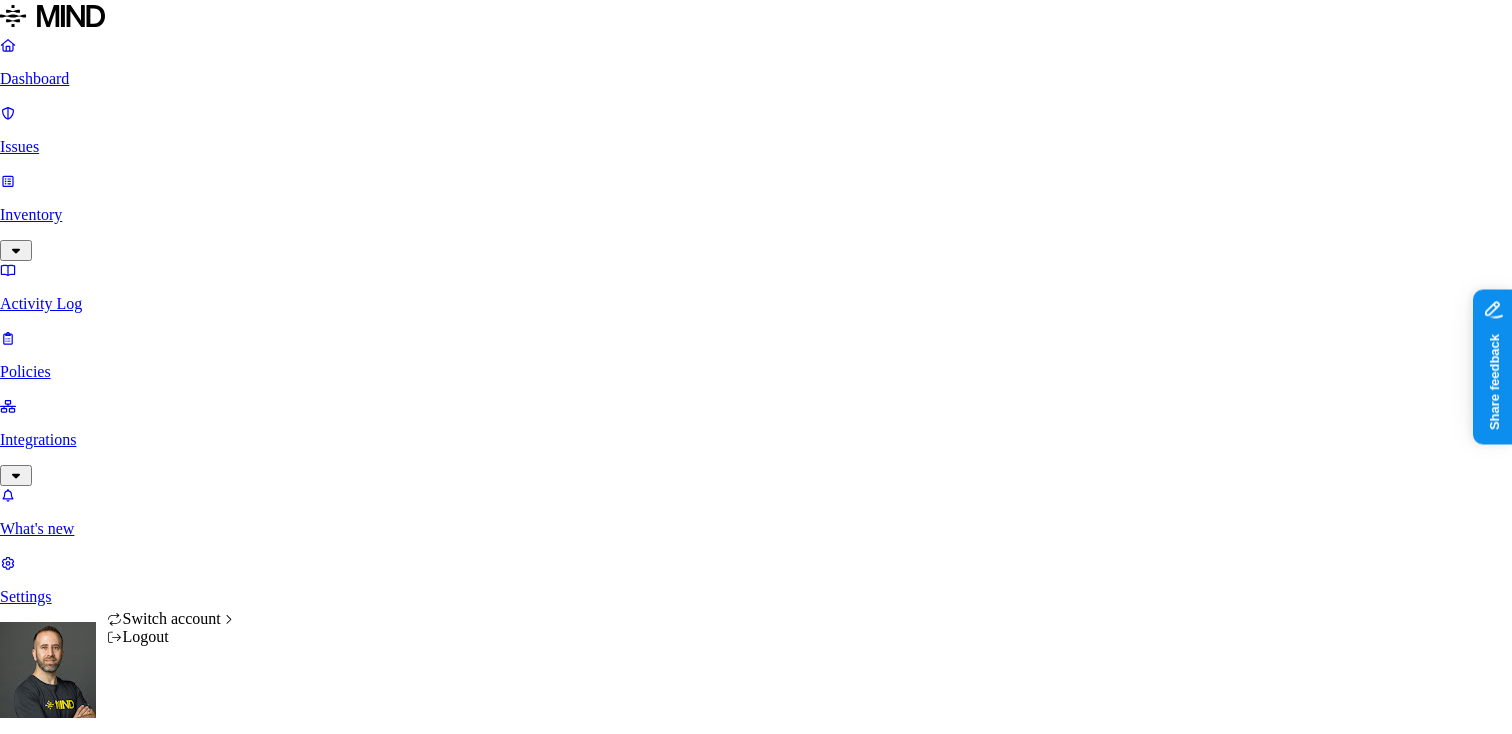 click on "Dashboard Issues Inventory Activity Log Policies Integrations What's new 1 Settings [FIRST] [LAST] ThoughtSpot Dashboard 574 Discovery Detection Prevention Timeframe: Last 30 days   |   Last update: 11:10 AM Active issues Medium 17 Issues by risk category 17 Exposure Open issues trend Opened vs resolved issues Open Resolved Top issues Policy # issues Risk category Secrets detected in resource 17 Exposure Top resources with issues Resource Sensitive records # issues [HASH] Password 1 1 [HASH] Email address 351 Encryption key 2 Phone number 1 1 [HASH] Encryption key 1 1 [HASH] Email address 349 Encryption key 2 1 snowflake-jdbc-3.13.6.jar Email address 349 Encryption key 2 1 [HASH] Encryption key 1 1 GCP credentials 1 1 Encryption key 2 1 2 1" at bounding box center (756, 1911) 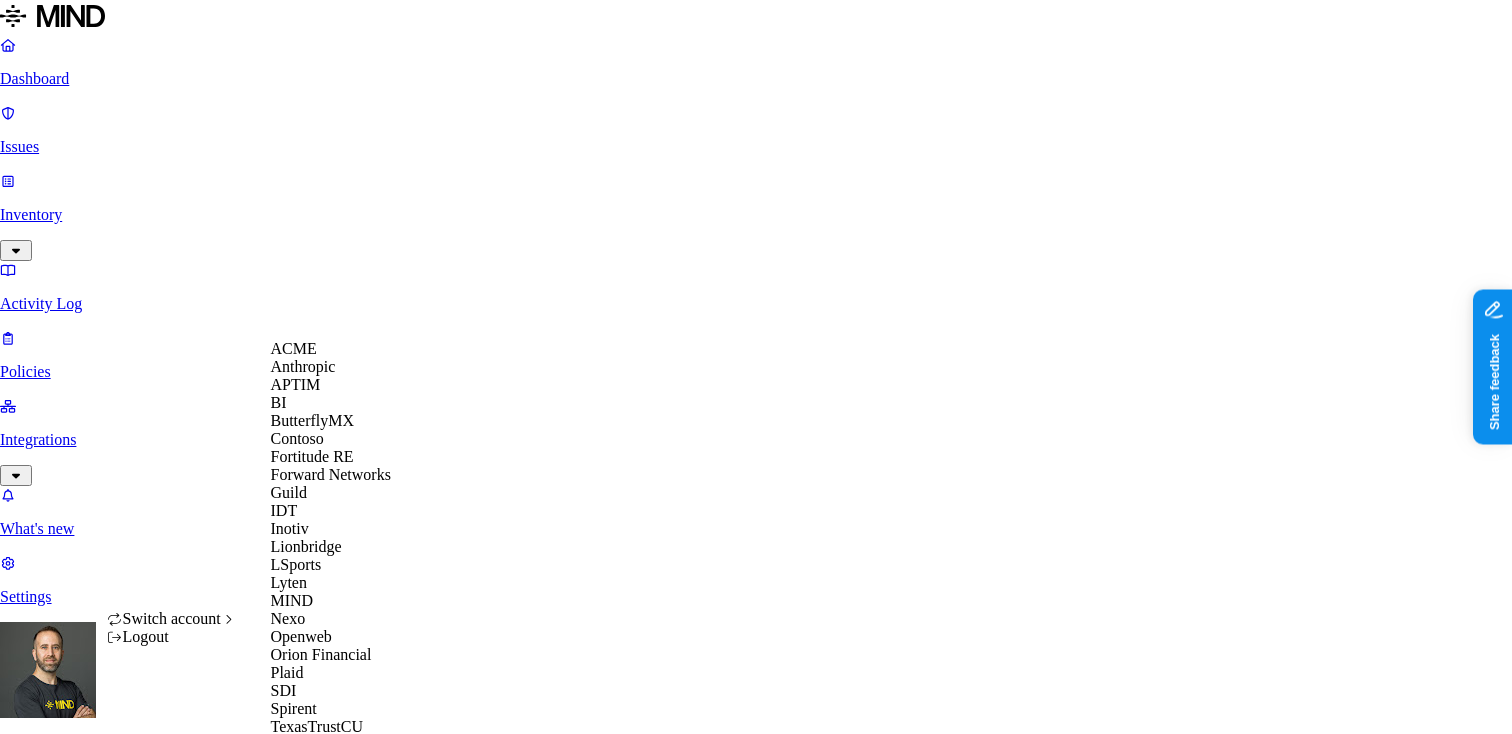 click on "ACME" at bounding box center [339, 349] 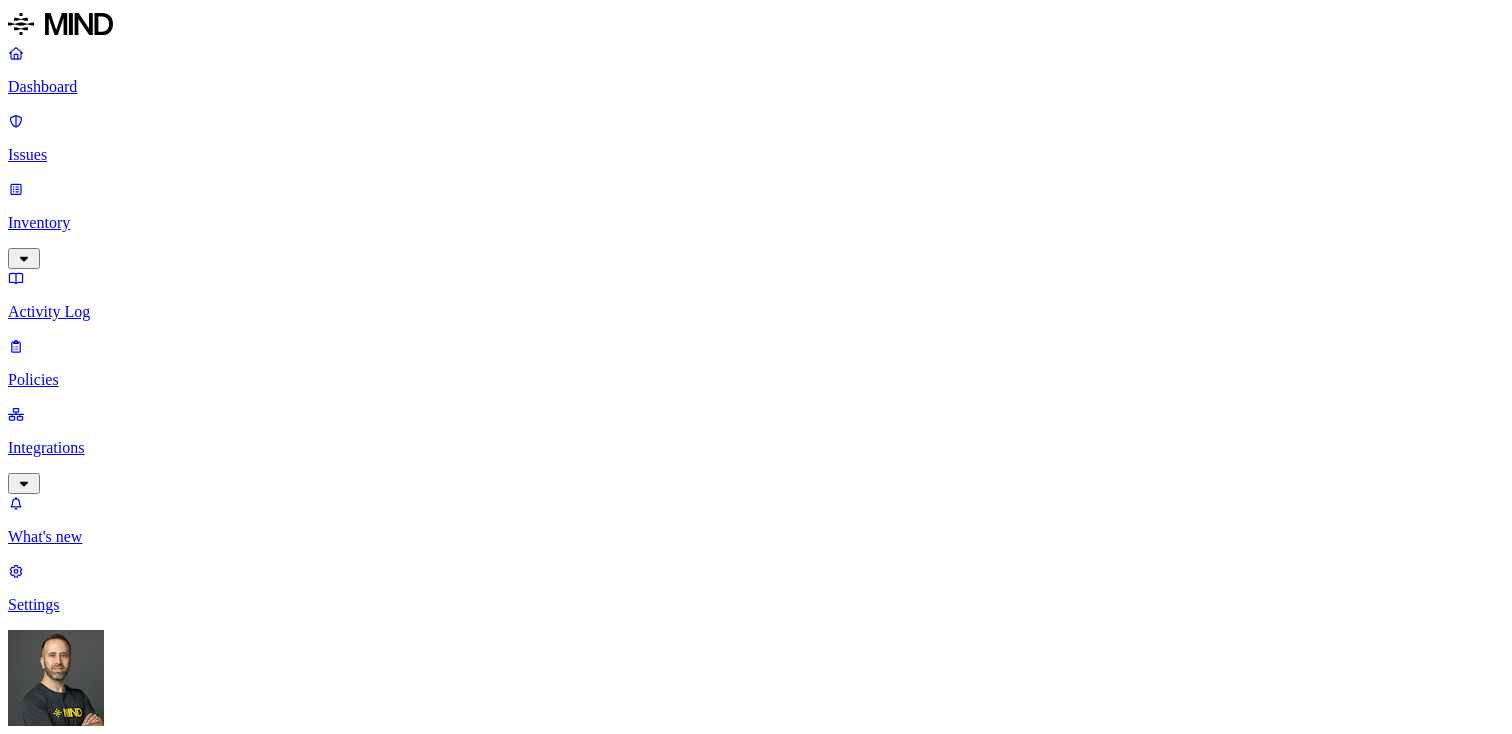 scroll, scrollTop: 0, scrollLeft: 0, axis: both 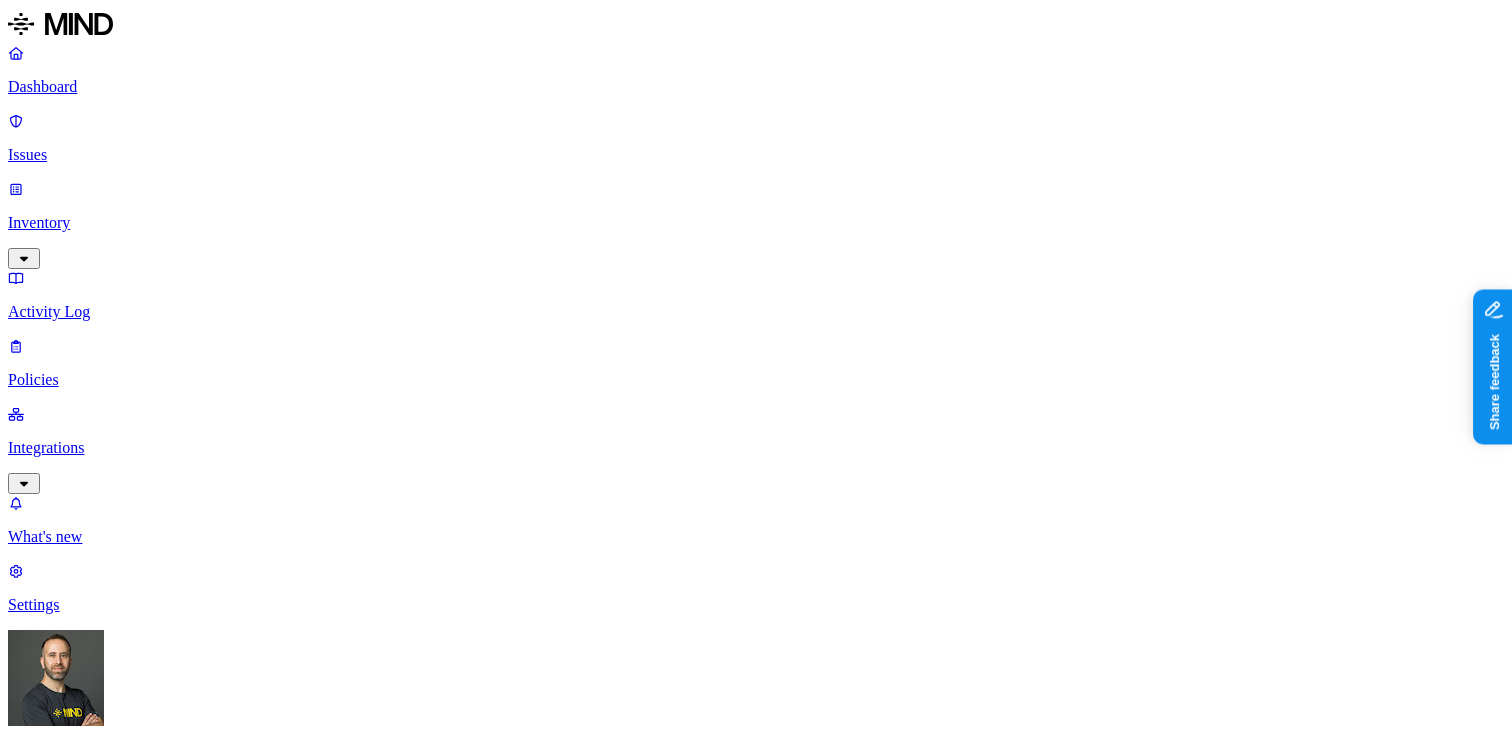 click on "Inventory" at bounding box center (756, 223) 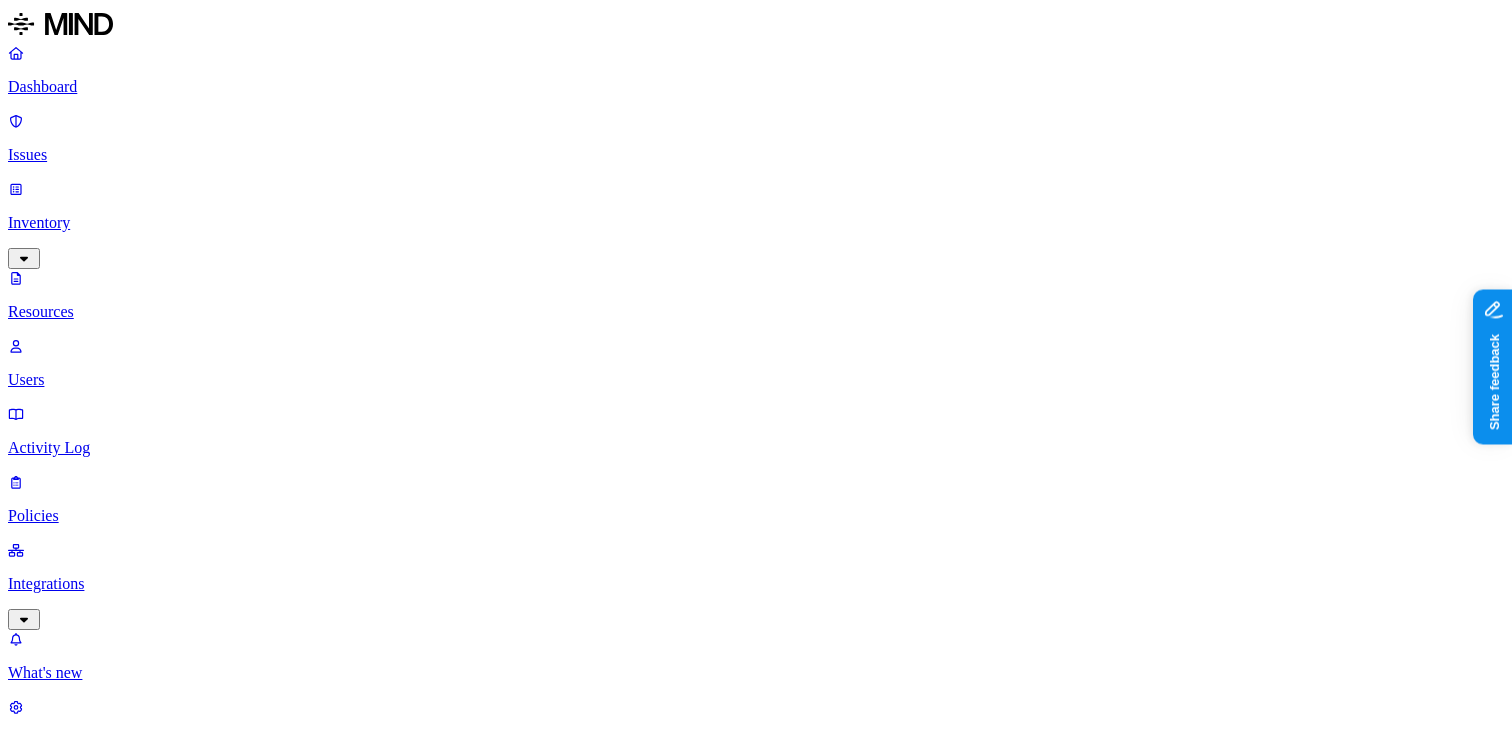 click on "Issues" at bounding box center (756, 155) 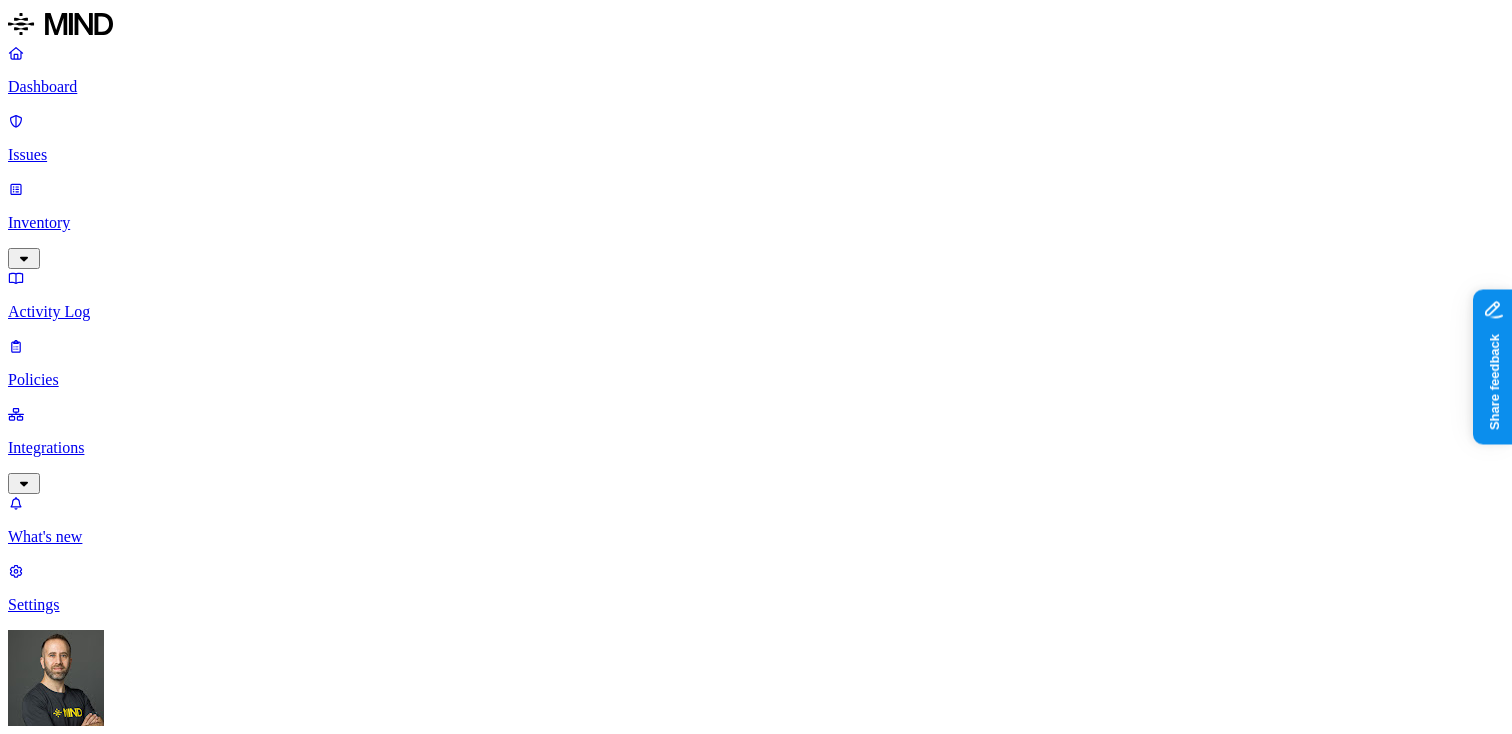 click on "Environment" at bounding box center (61, 1095) 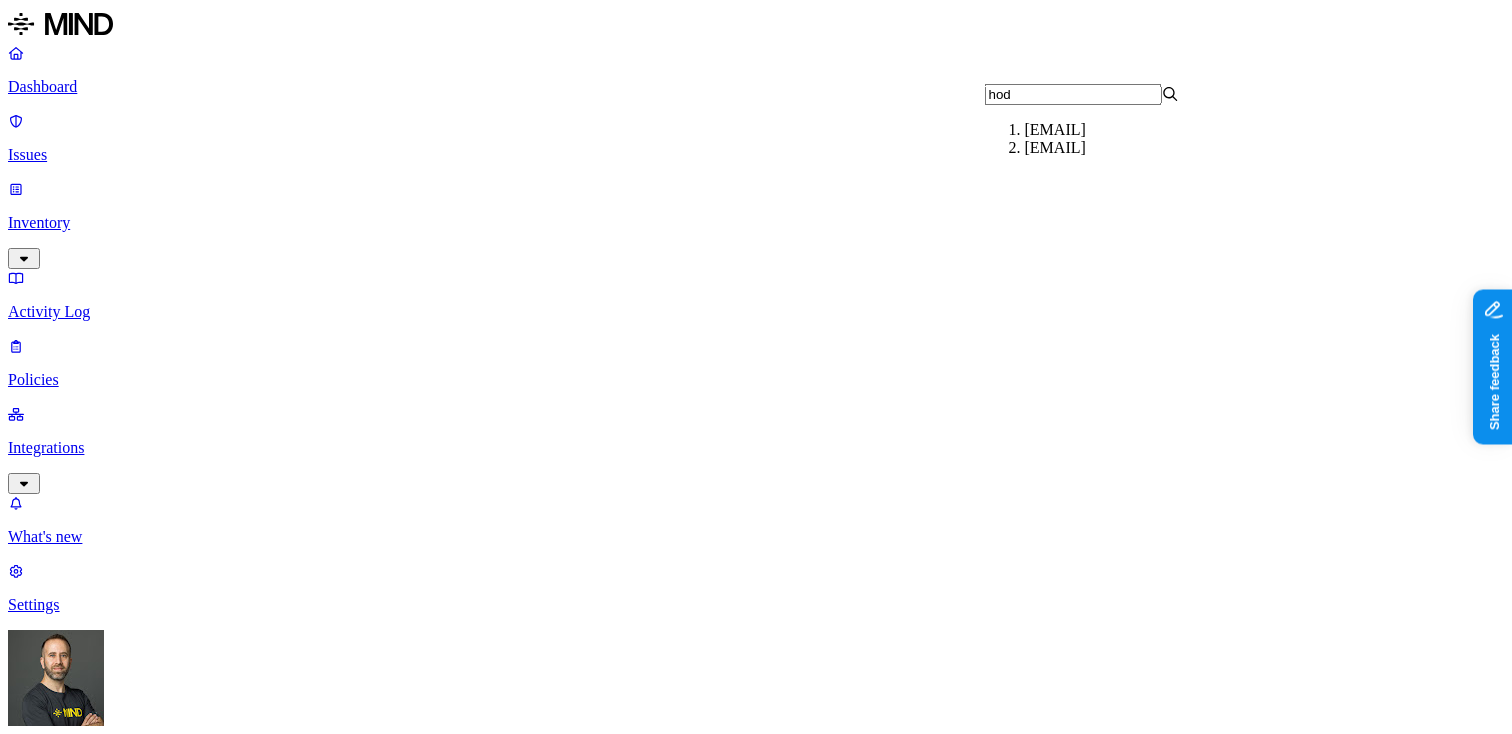 type on "hod" 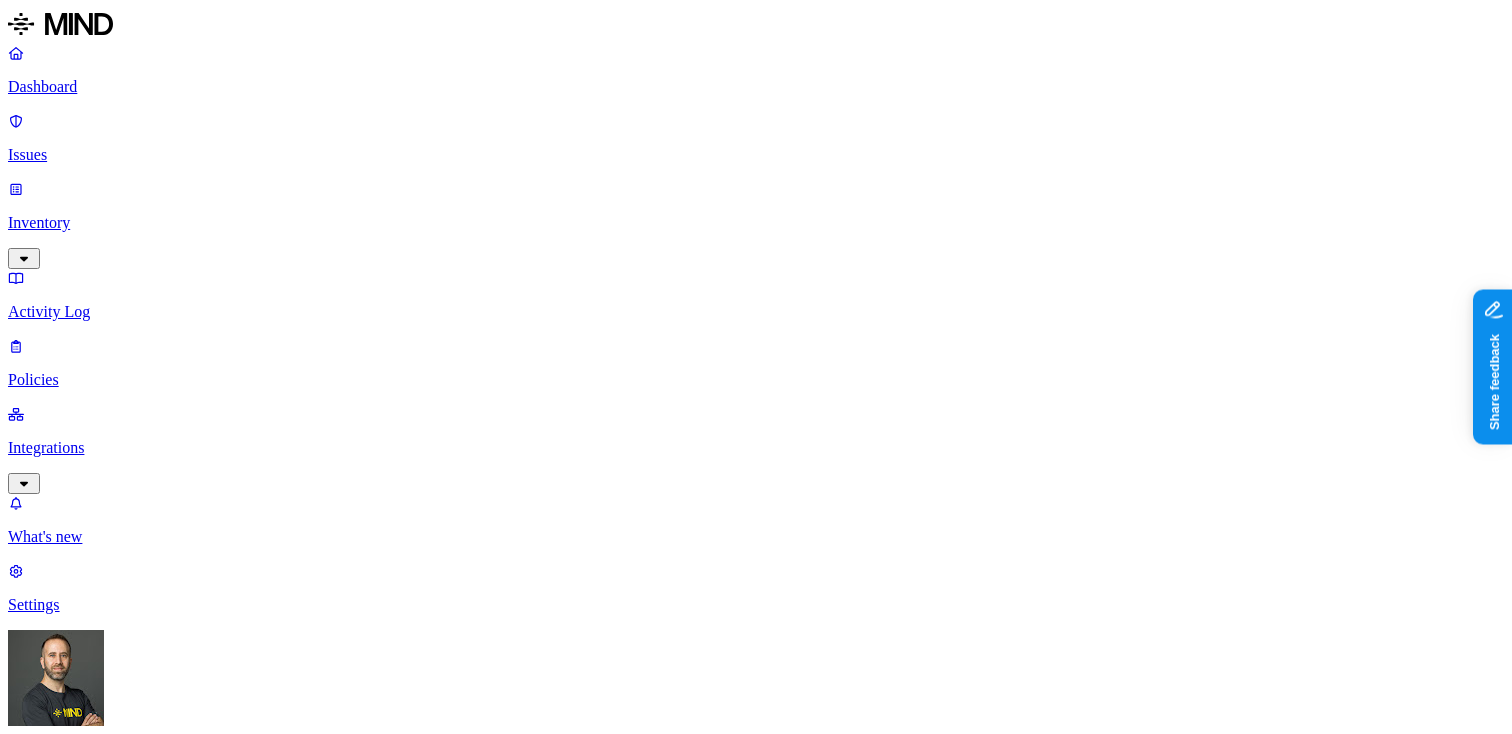 scroll, scrollTop: 0, scrollLeft: 282, axis: horizontal 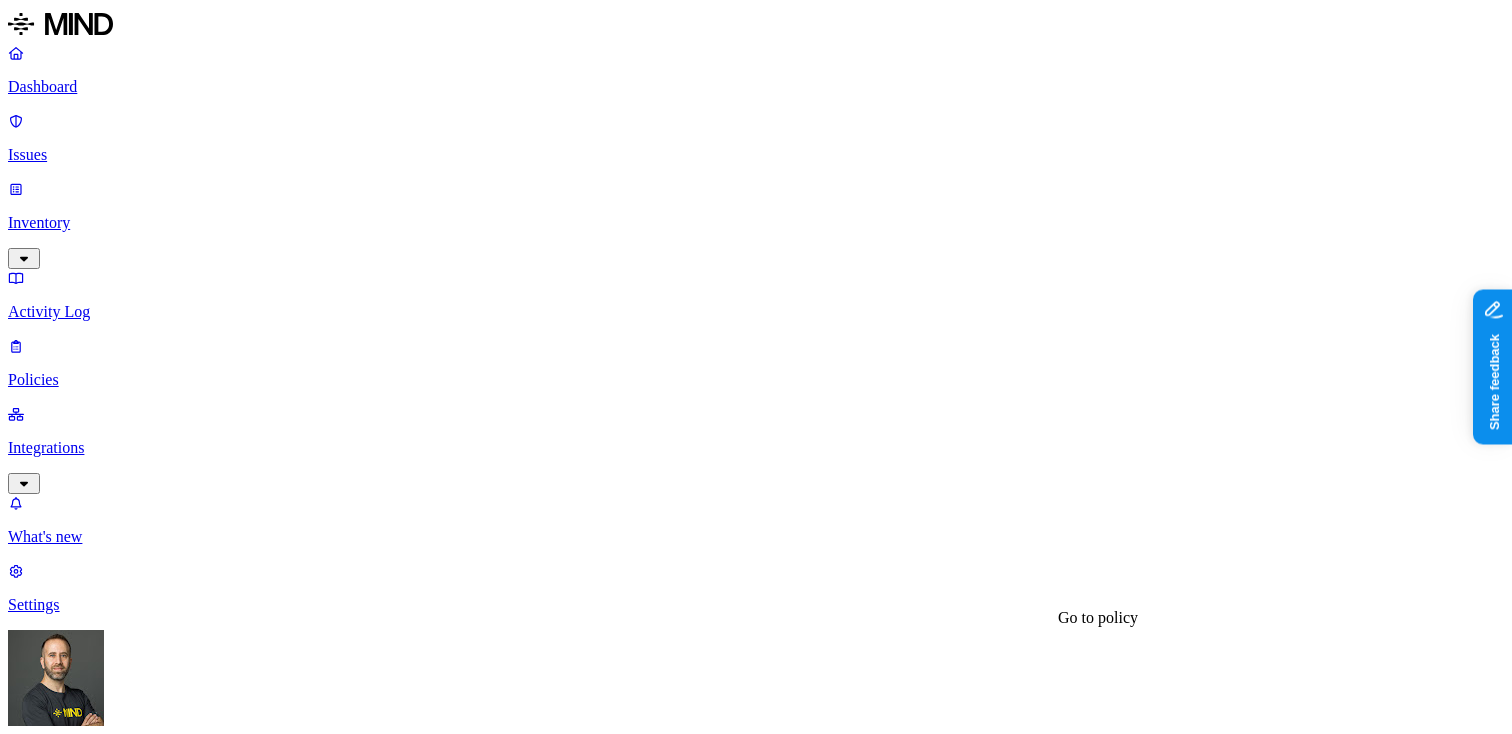 click on "PCI exposed to external users in Office 365" at bounding box center (163, 4313) 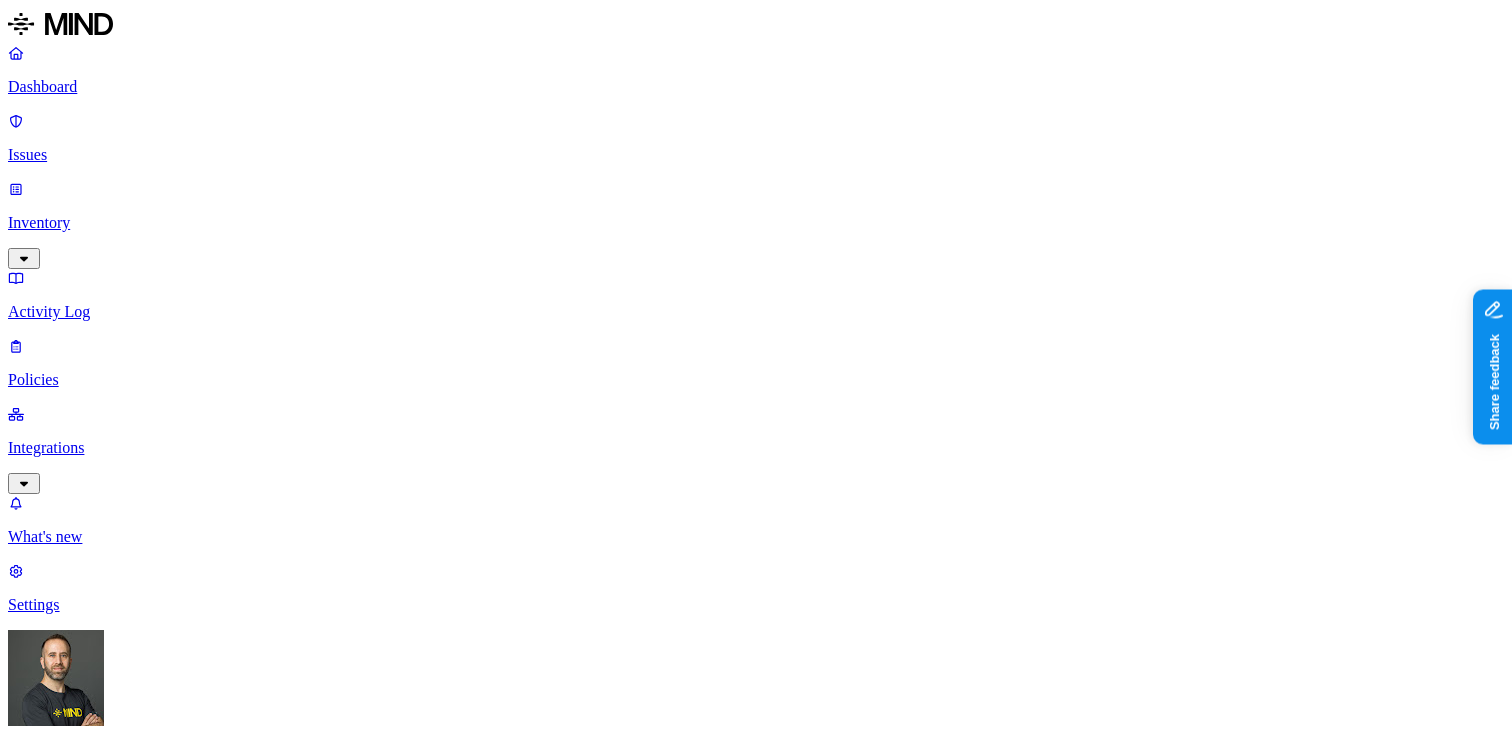 scroll, scrollTop: 0, scrollLeft: 0, axis: both 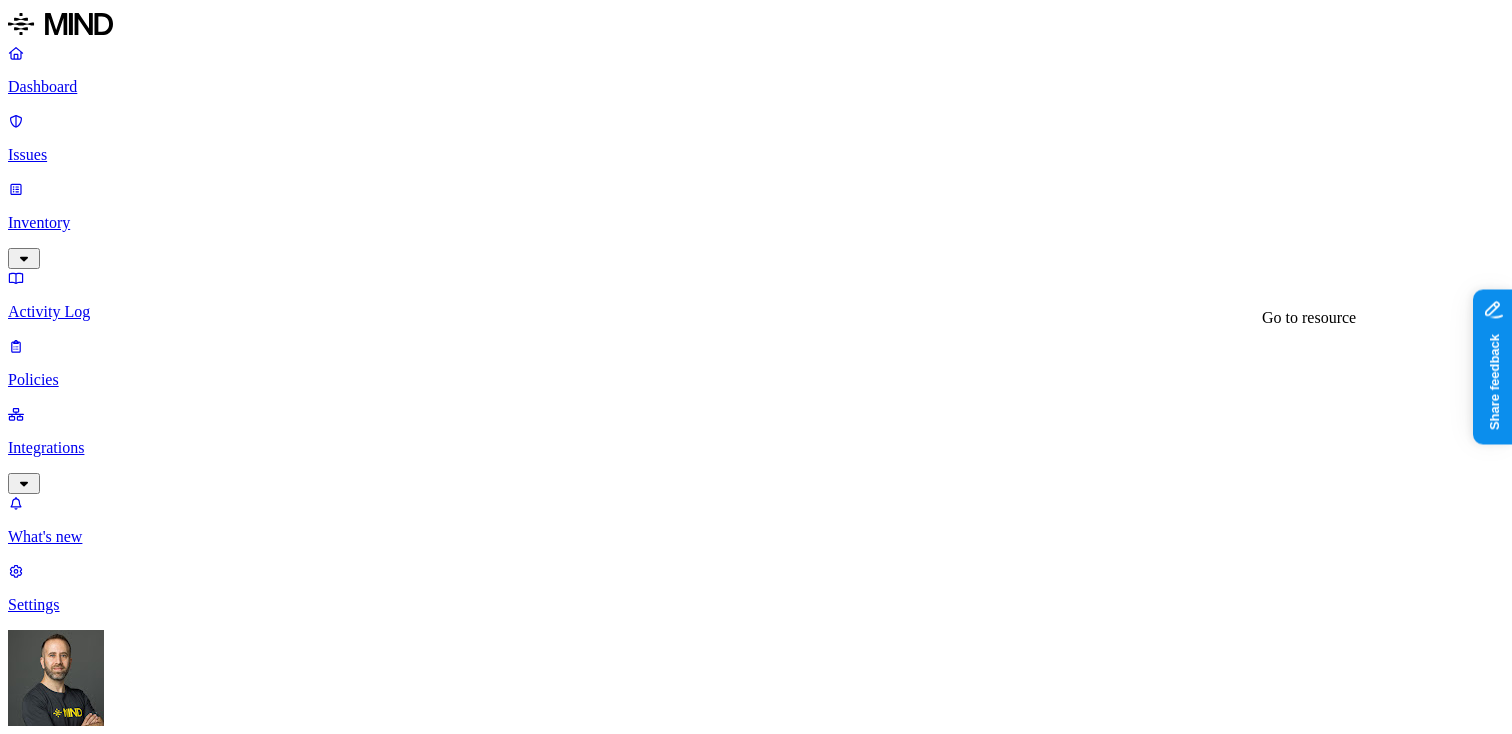 click on "Test Share link.docx" at bounding box center [89, 3519] 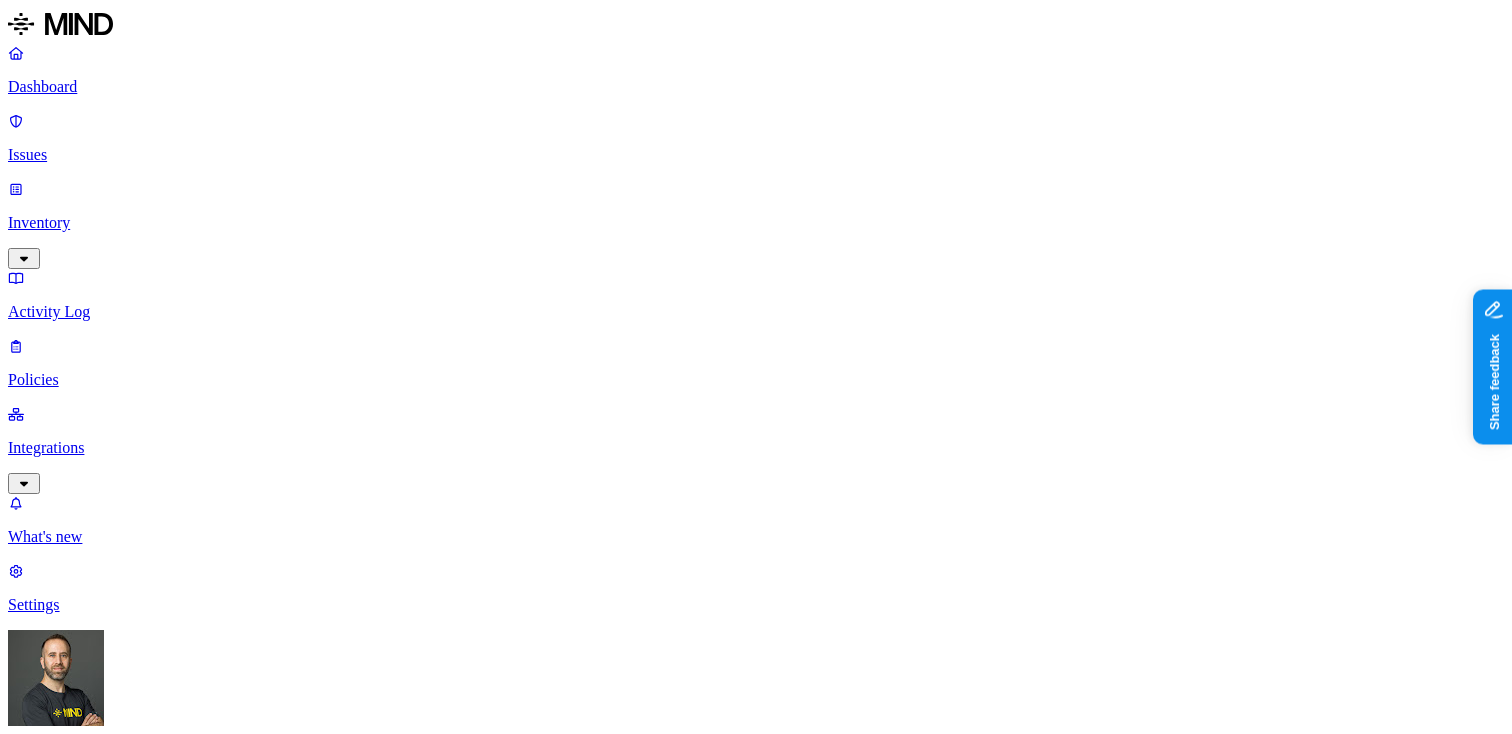 scroll, scrollTop: 0, scrollLeft: 0, axis: both 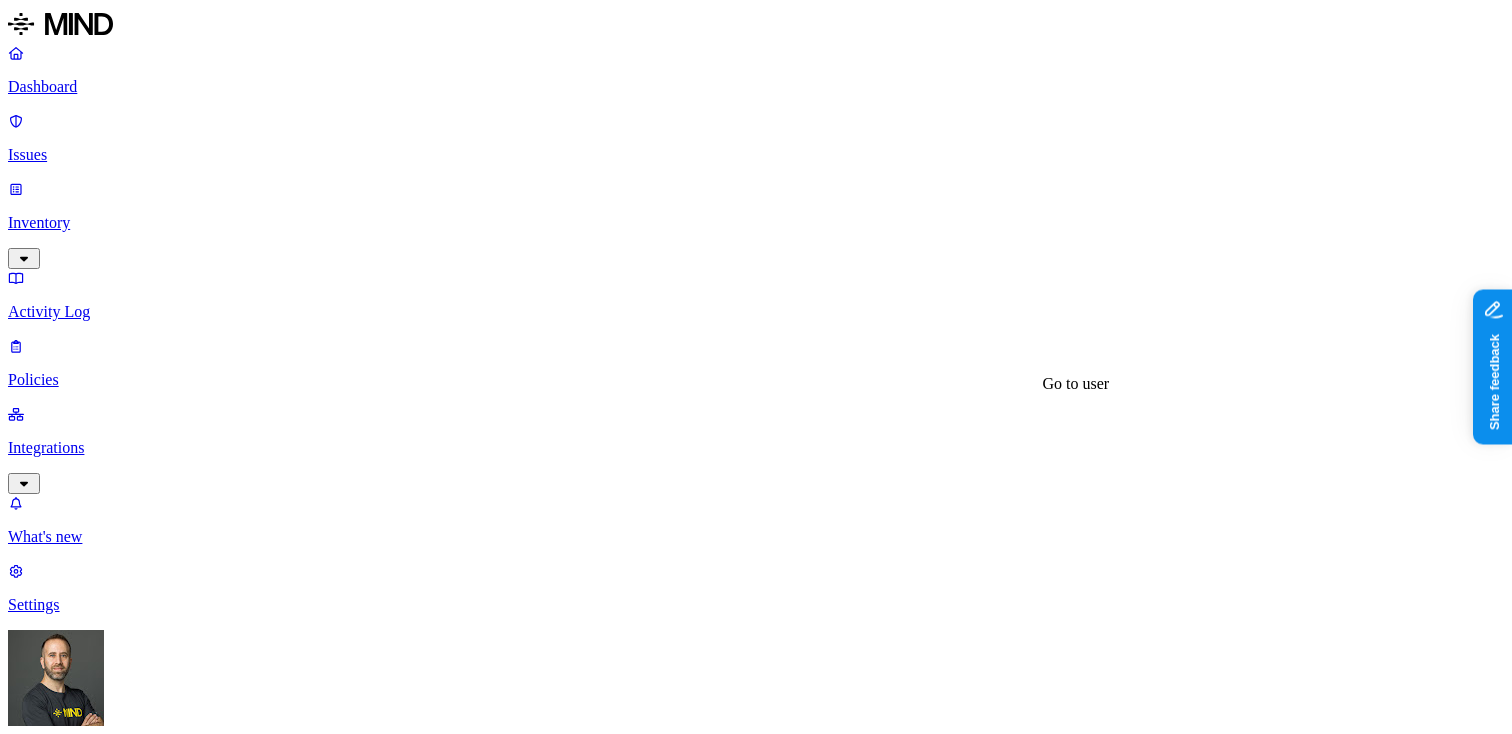 click at bounding box center [24, 3852] 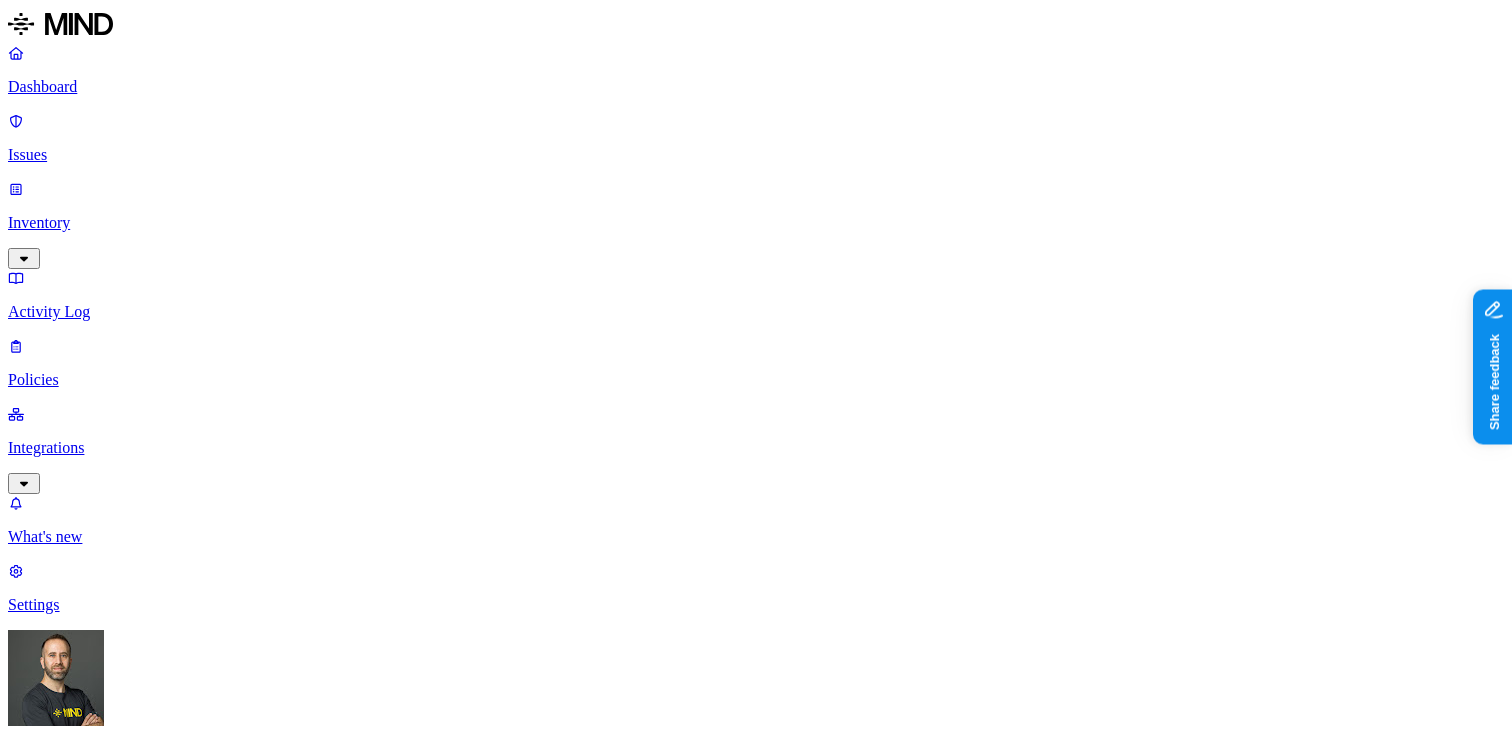 scroll, scrollTop: 0, scrollLeft: 0, axis: both 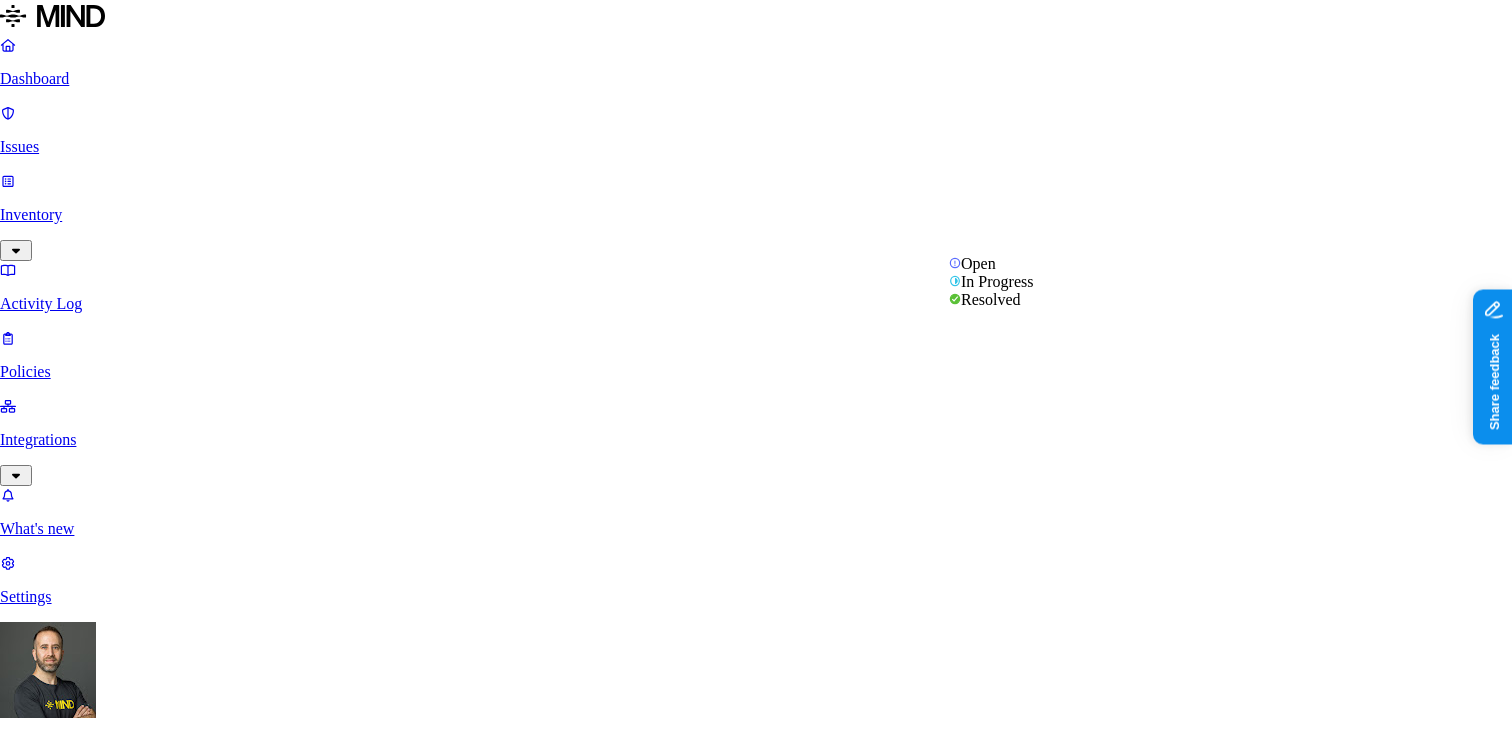 click on "In Progress" at bounding box center (54, 3294) 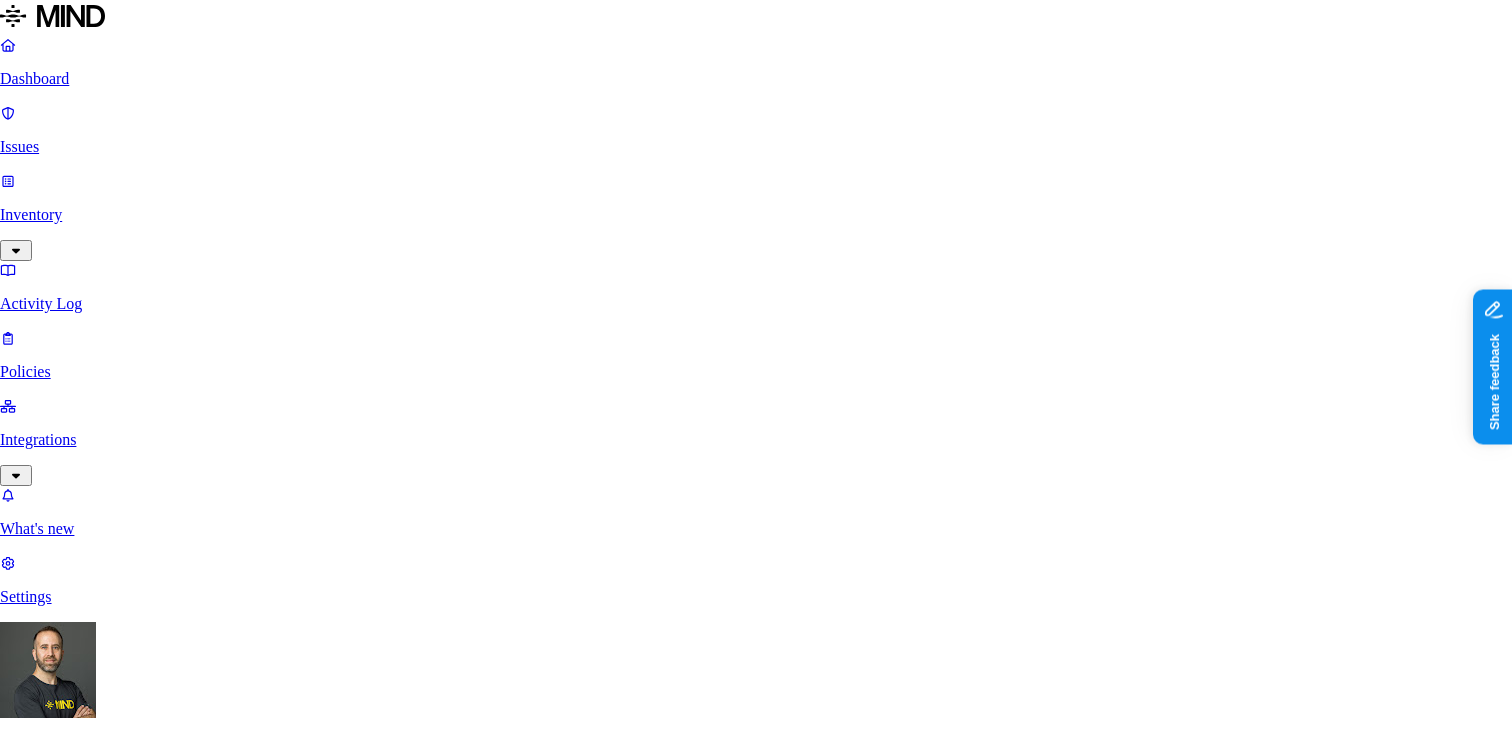 click on "Select reason" at bounding box center (57, 4643) 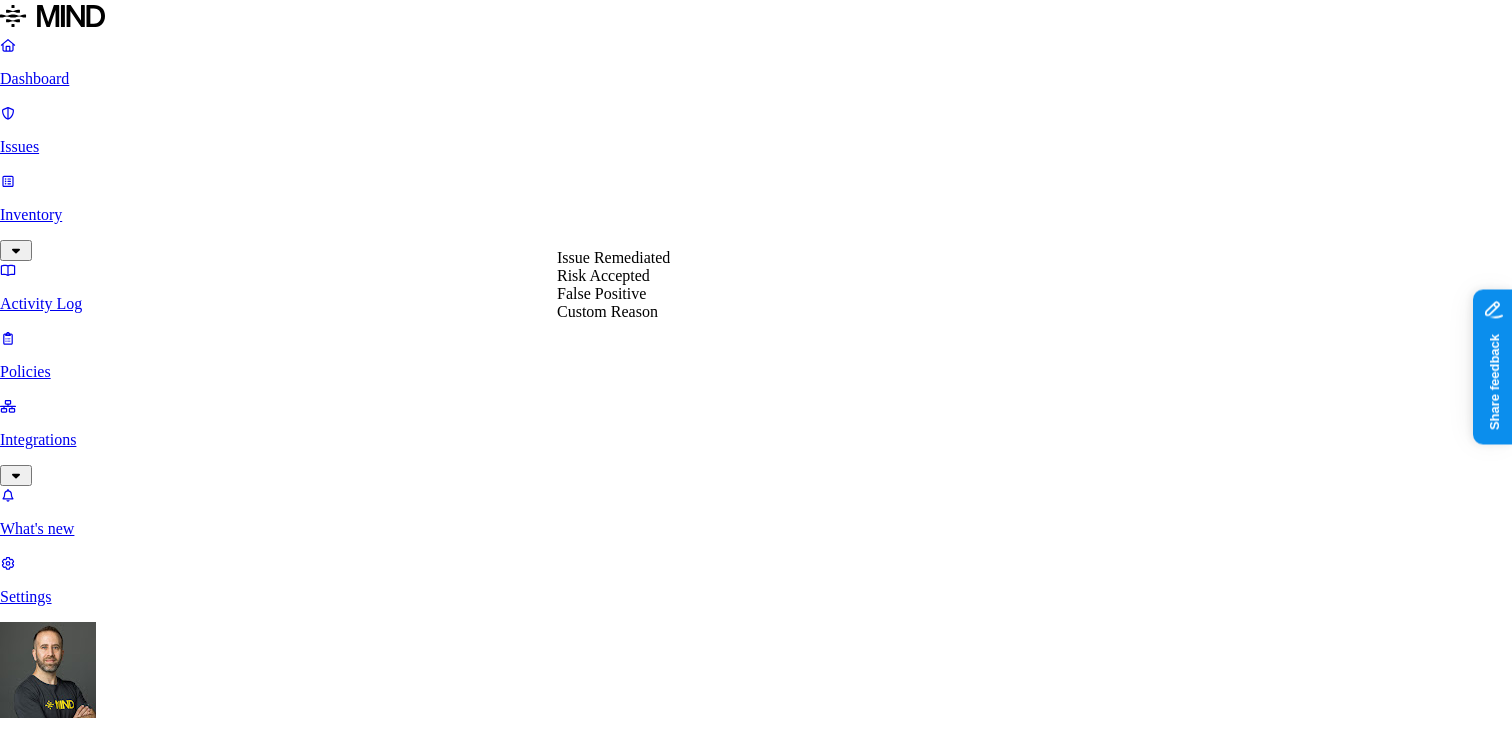 select on "Risk Accepted" 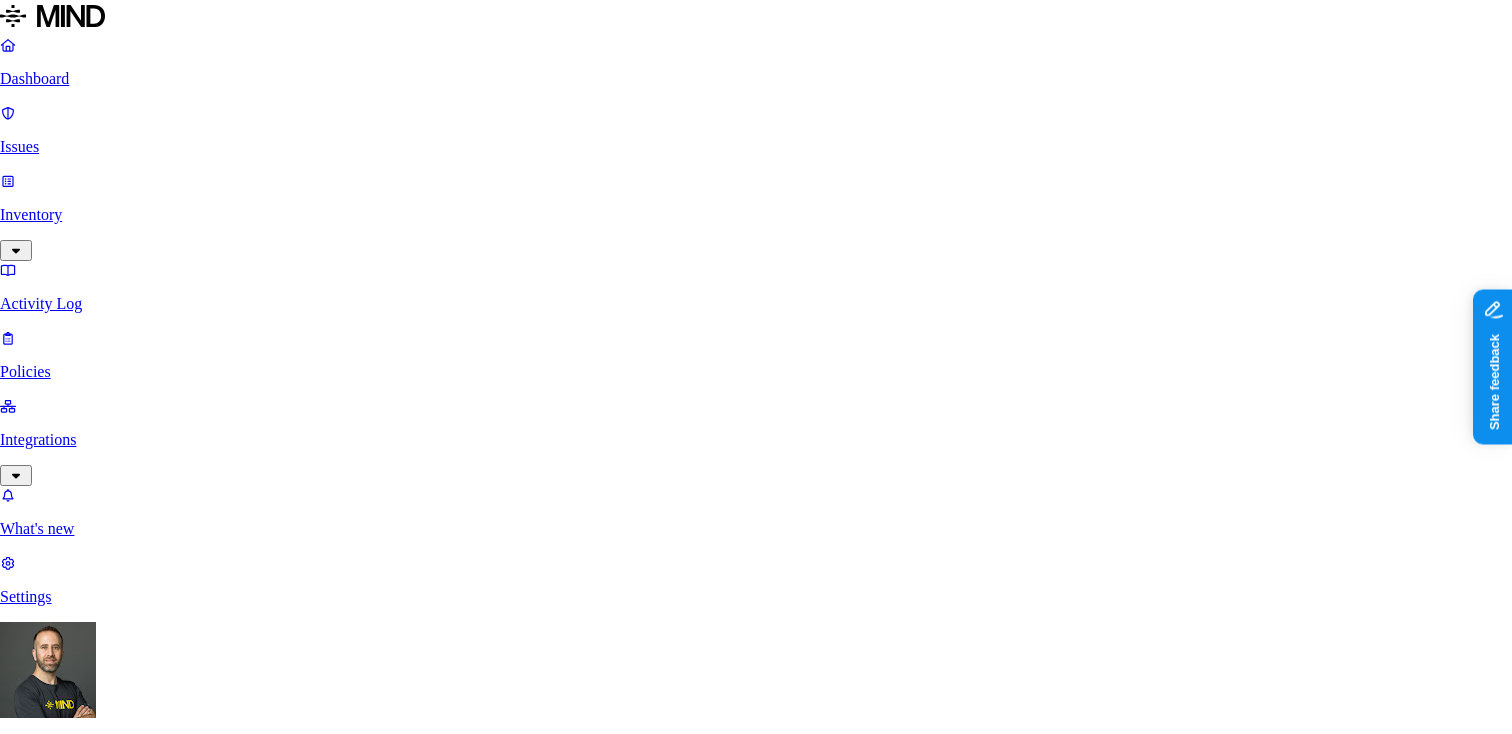 click on "Done" at bounding box center [82, 4664] 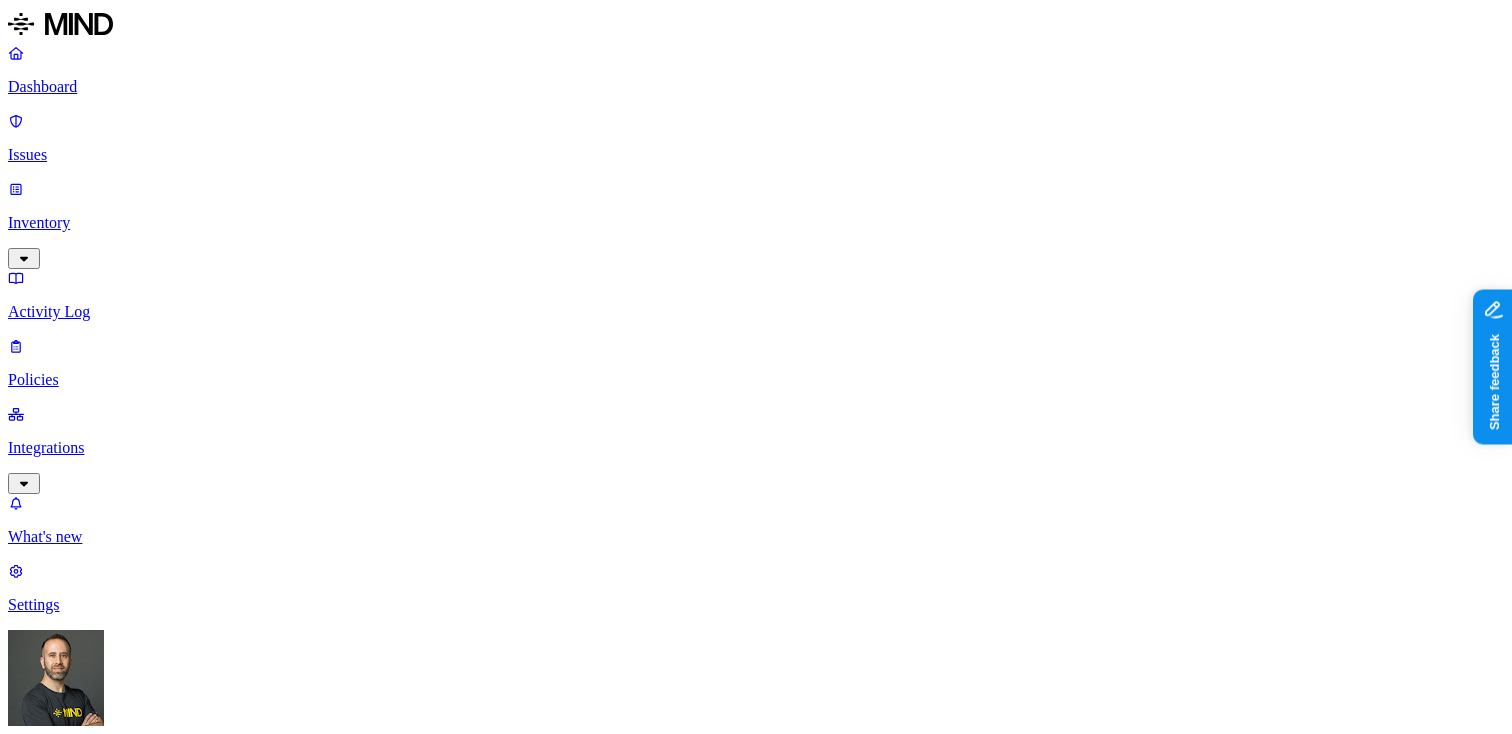 click on "Issues: All issues" at bounding box center (756, 924) 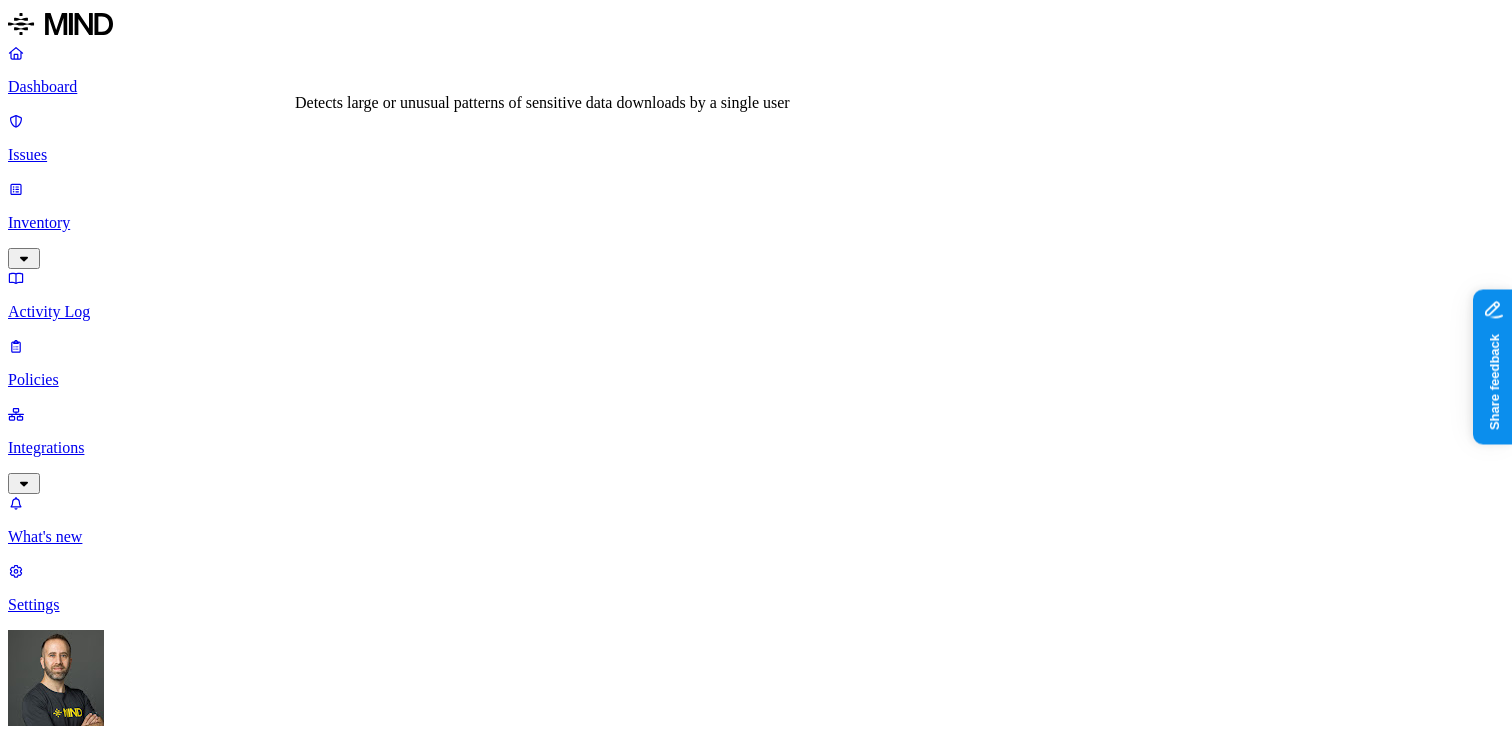click on "Suspicious downloads of sensitive data by a user" at bounding box center [257, 1096] 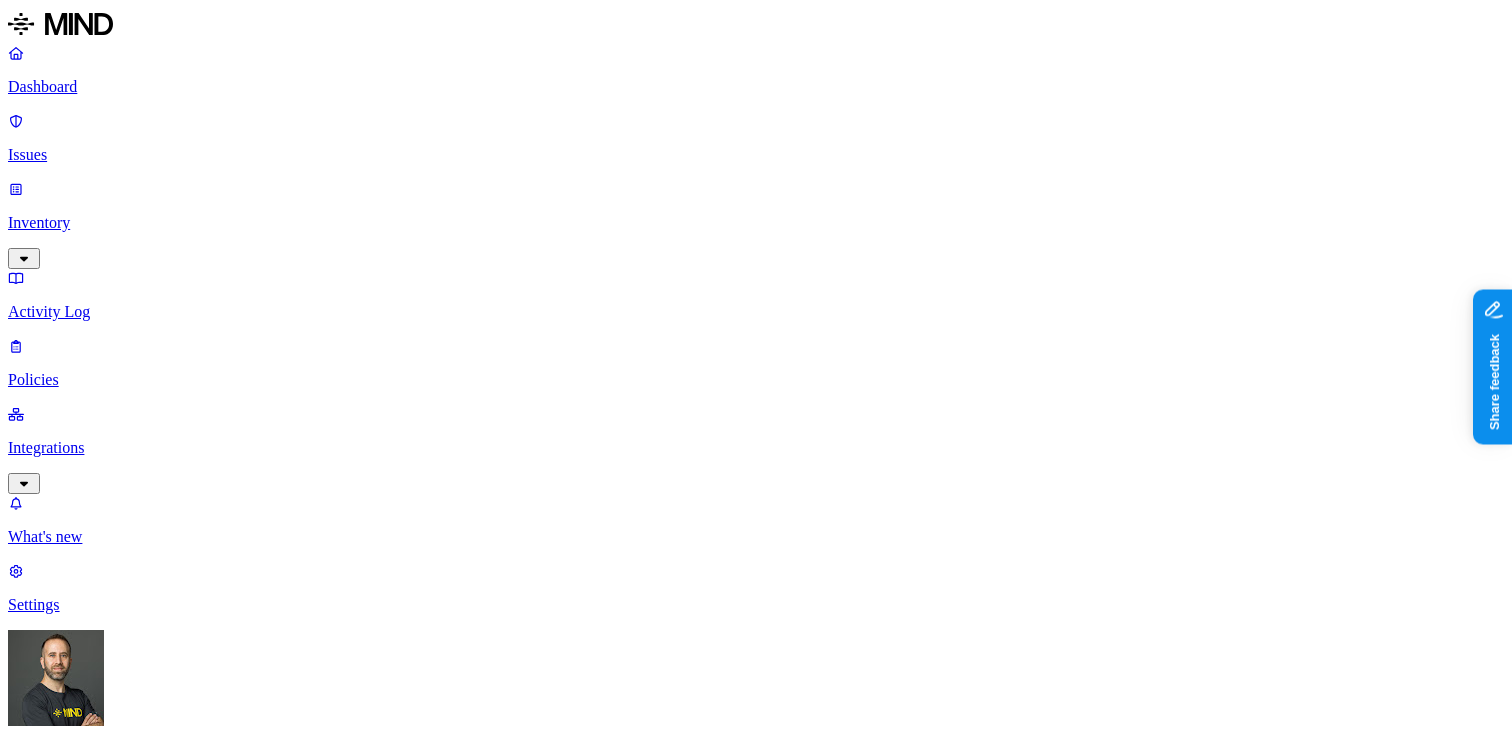 click on "Suspicious downloads of sensitive data by a user Cloud 3 Insider threat Suspicious downloads by a user Cloud 3 Insider threat Suspicious file deletions by a user Cloud 0 Insider threat Suspicious downloads by a risky user Cloud 13 Insider threat Suspicious file deletions by a risky user Cloud 0 Insider threat" at bounding box center (698, 1204) 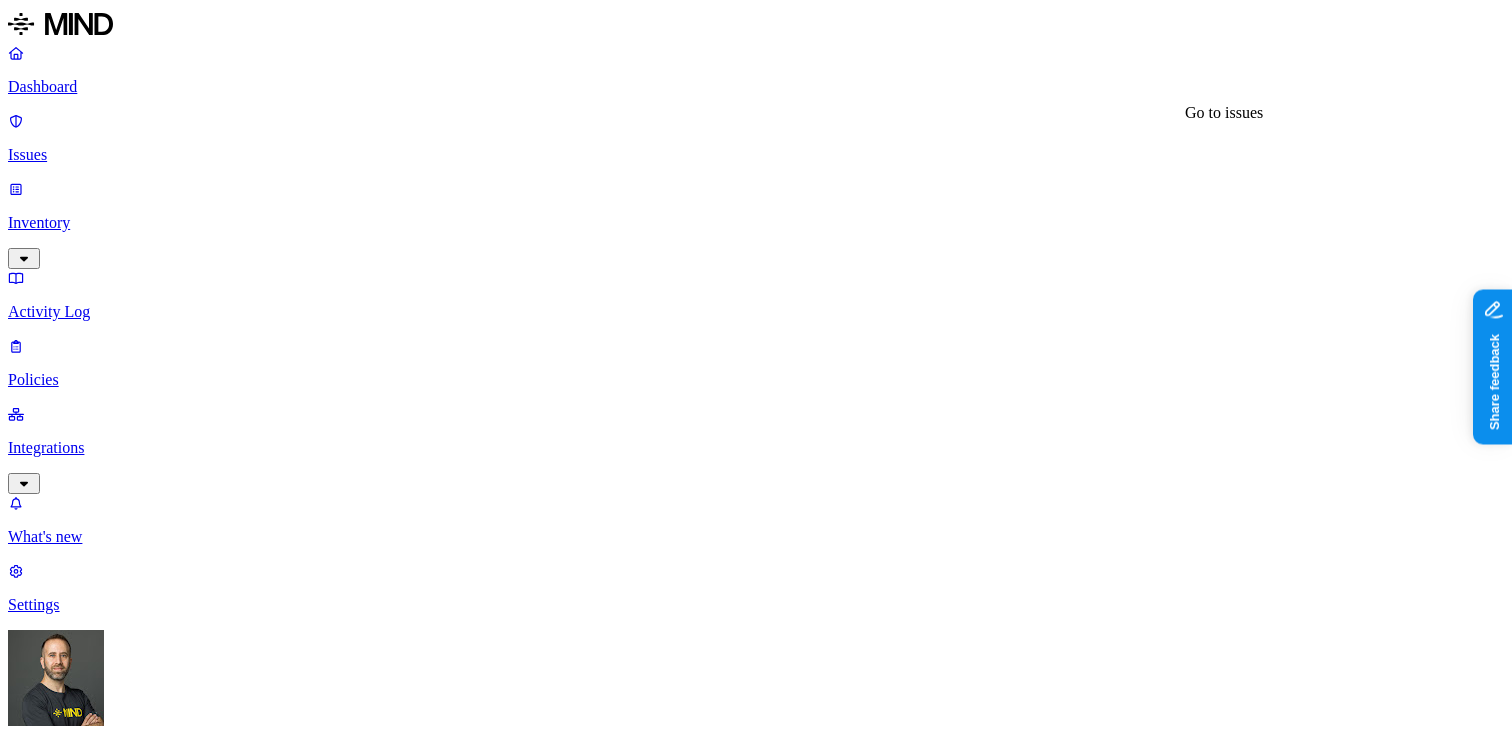 click on "3" at bounding box center [981, 1096] 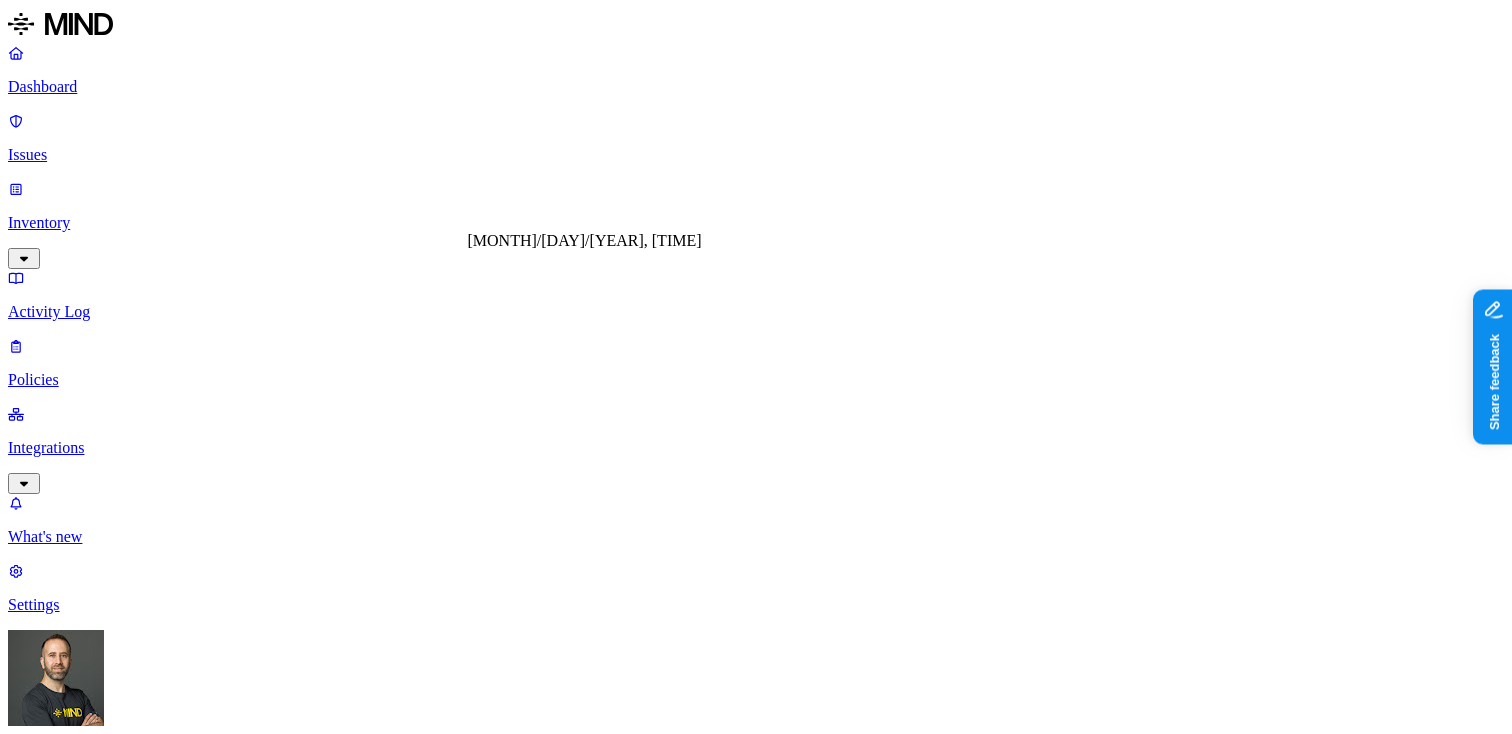 click on "Mar 26" at bounding box center (309, 1313) 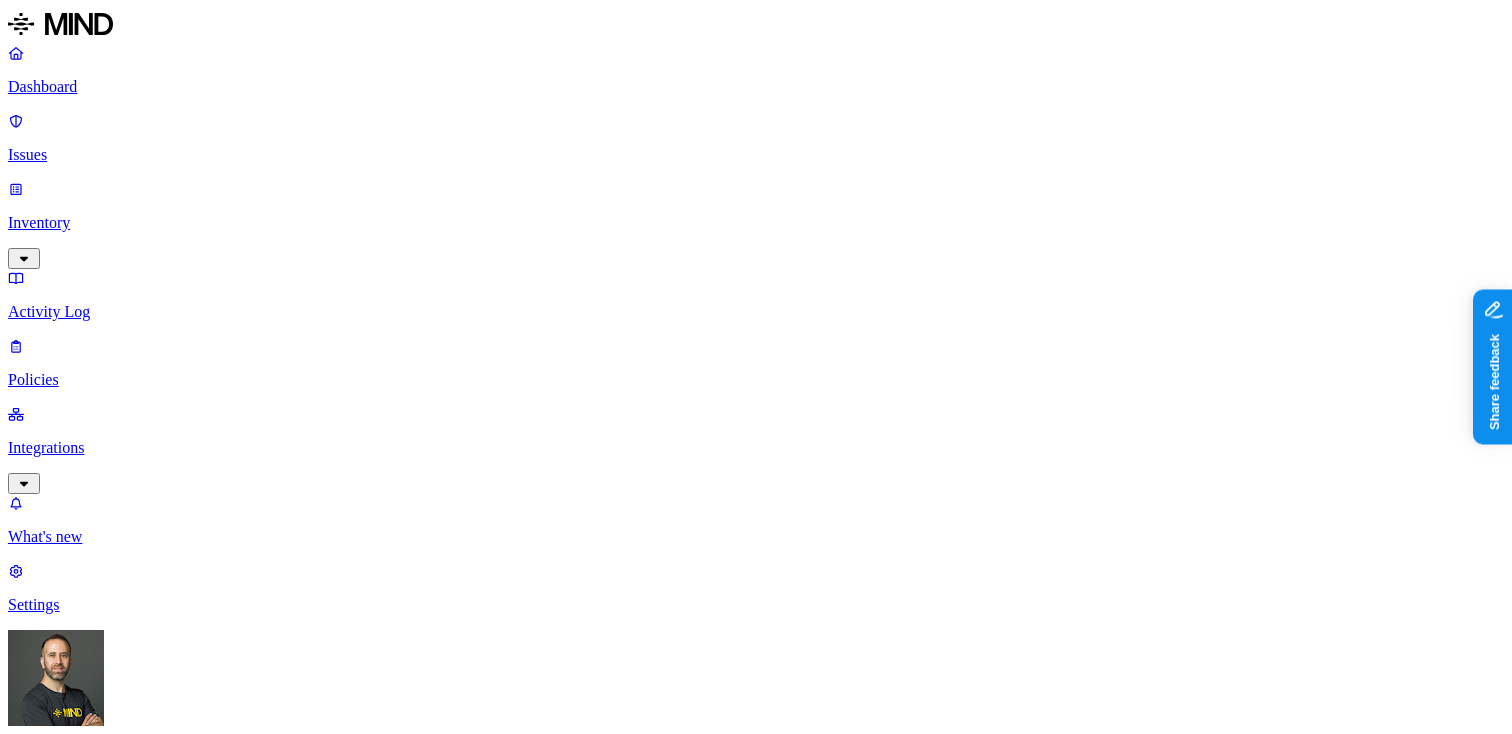 scroll, scrollTop: 431, scrollLeft: 0, axis: vertical 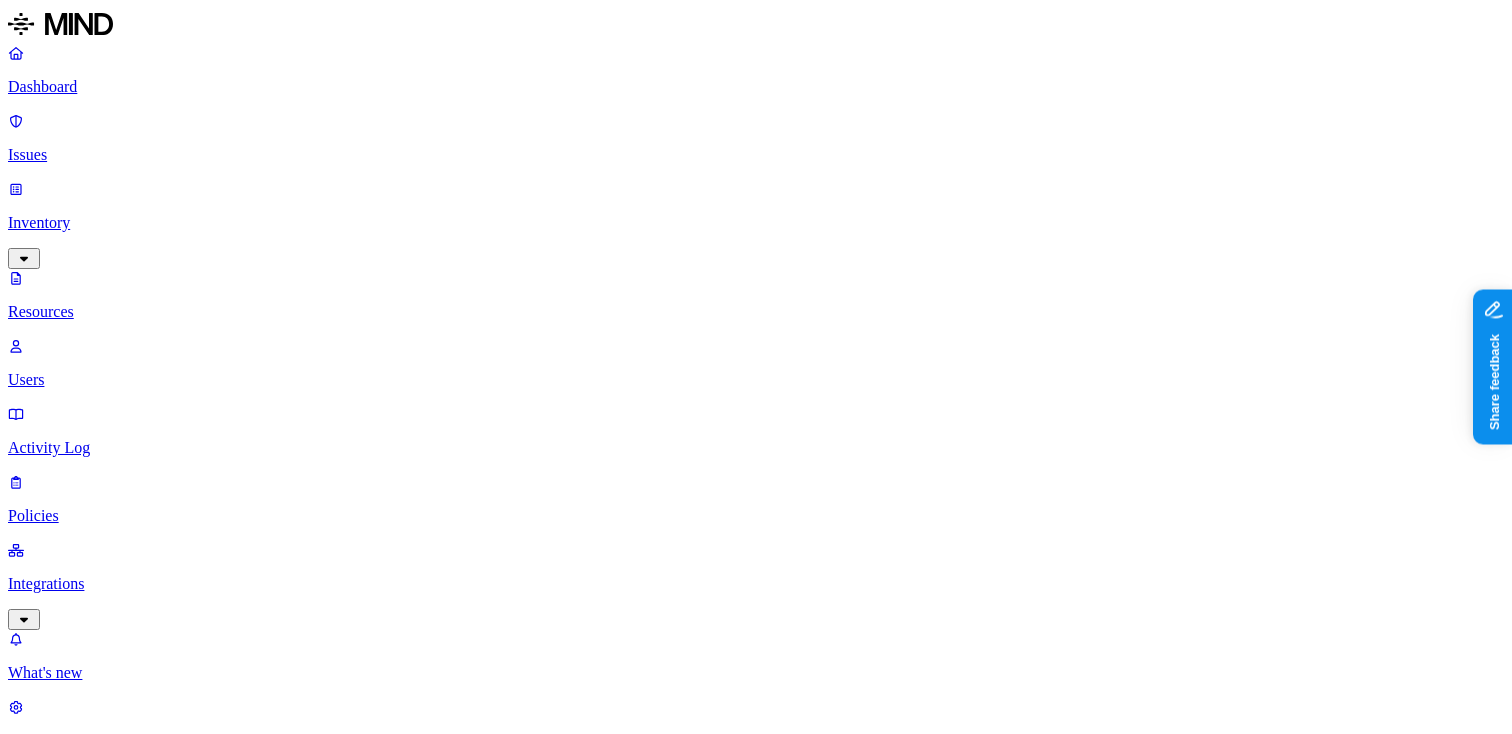 click on "Users" at bounding box center [756, 380] 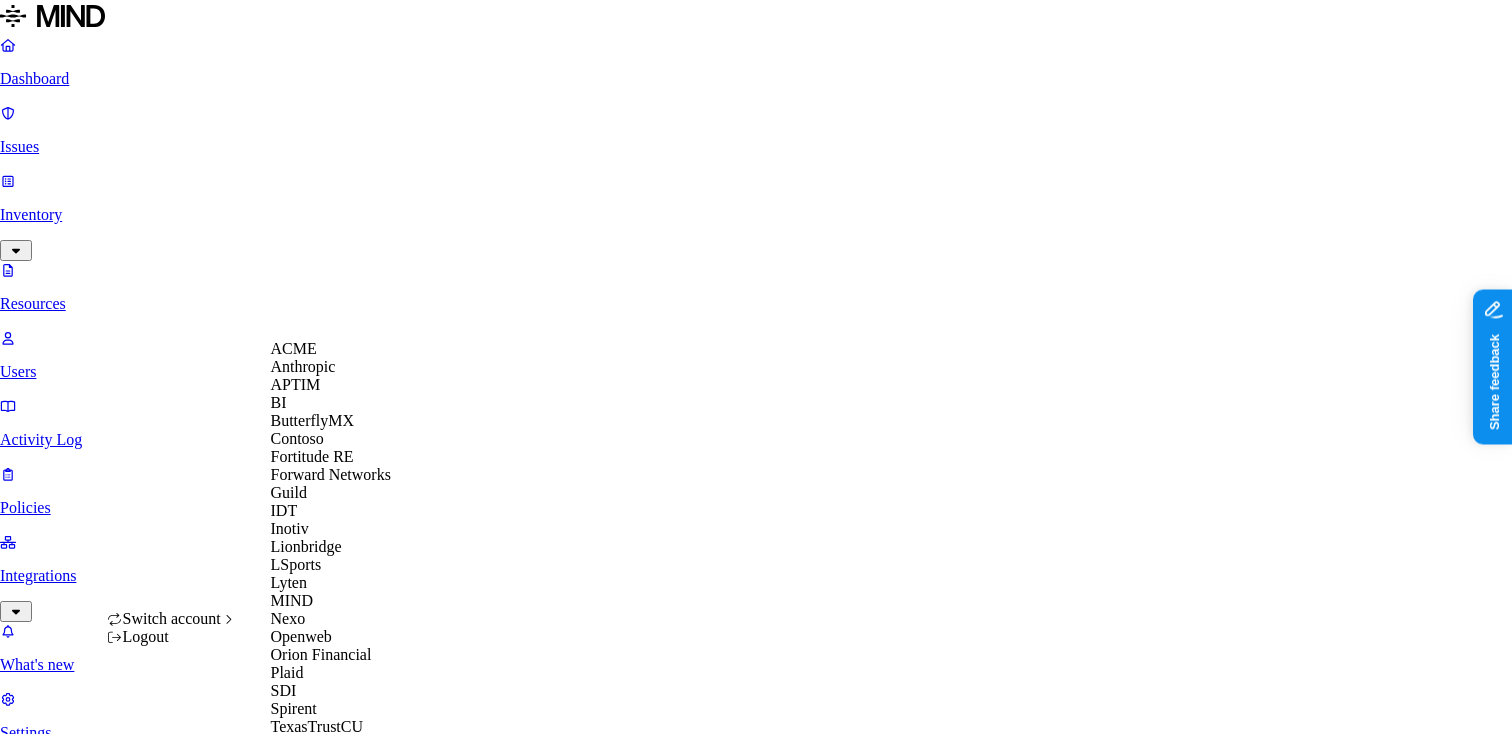 scroll, scrollTop: 596, scrollLeft: 0, axis: vertical 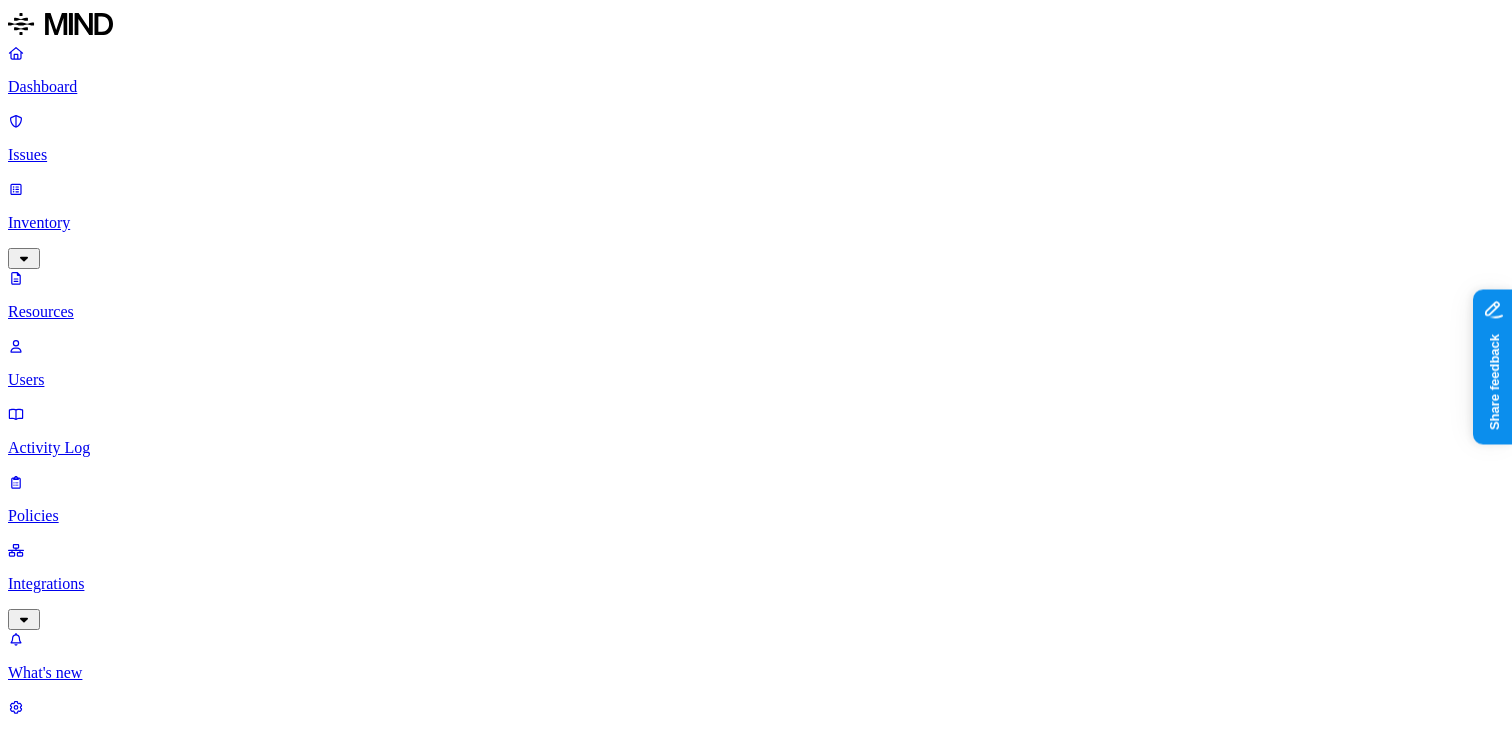 click on "Risk" at bounding box center [29, 1153] 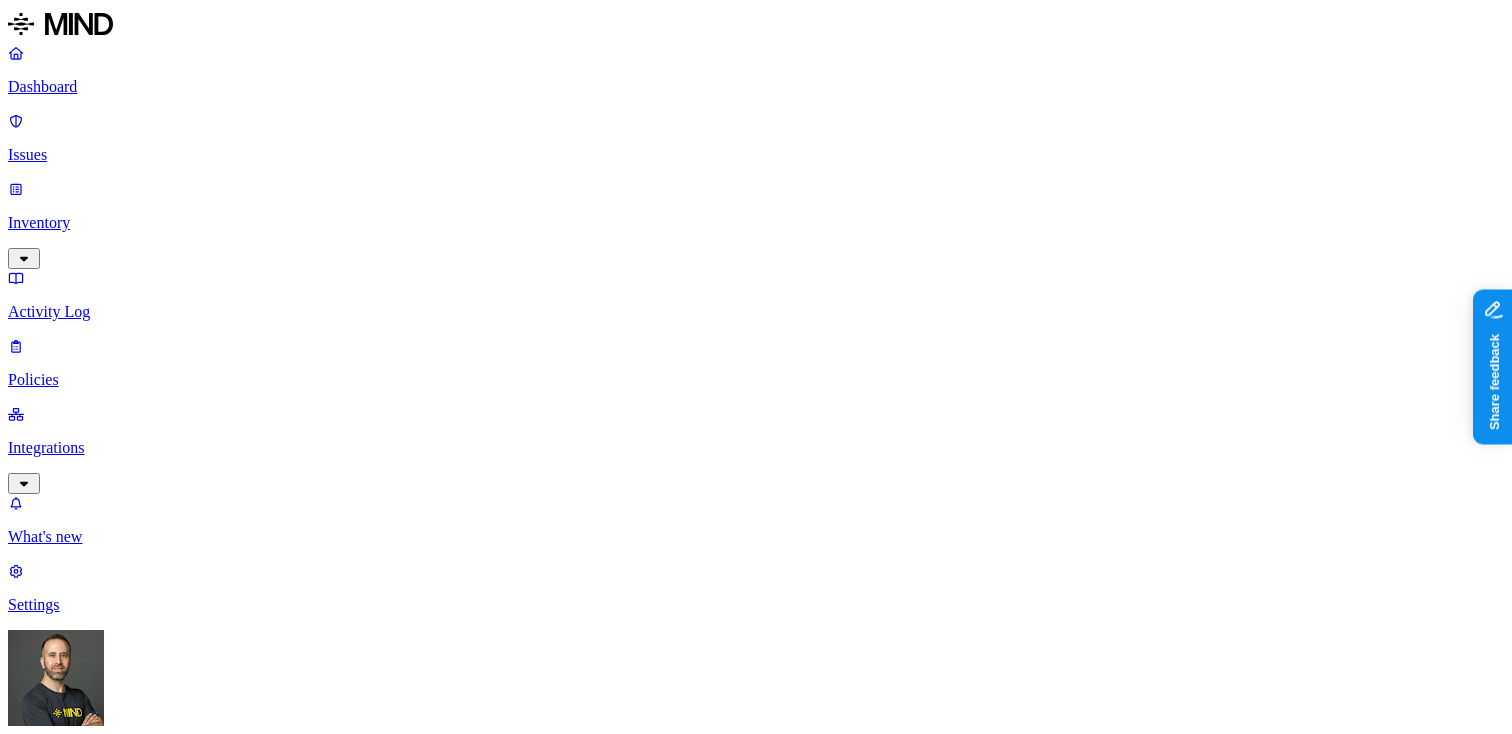 click on "Dashboard Issues Inventory Activity Log Policies Integrations What's new 1 Settings Tom Mayblum Spirent Policies Create Policy Environment Severity Risk category 35 Rules Active Name Environment Active issues Risk category Secret shared with external user Cloud 48 Exposure Suspicious downloads by a risky user Cloud 22 Insider threat Valid key detected in resource Cloud 7 Exposure SSN shared with external user Cloud 1 Exposure Resource shared externally by risky user Cloud 0 Exposure SPC - Data Exfiltration Block with override Endpoint 78 Exfiltration SPC - Block non-corporate domains with Override Endpoint 54 Exfiltration Secrets detected in resource Cloud 29 Exposure Spirent-TestCenter Materials Endpoint 22 Exfiltration Suspicious downloads of sensitive data by a user Cloud 18 Insider threat PII upload to communication platforms Endpoint 3 Exfiltration Secret upload to GenAI Endpoint 2 Exfiltration PII upload to social network Endpoint 0 Exfiltration PII upload to cloud storage Endpoint 0 Endpoint" at bounding box center [756, 1378] 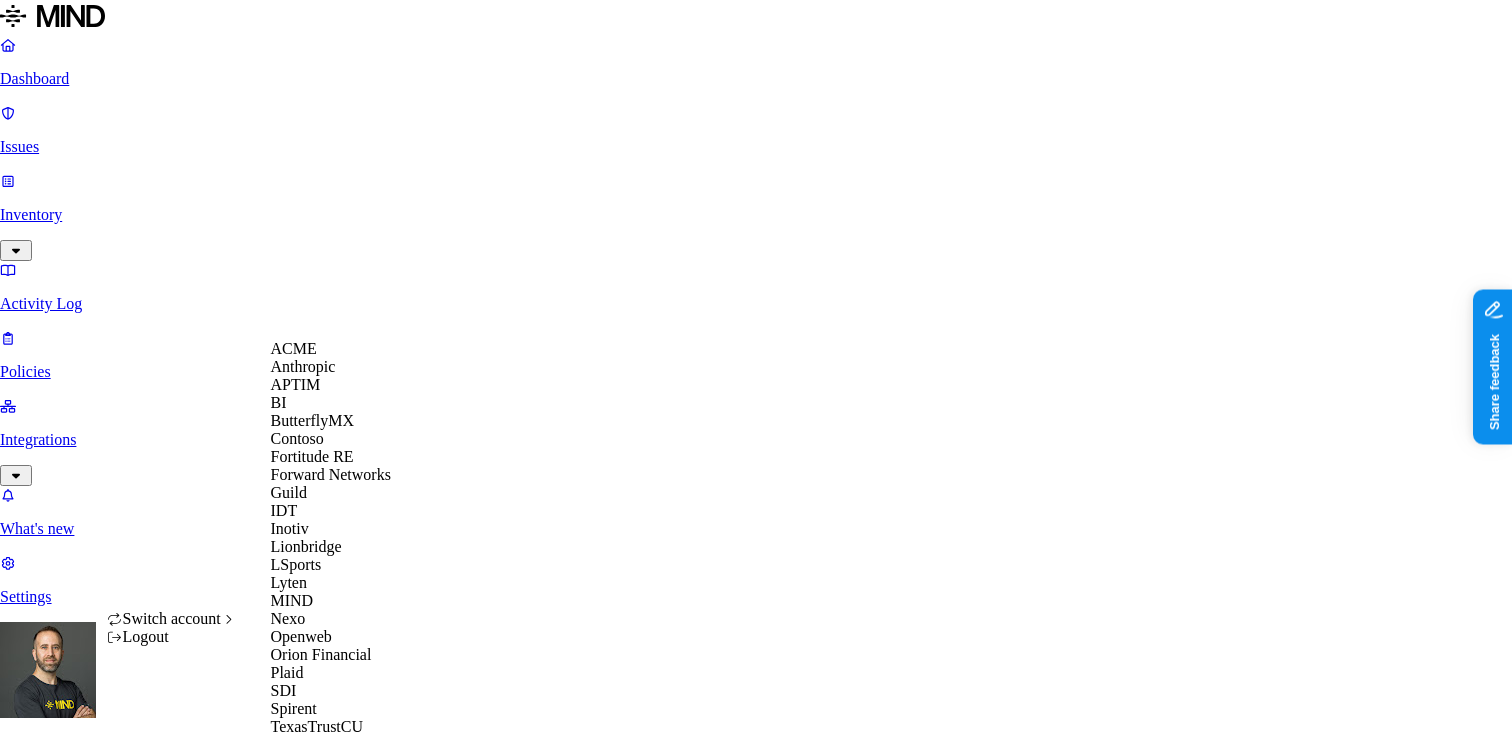 click on "ACME" at bounding box center (339, 349) 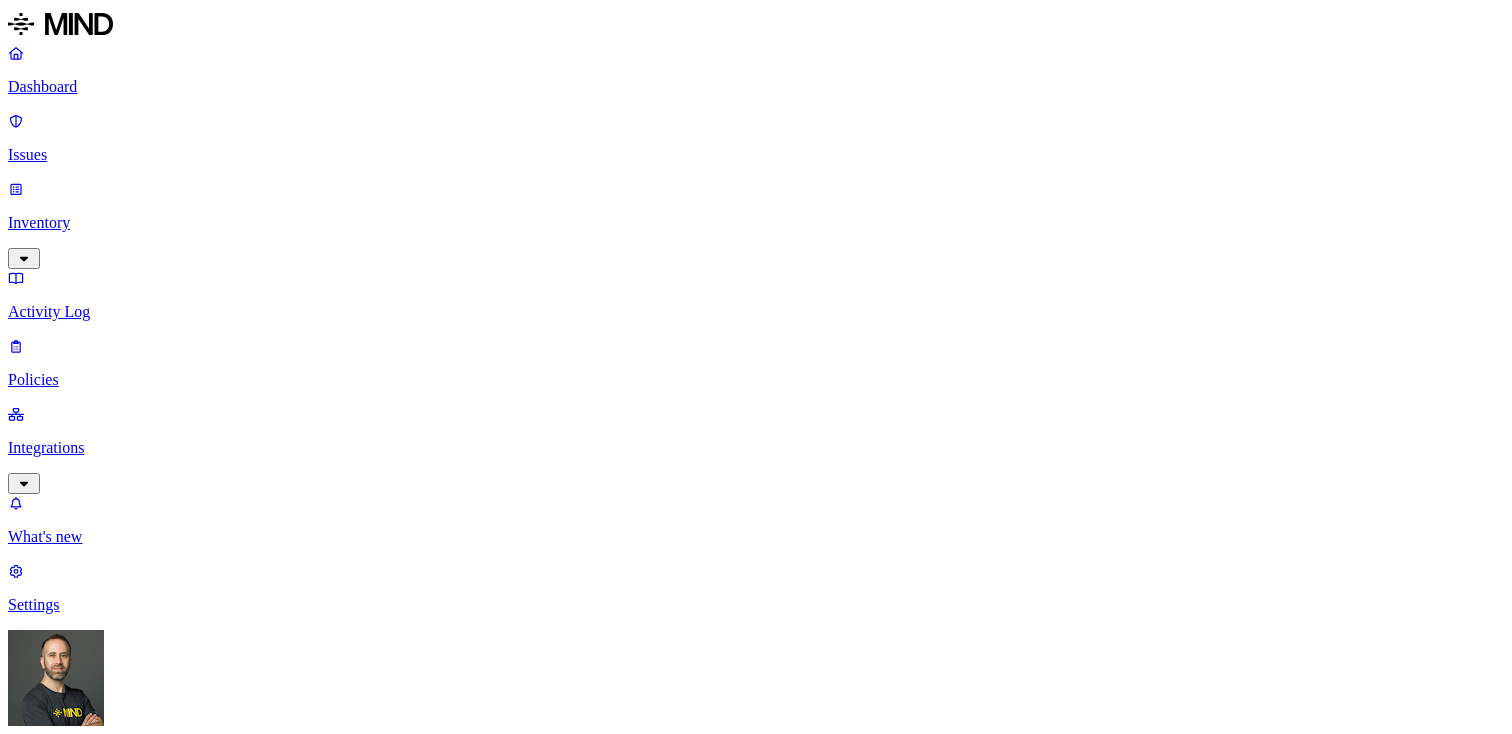 scroll, scrollTop: 0, scrollLeft: 0, axis: both 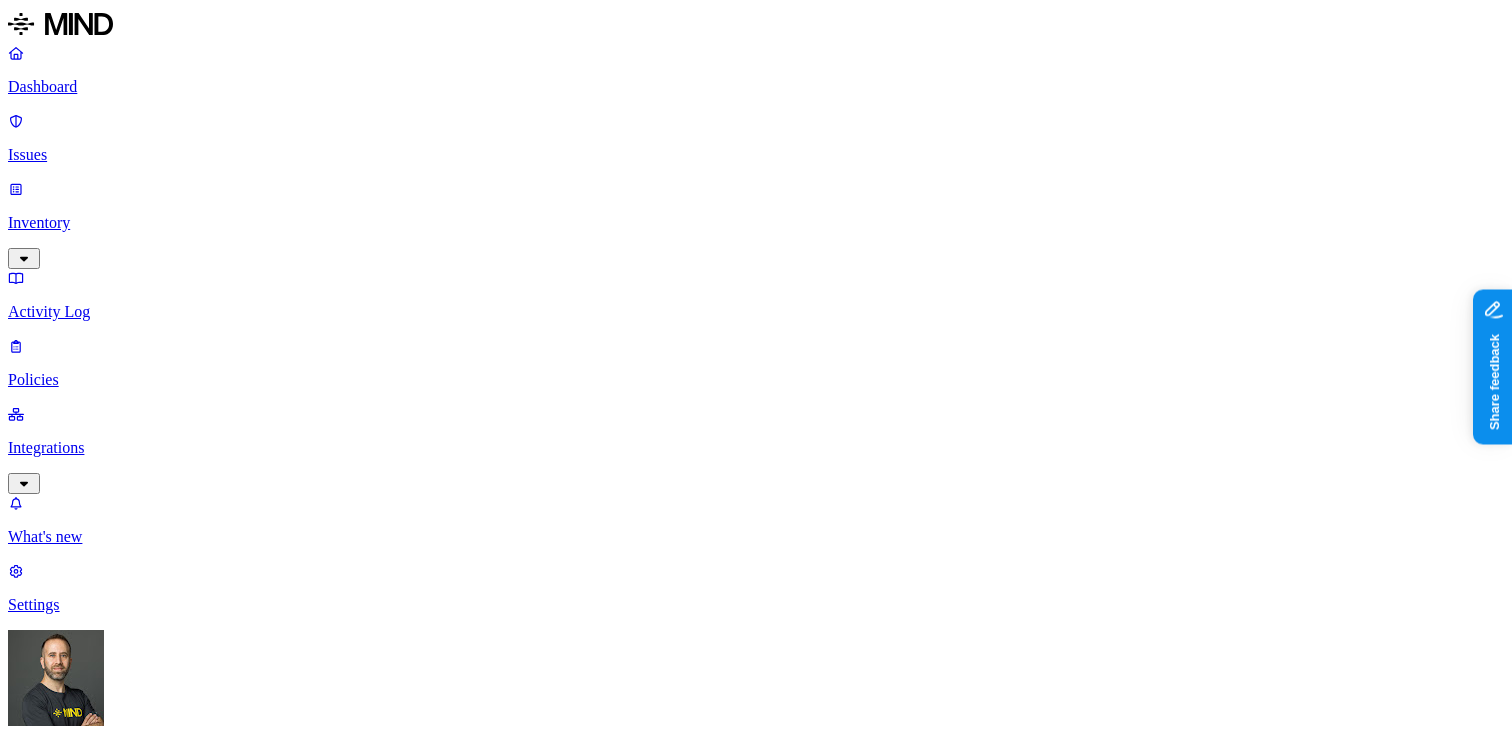click on "Create Policy" at bounding box center [63, 912] 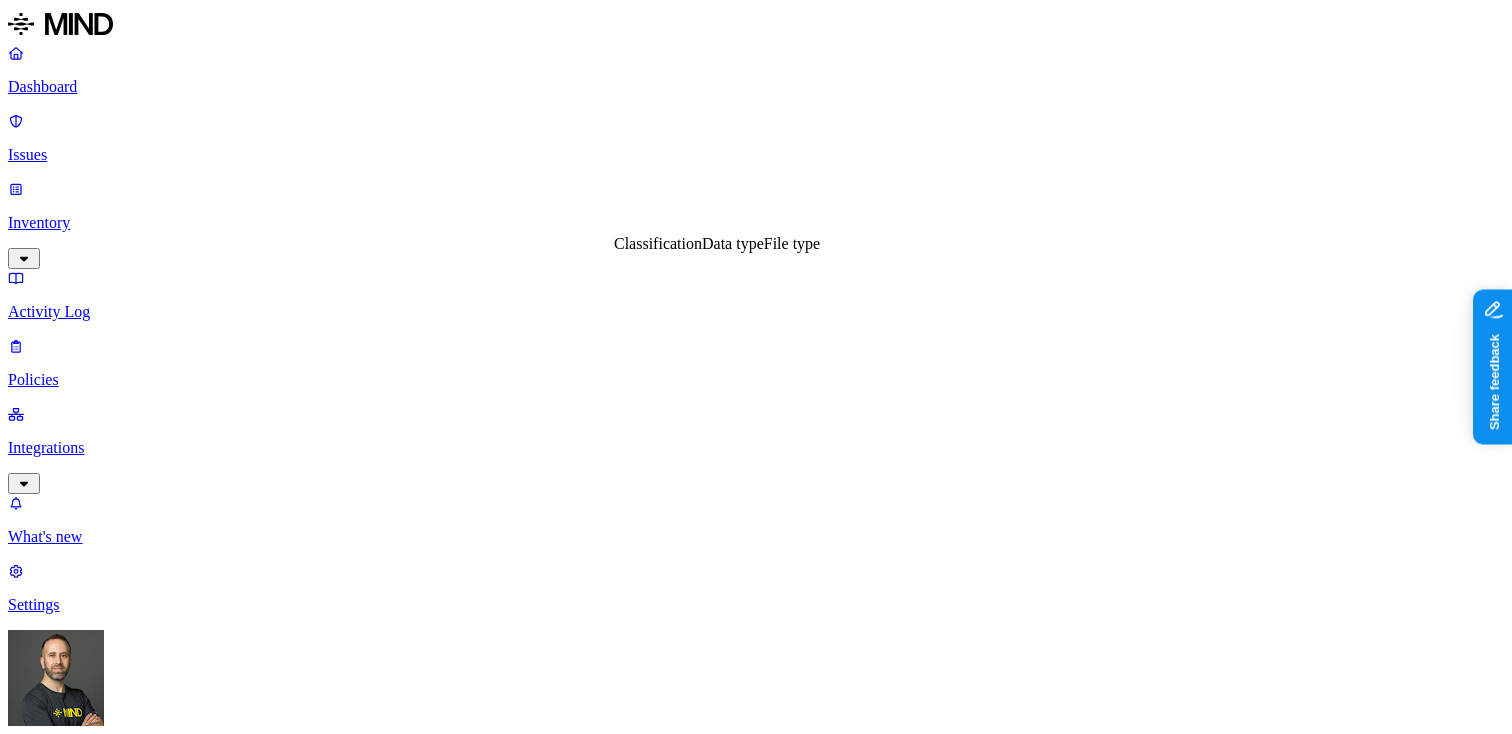 click on "Classification" at bounding box center [658, 243] 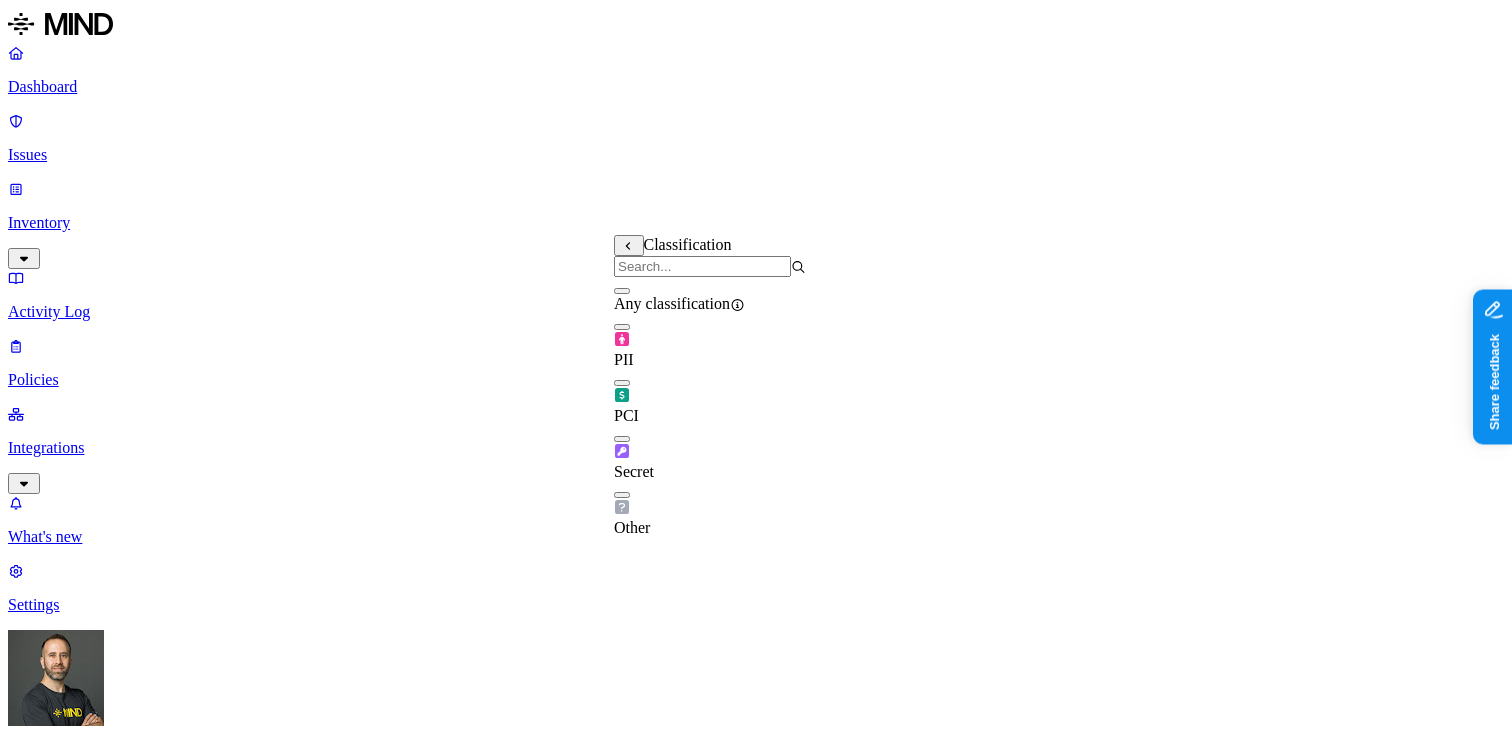 click at bounding box center (622, 383) 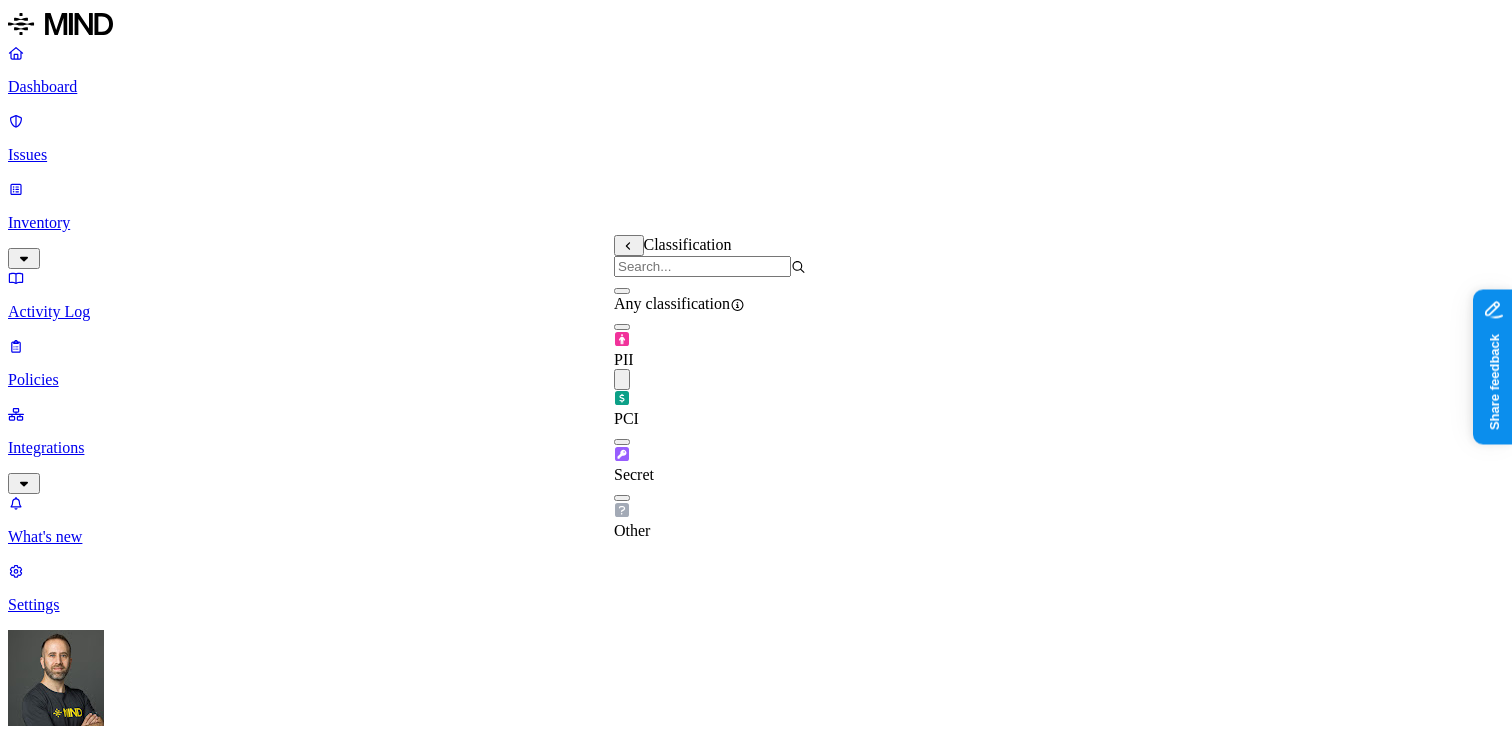 click on "DATA Any ACCESS Any LOCATION Any" at bounding box center (756, 1533) 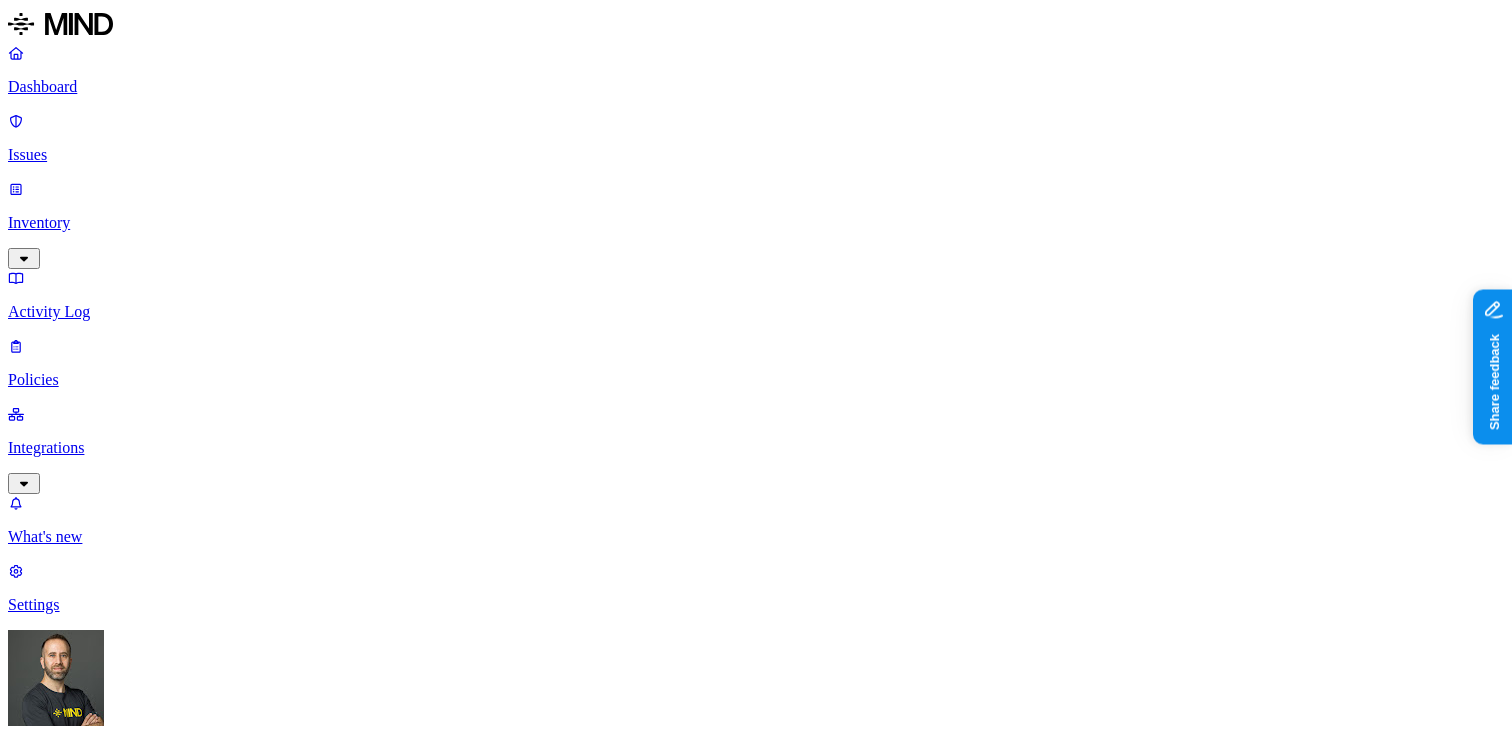 click at bounding box center [31, 1644] 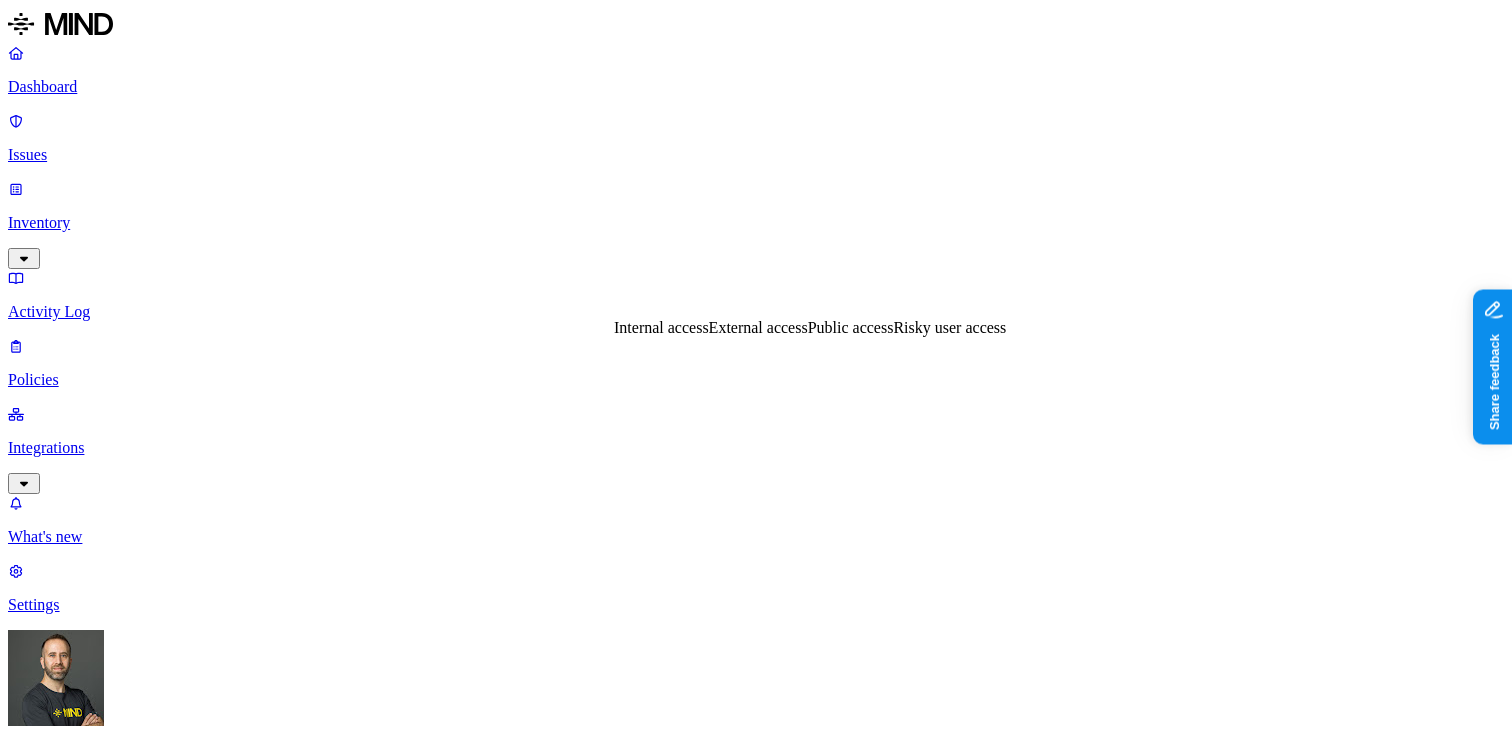 click on "Risky user access" at bounding box center [949, 327] 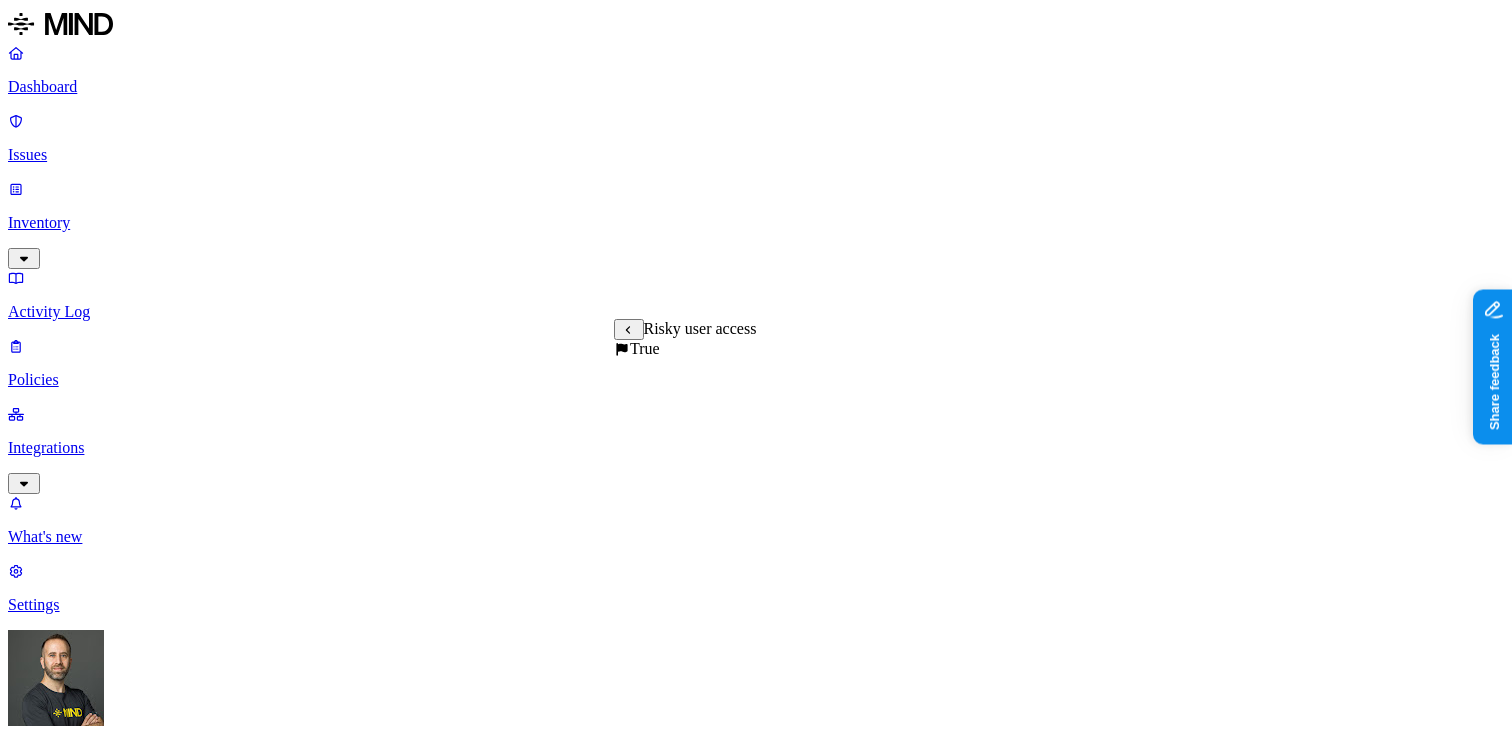 click on "True" at bounding box center [637, 348] 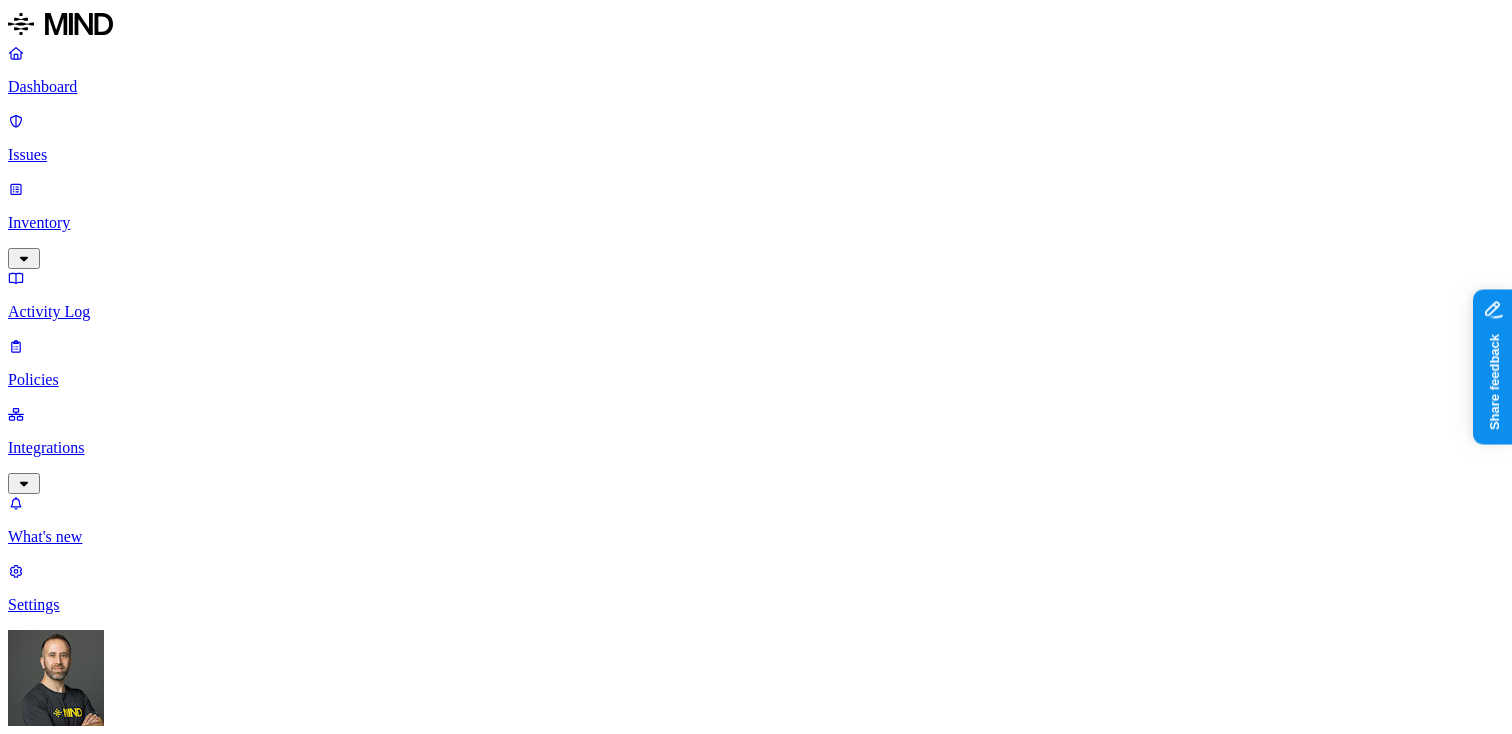 scroll, scrollTop: 850, scrollLeft: 0, axis: vertical 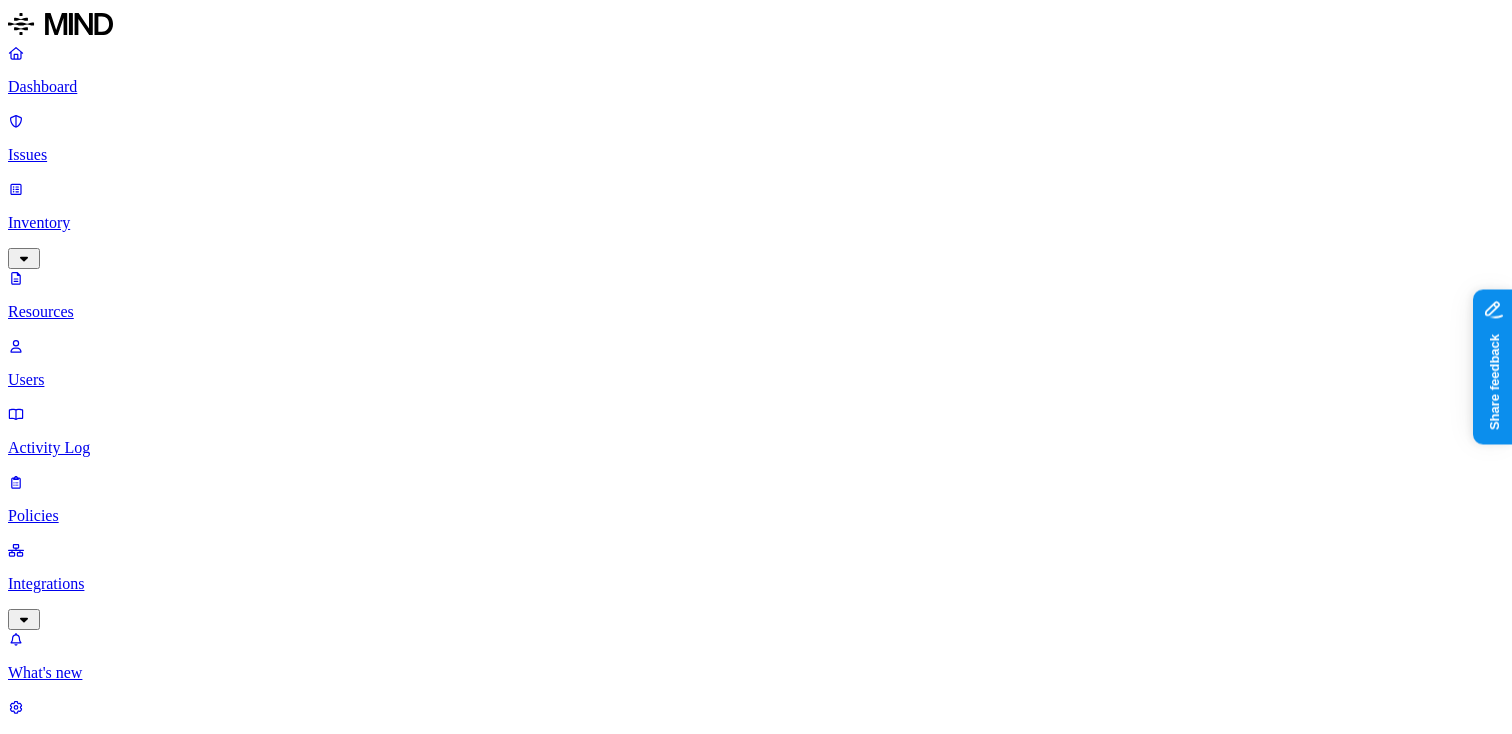 click on "Dashboard Issues Inventory Resources Users Activity Log Policies Integrations What's new 1 Settings" at bounding box center [756, 397] 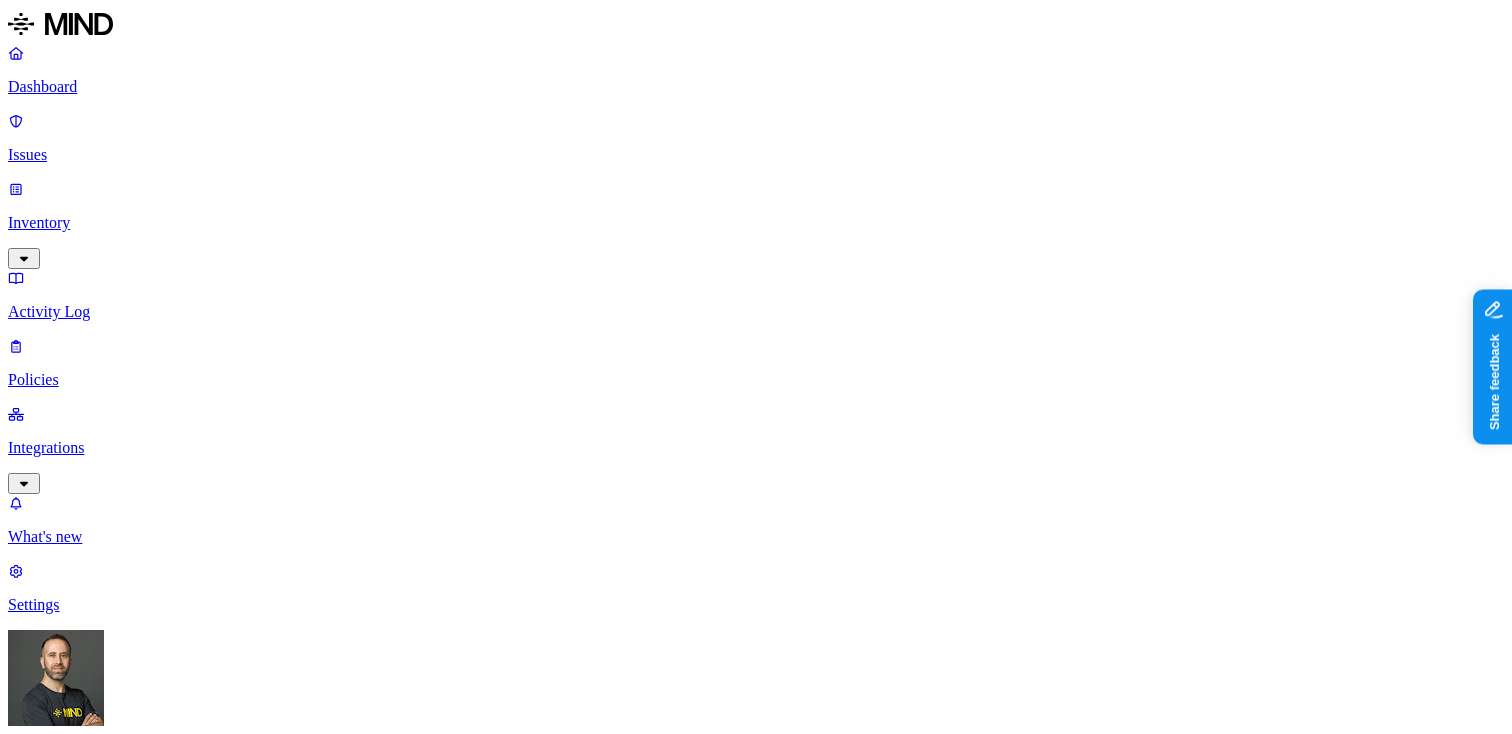 click on "Prevention" at bounding box center (195, 2752) 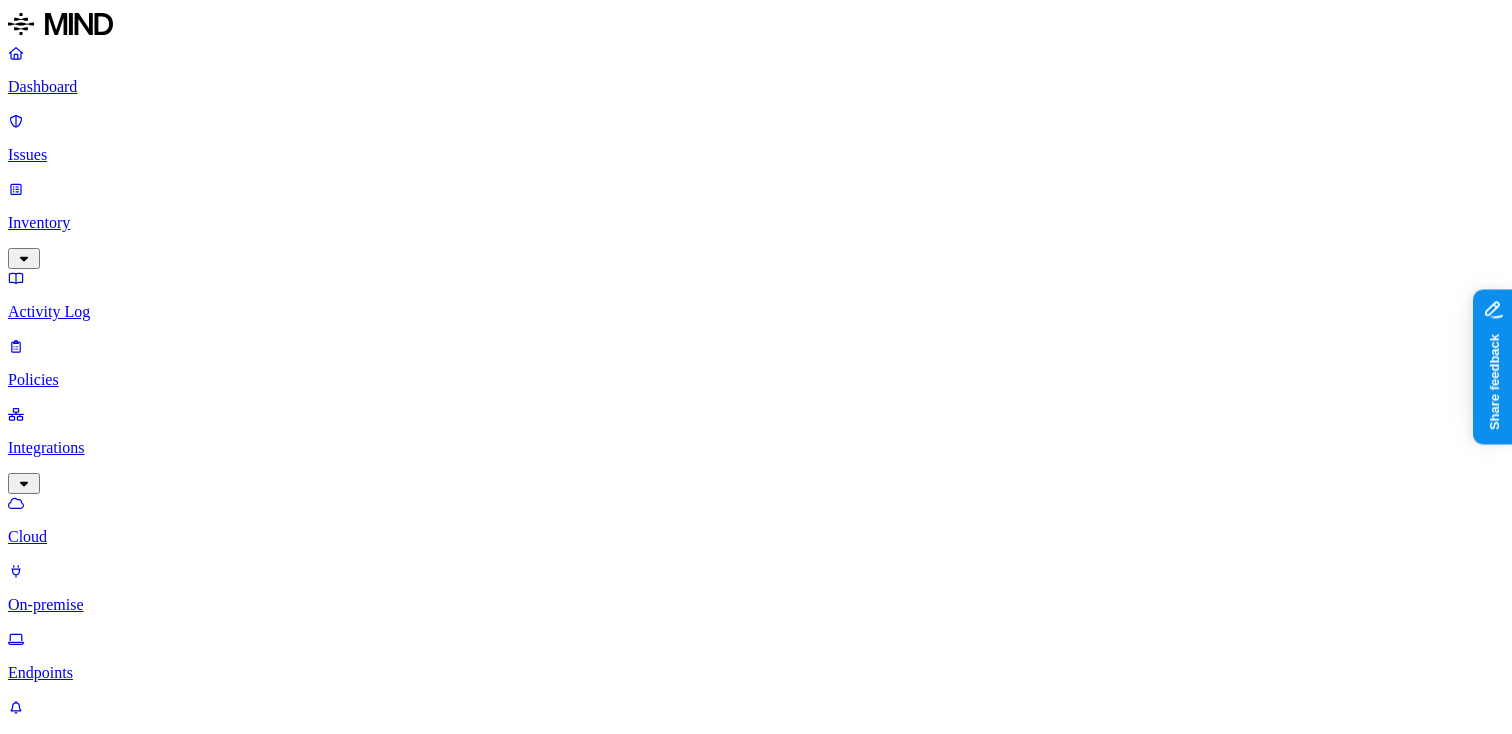 click on "Endpoints" at bounding box center (756, 673) 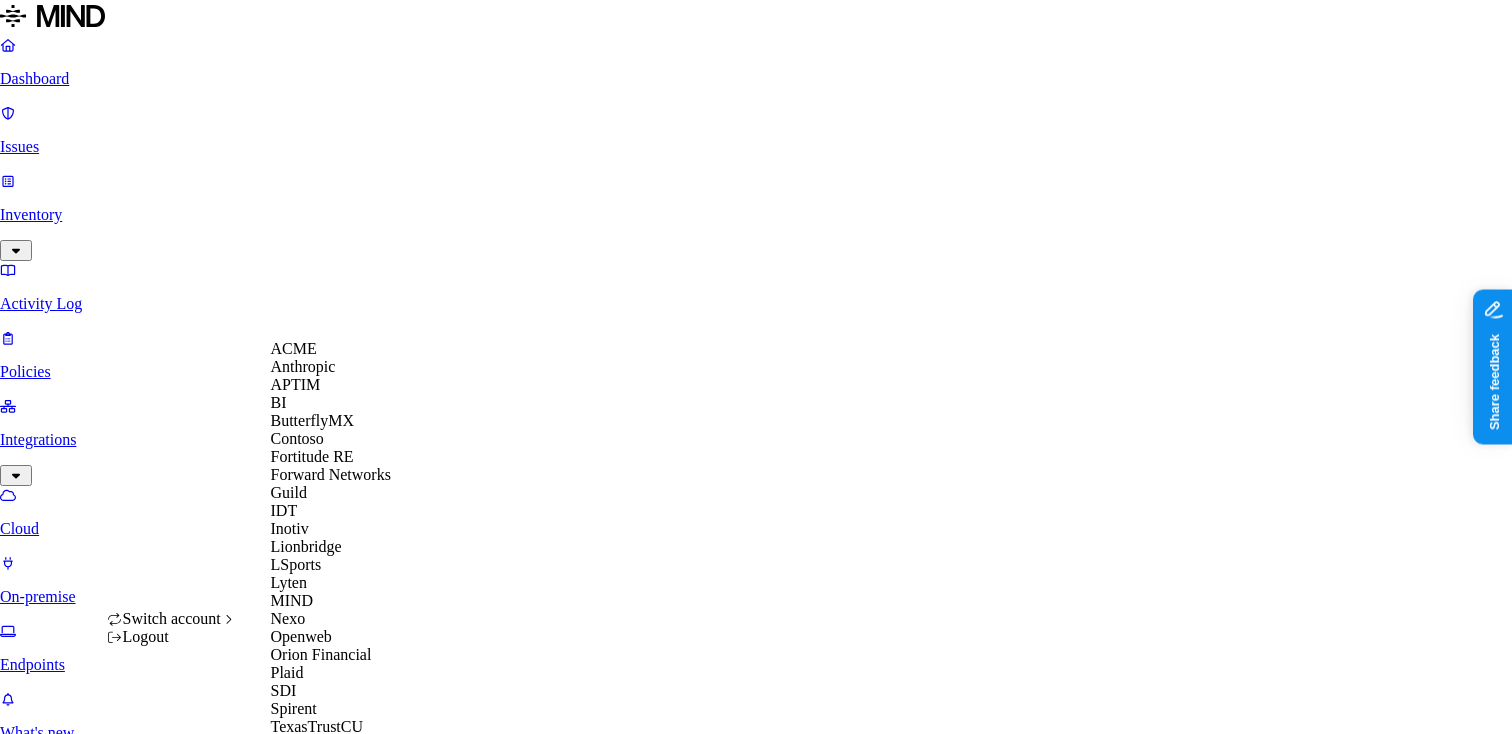 scroll, scrollTop: 596, scrollLeft: 0, axis: vertical 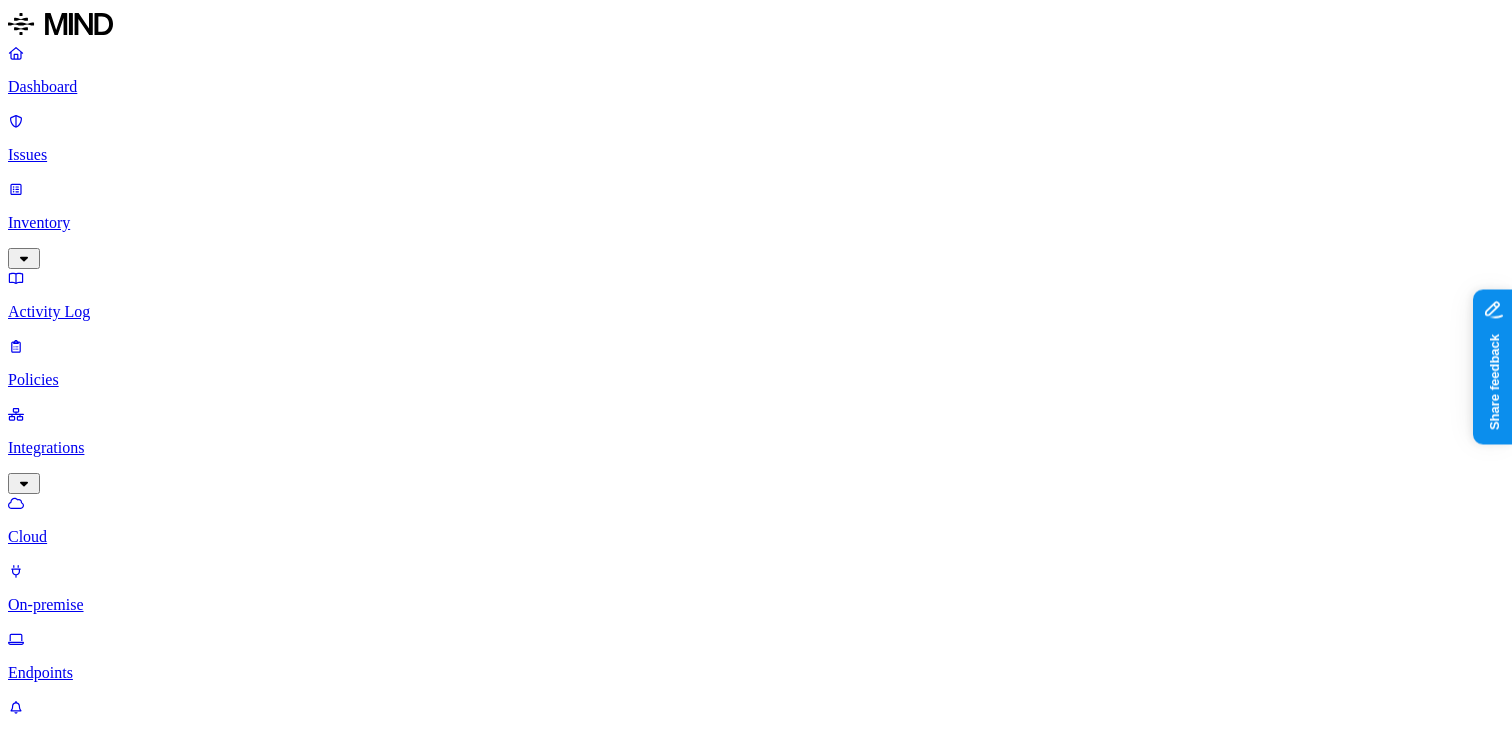 click on "uk-[FIRST].[LAST]" at bounding box center (152, 1375) 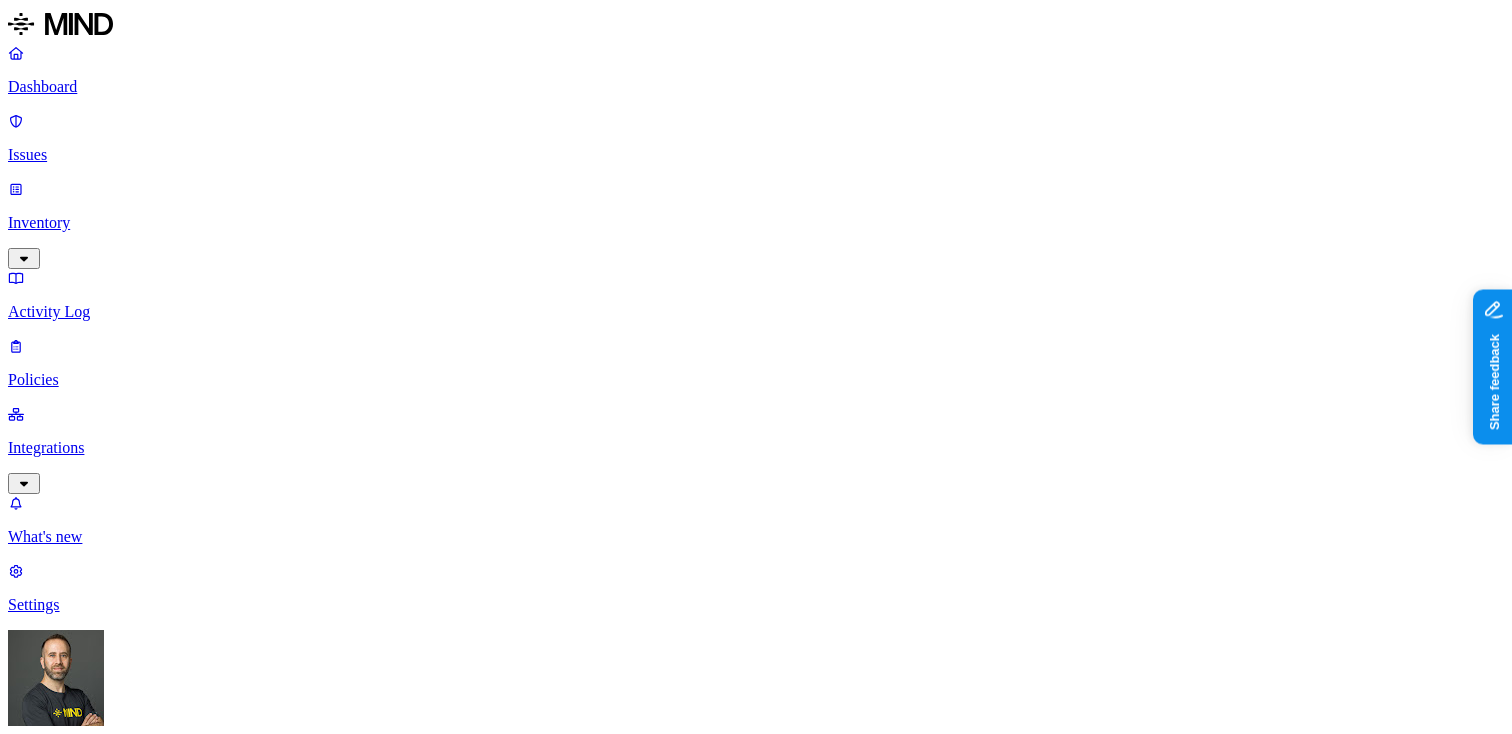 click on "Environment" at bounding box center (61, 954) 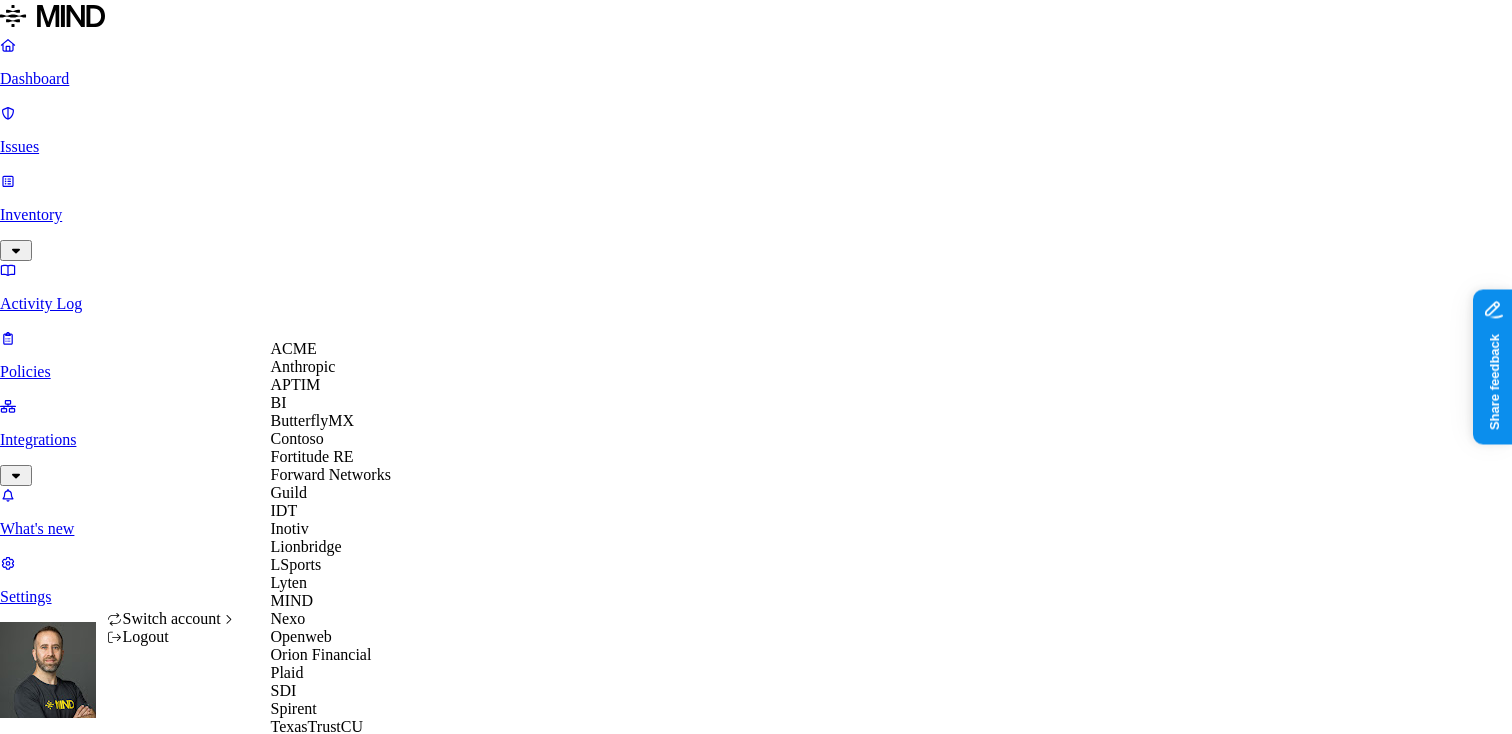 click on "ACME" at bounding box center (339, 349) 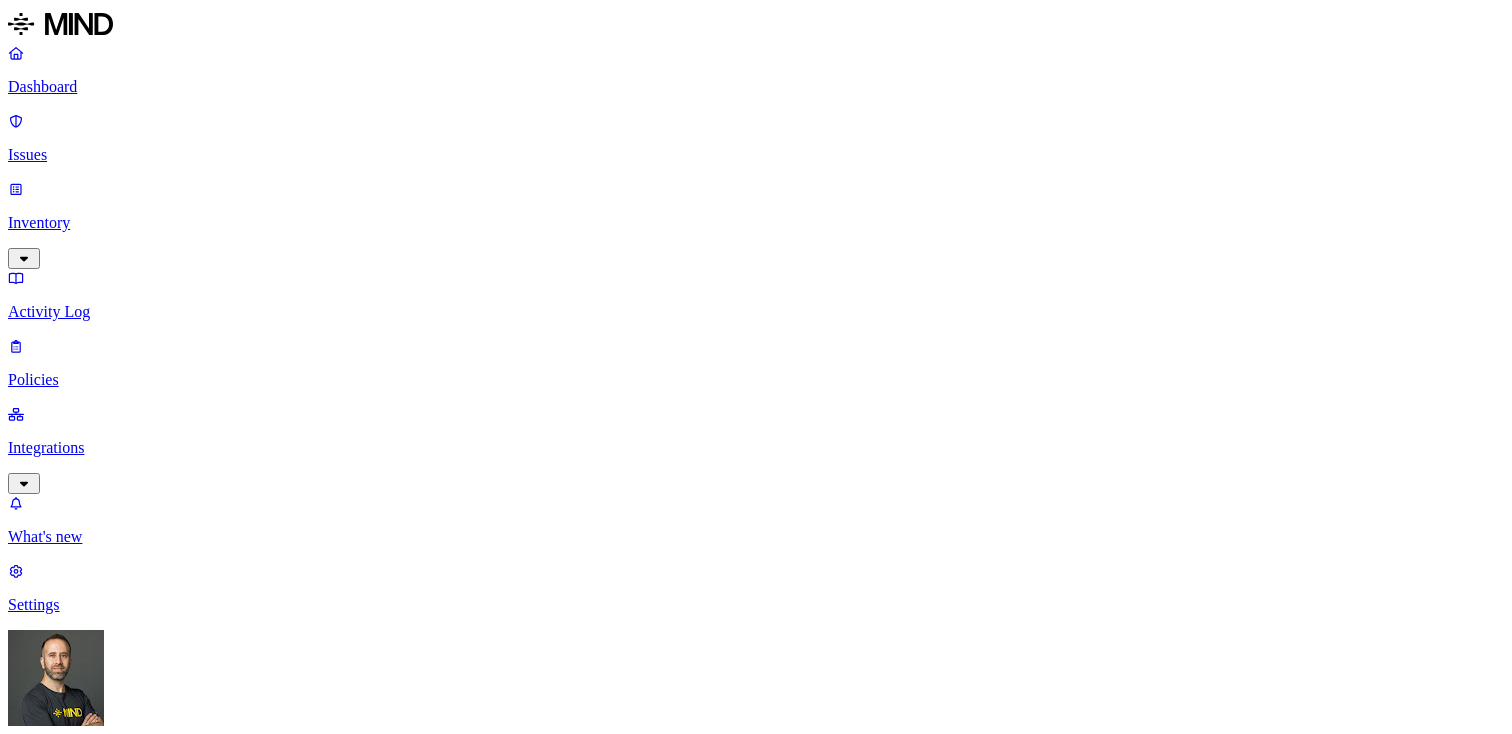 scroll, scrollTop: 0, scrollLeft: 0, axis: both 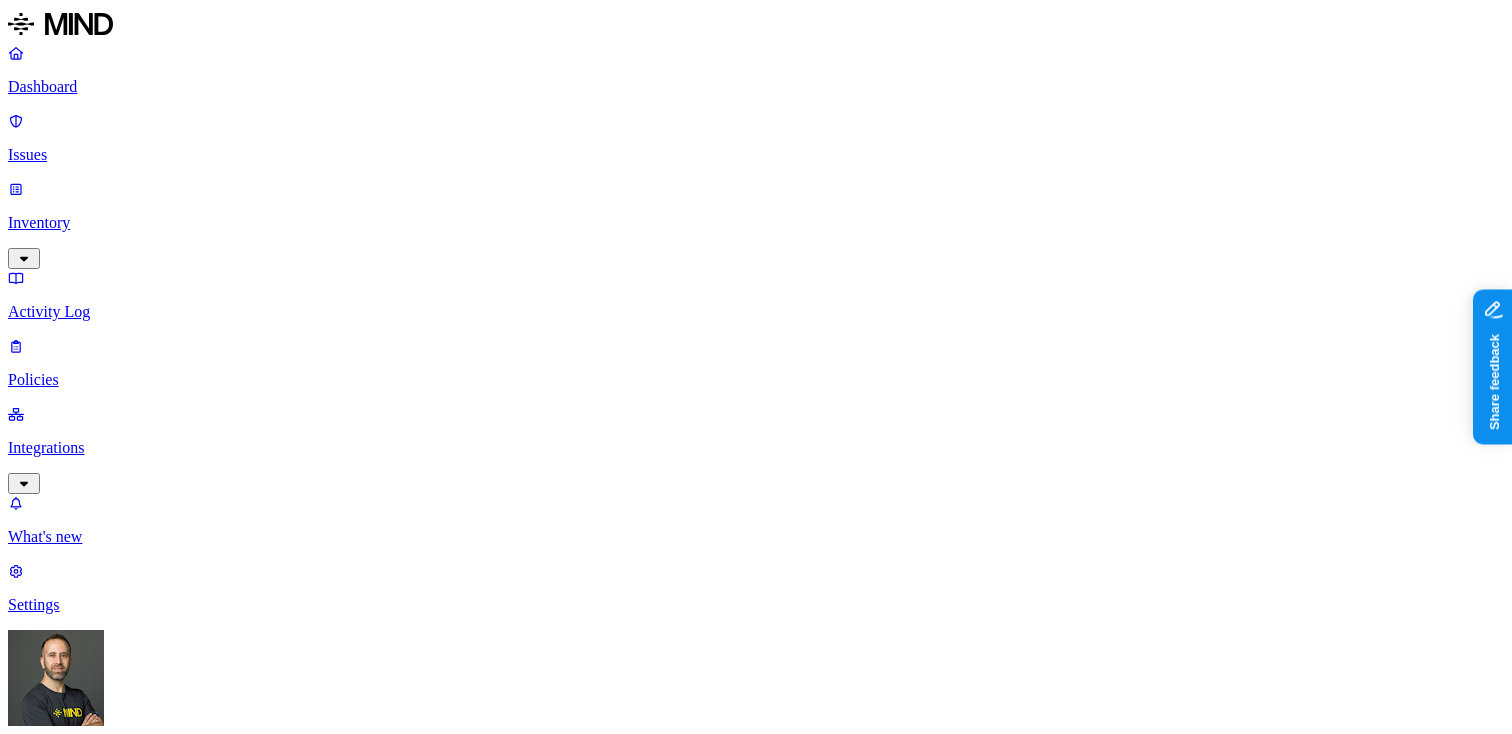 click on "Create Policy" at bounding box center (63, 912) 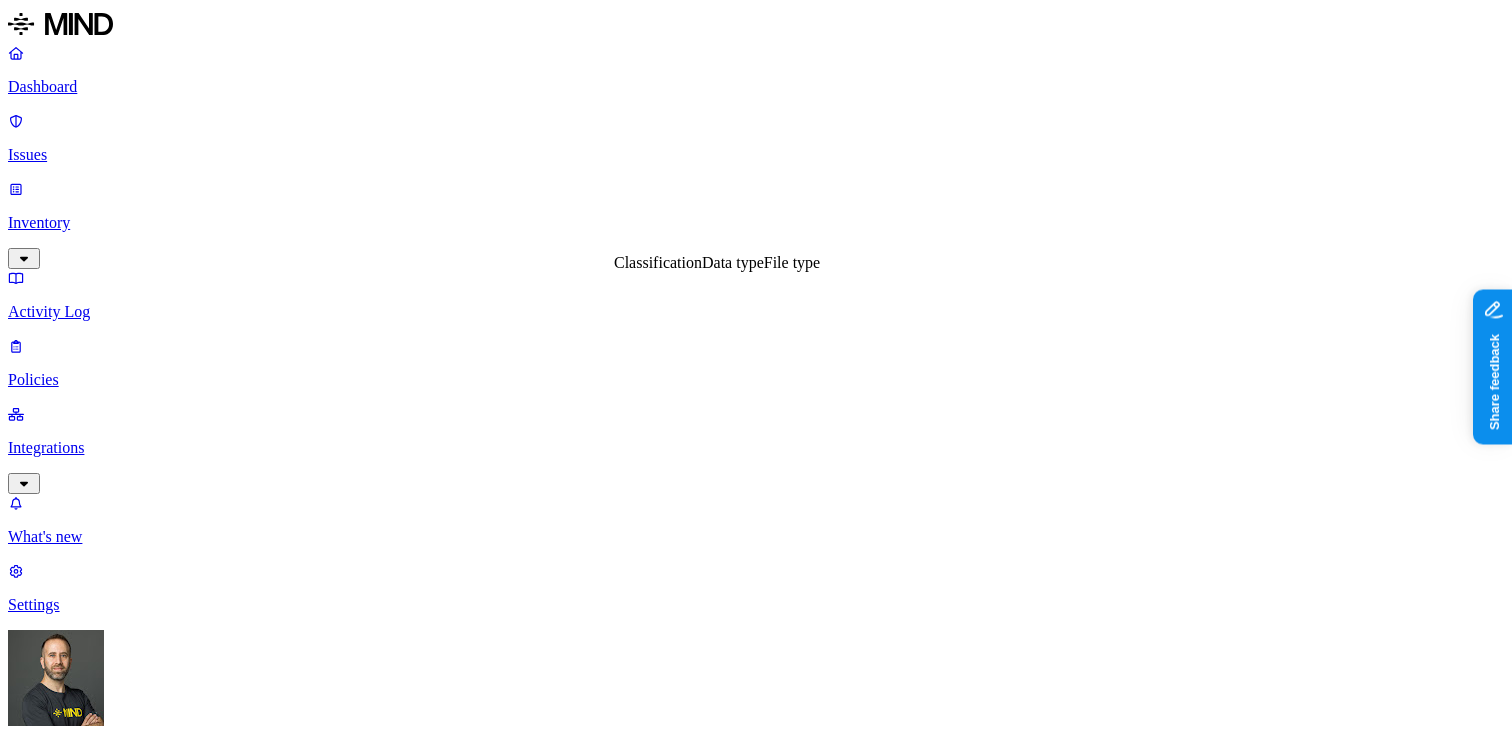 click on "Classification" at bounding box center [658, 262] 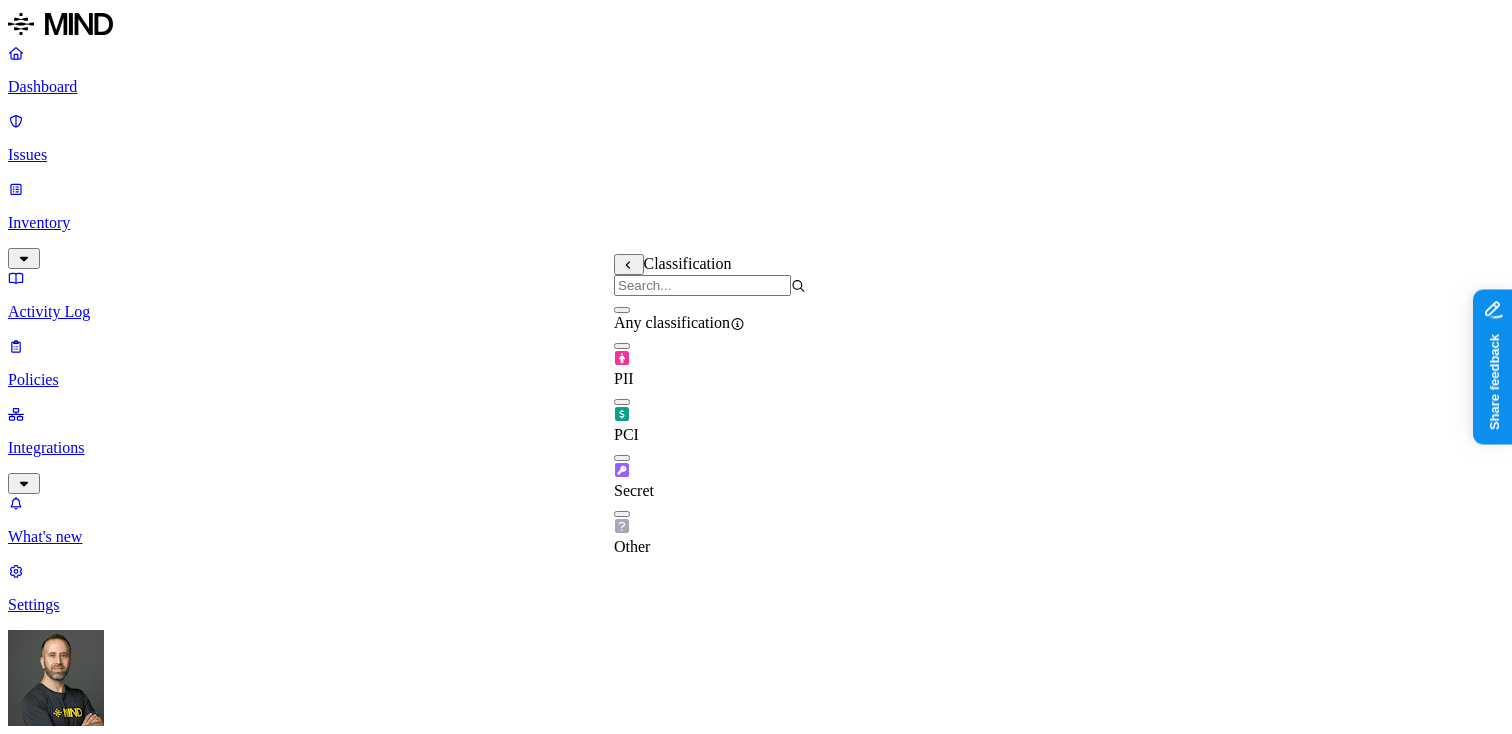 click at bounding box center [622, 458] 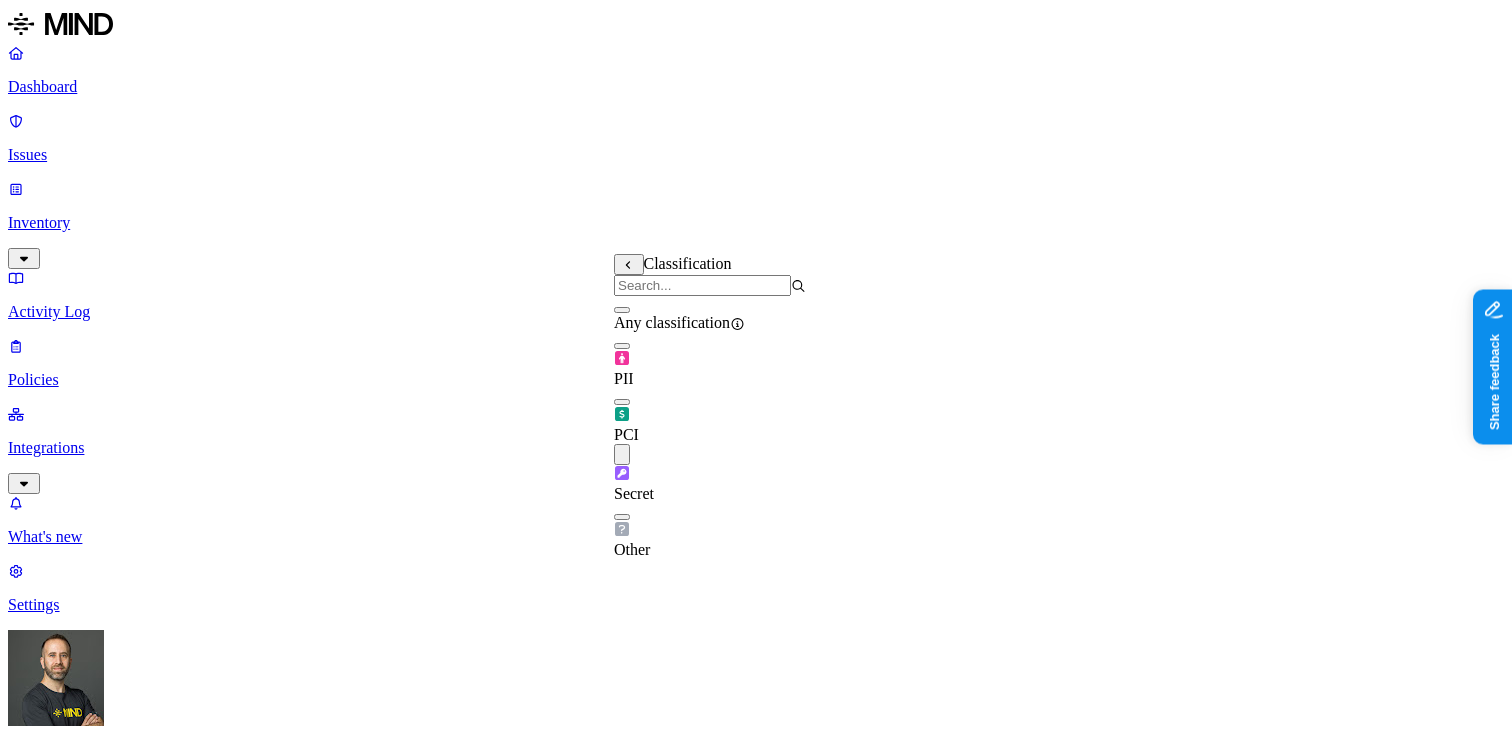 click on "DATA Any UPLOAD Anywhere BY USER Anyone" at bounding box center (756, 1533) 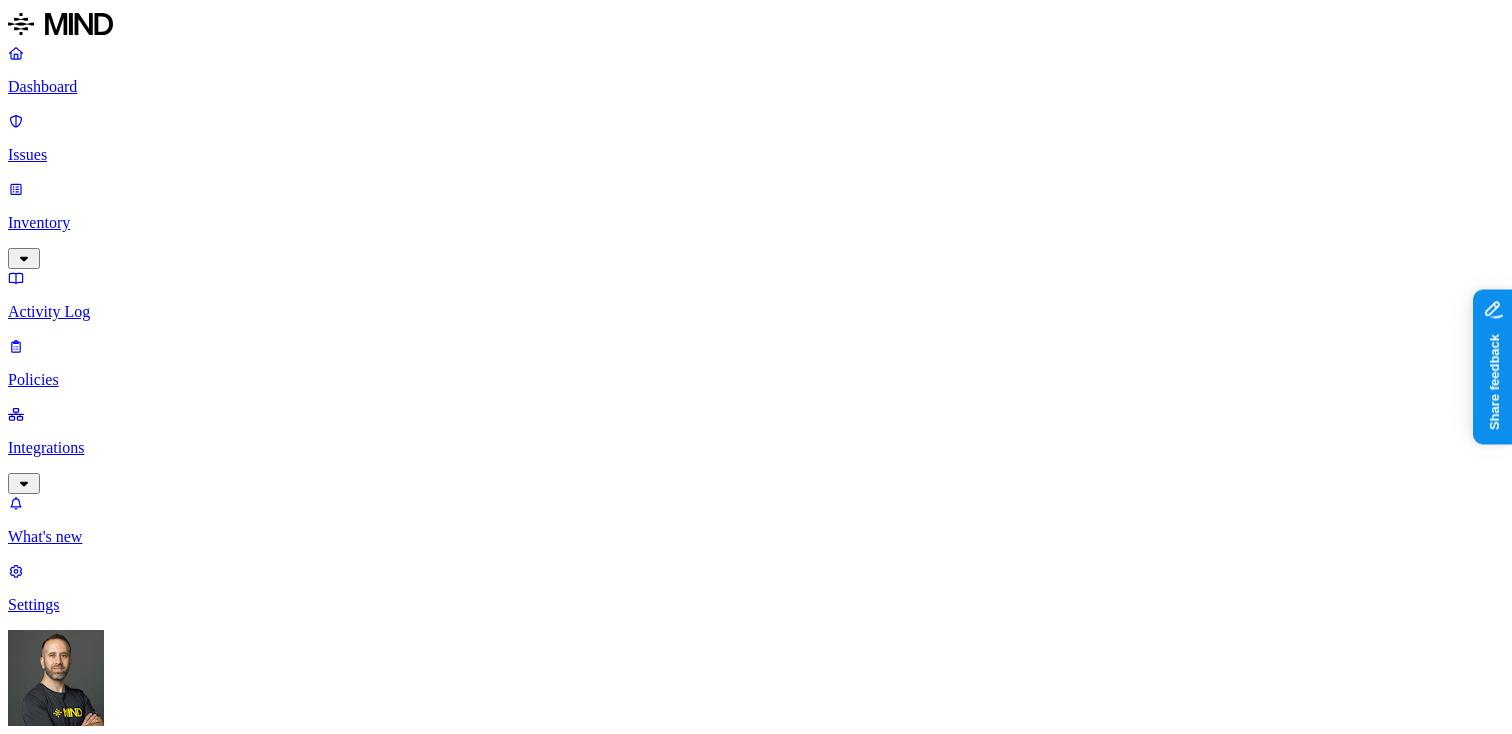 click at bounding box center [31, 1644] 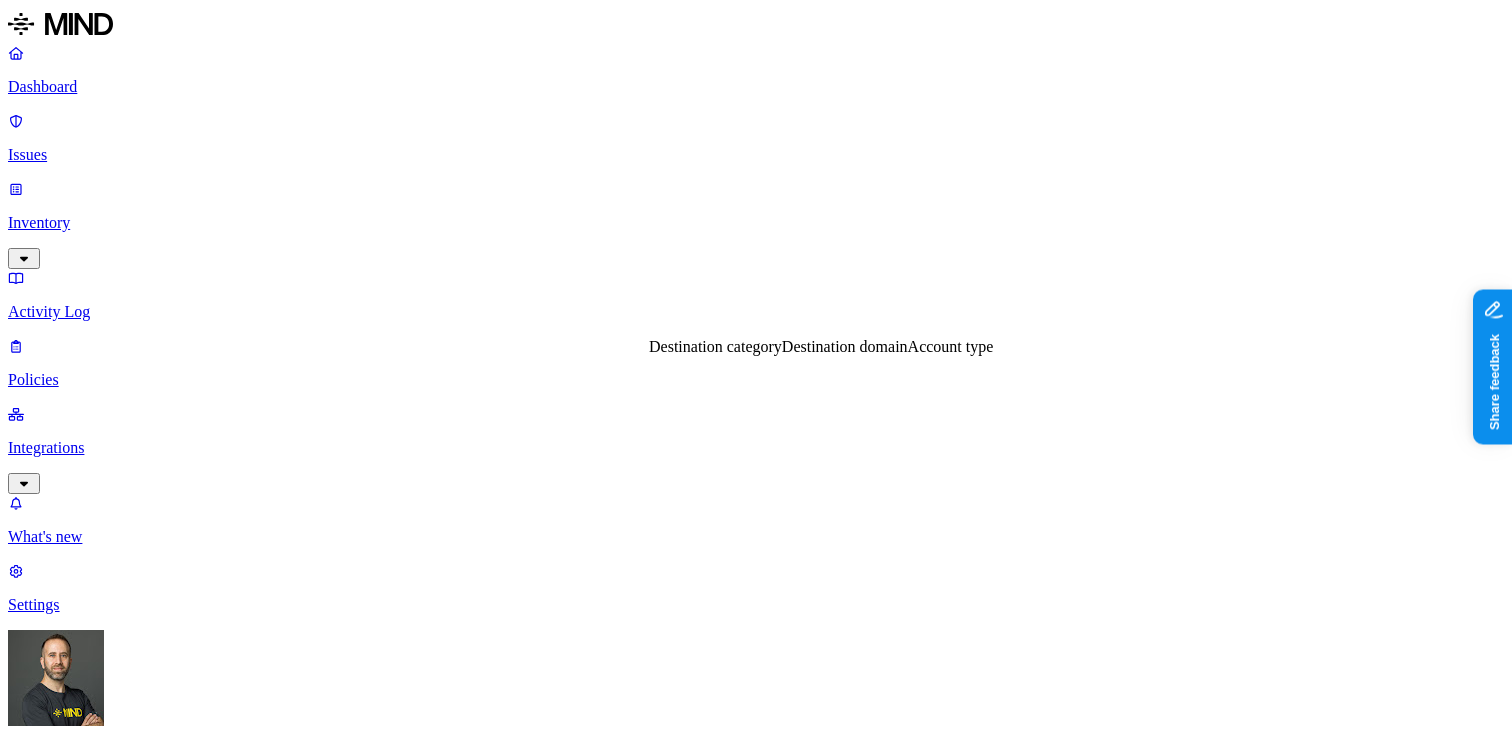 click on "Destination domain" at bounding box center [845, 346] 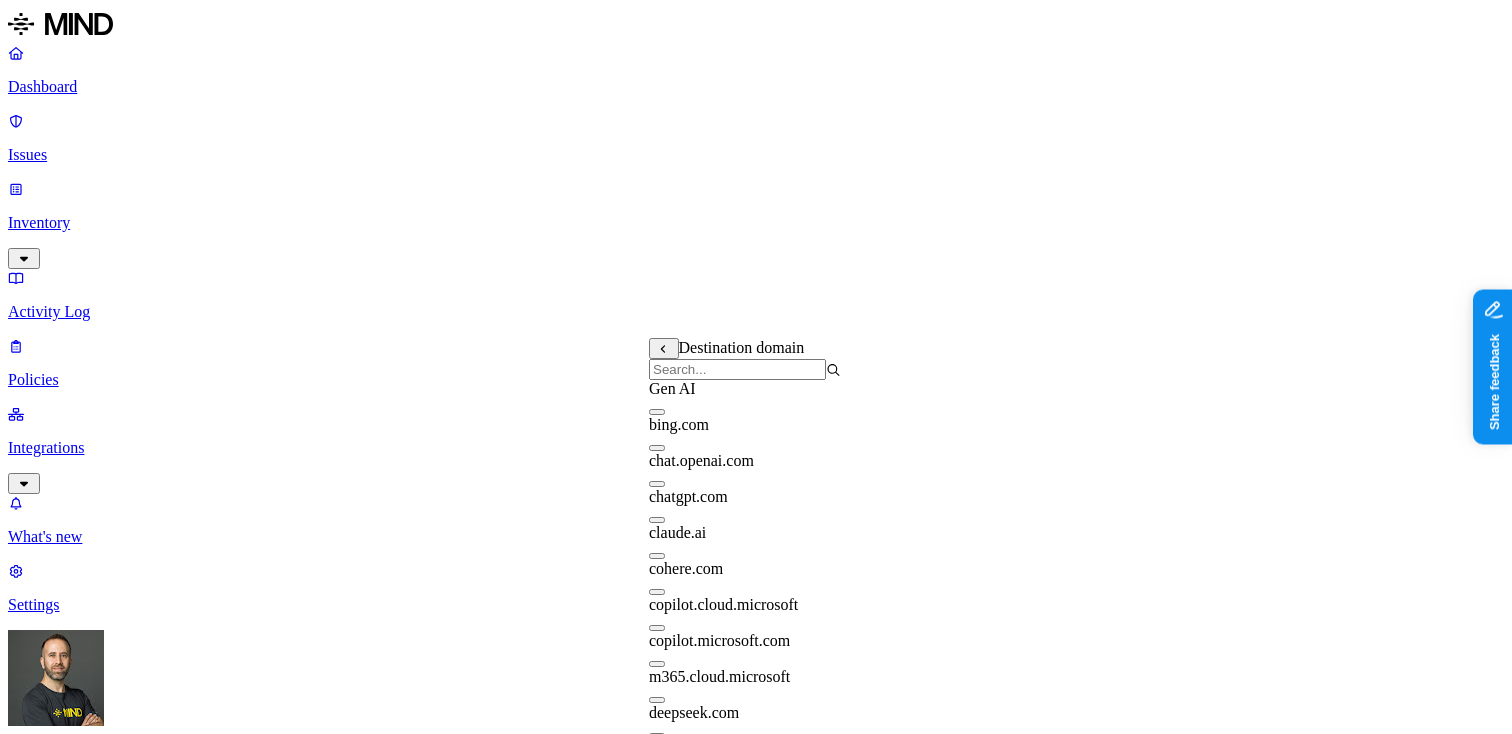 scroll, scrollTop: 1016, scrollLeft: 0, axis: vertical 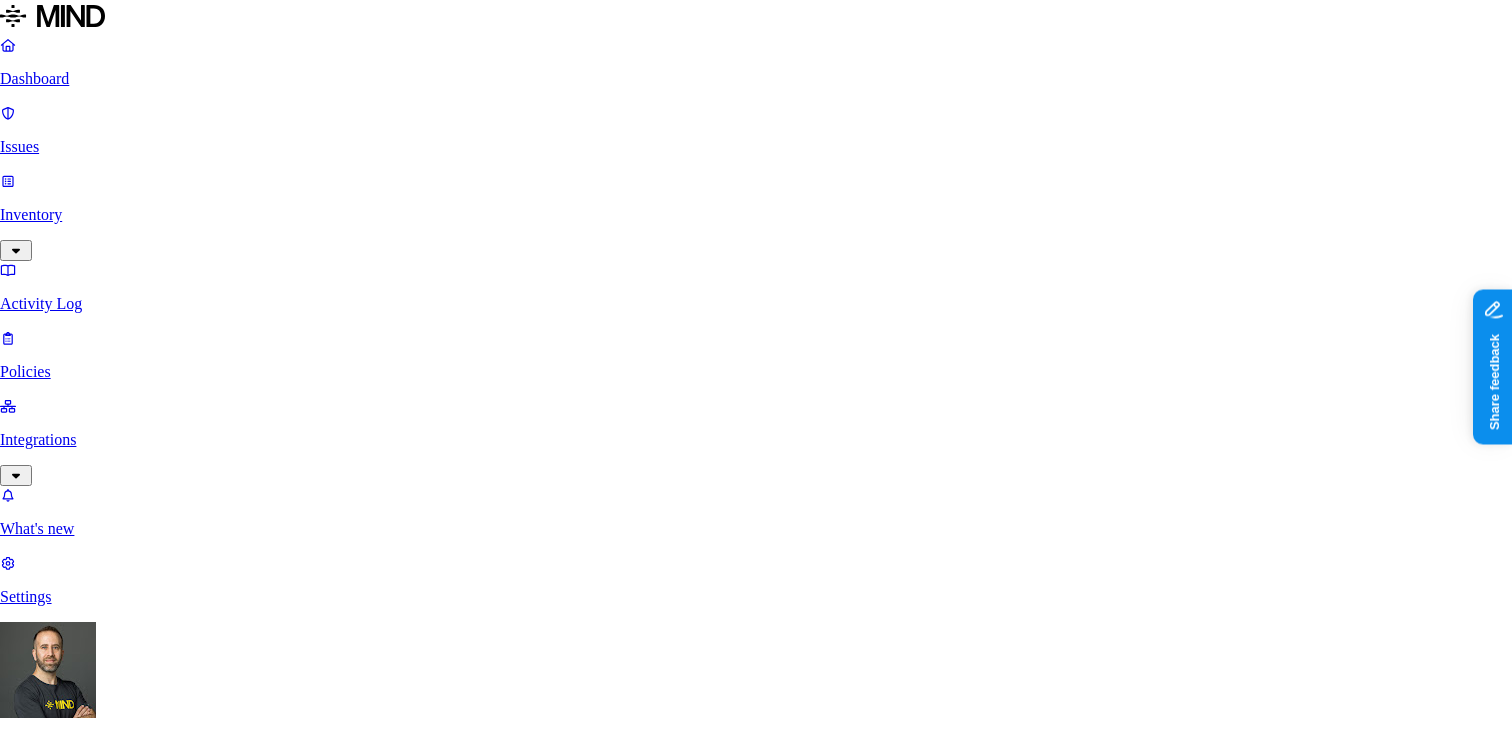 click on "Cancel" at bounding box center (29, 2362) 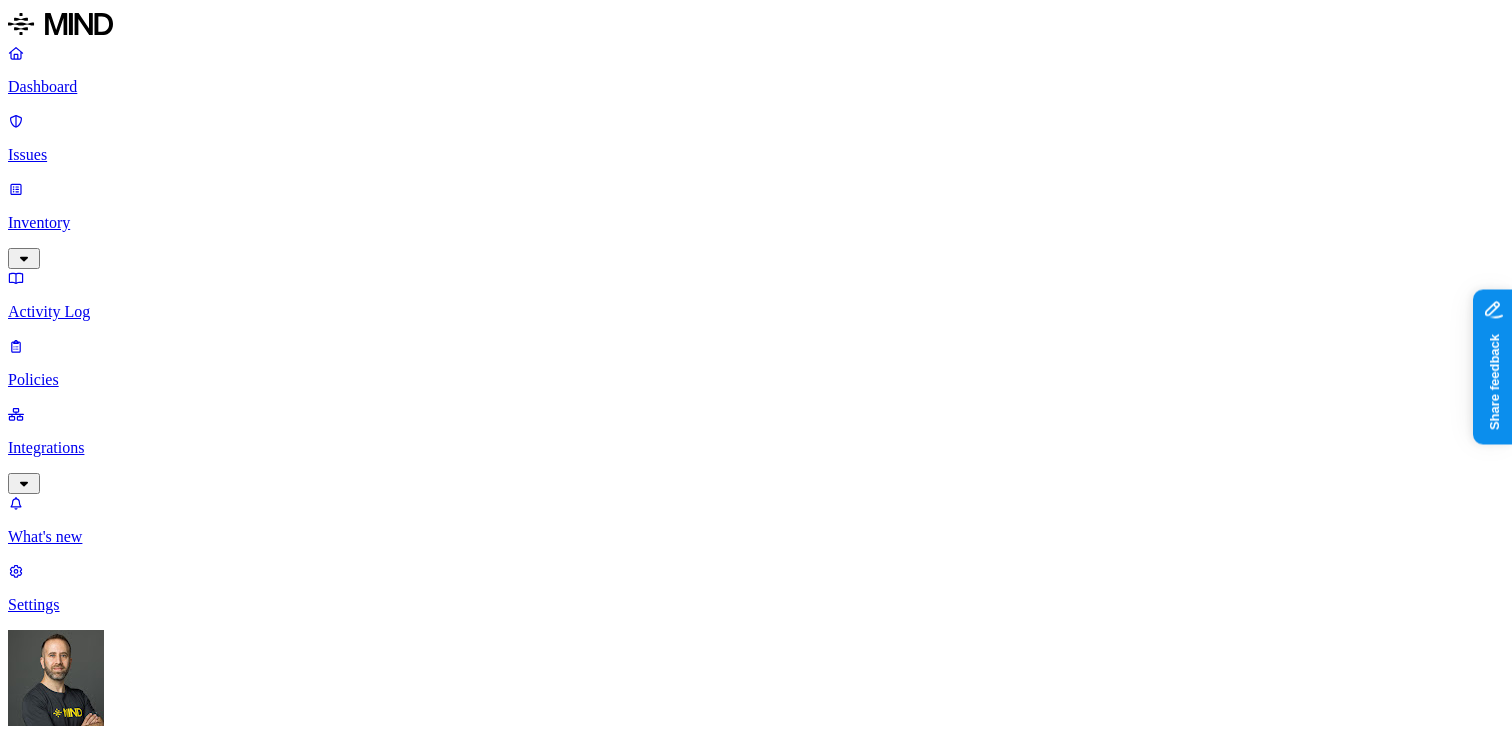 click on "DATA WHERE Classification is Secret UPLOAD Anywhere BY USER Anyone" at bounding box center [756, 1571] 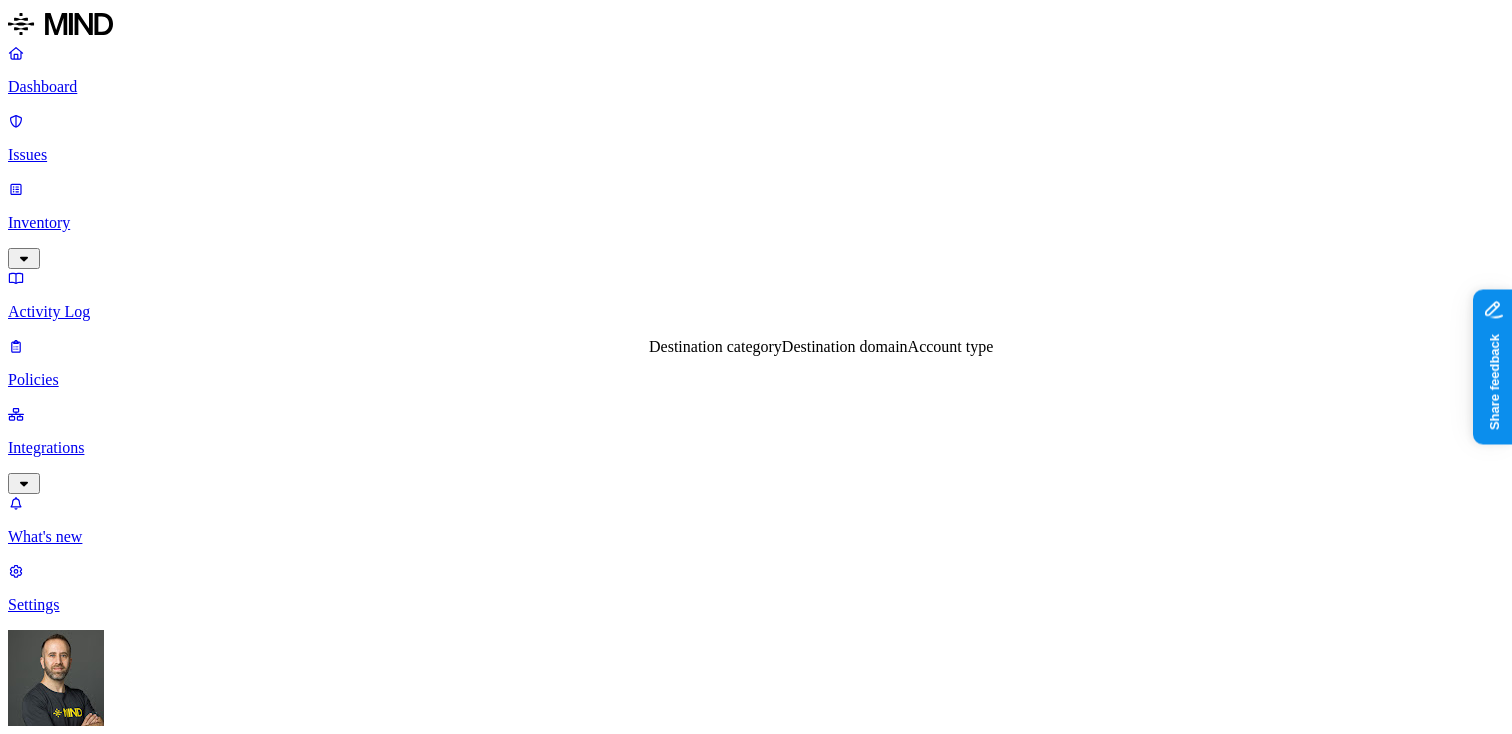 click on "Destination domain" at bounding box center [845, 346] 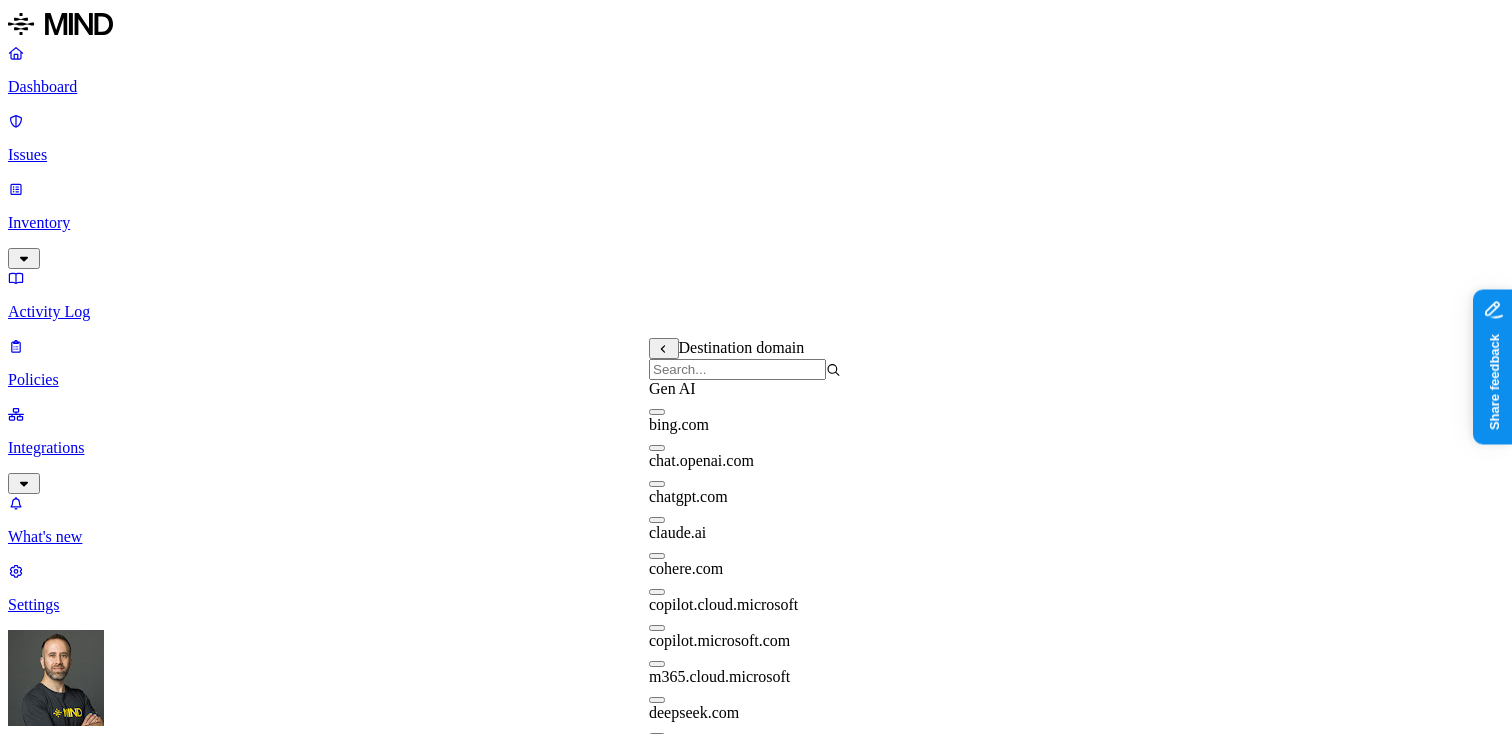 scroll, scrollTop: 269, scrollLeft: 0, axis: vertical 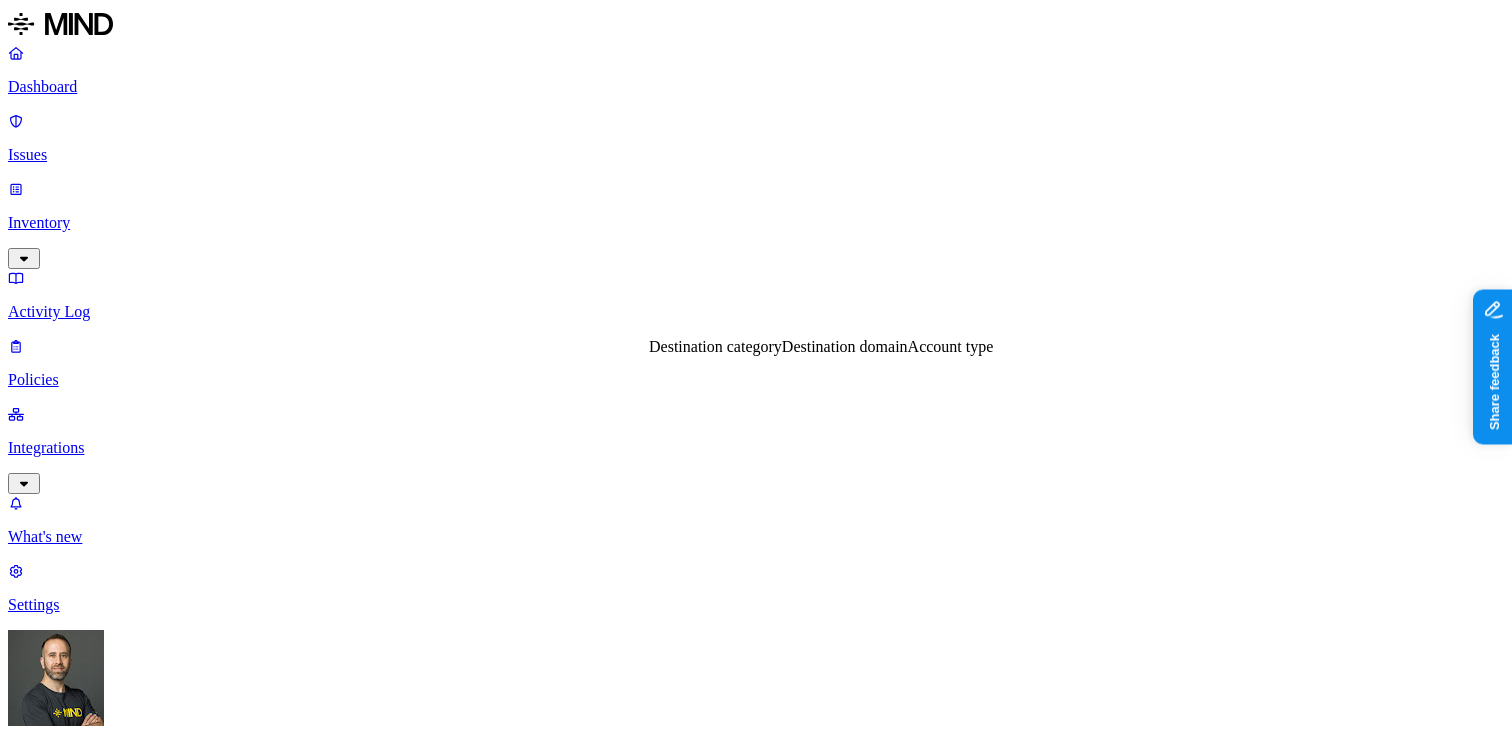click on "Destination category" at bounding box center (715, 346) 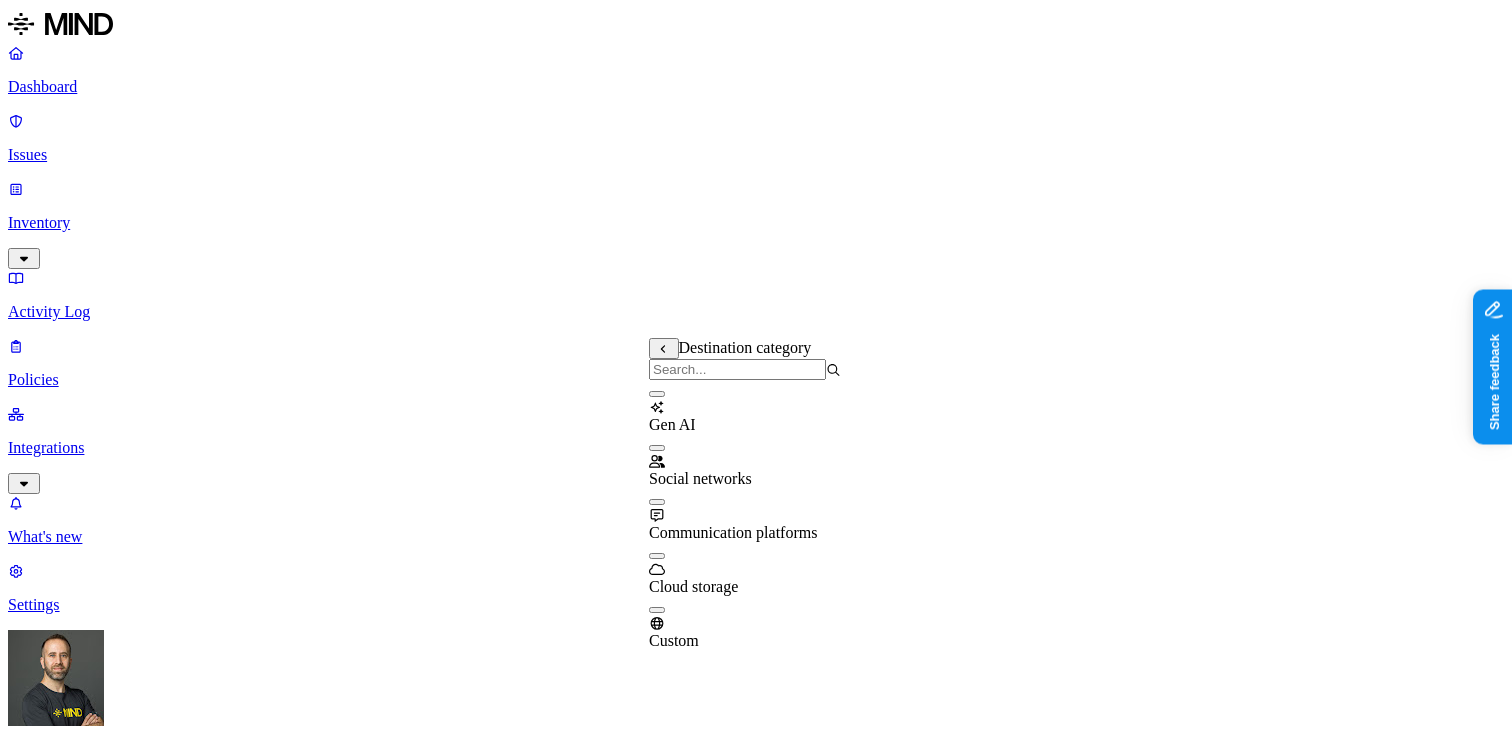 click at bounding box center (657, 394) 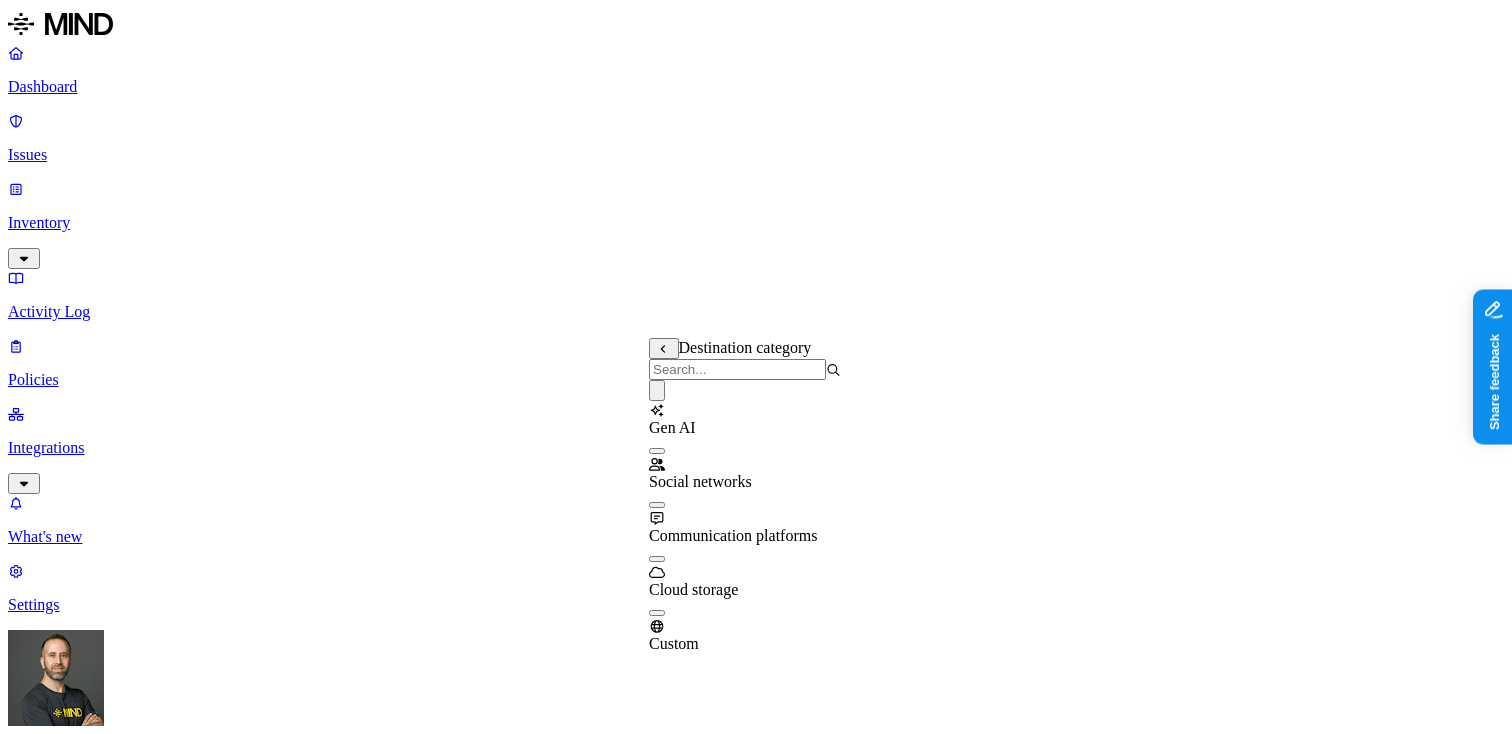 click at bounding box center (657, 451) 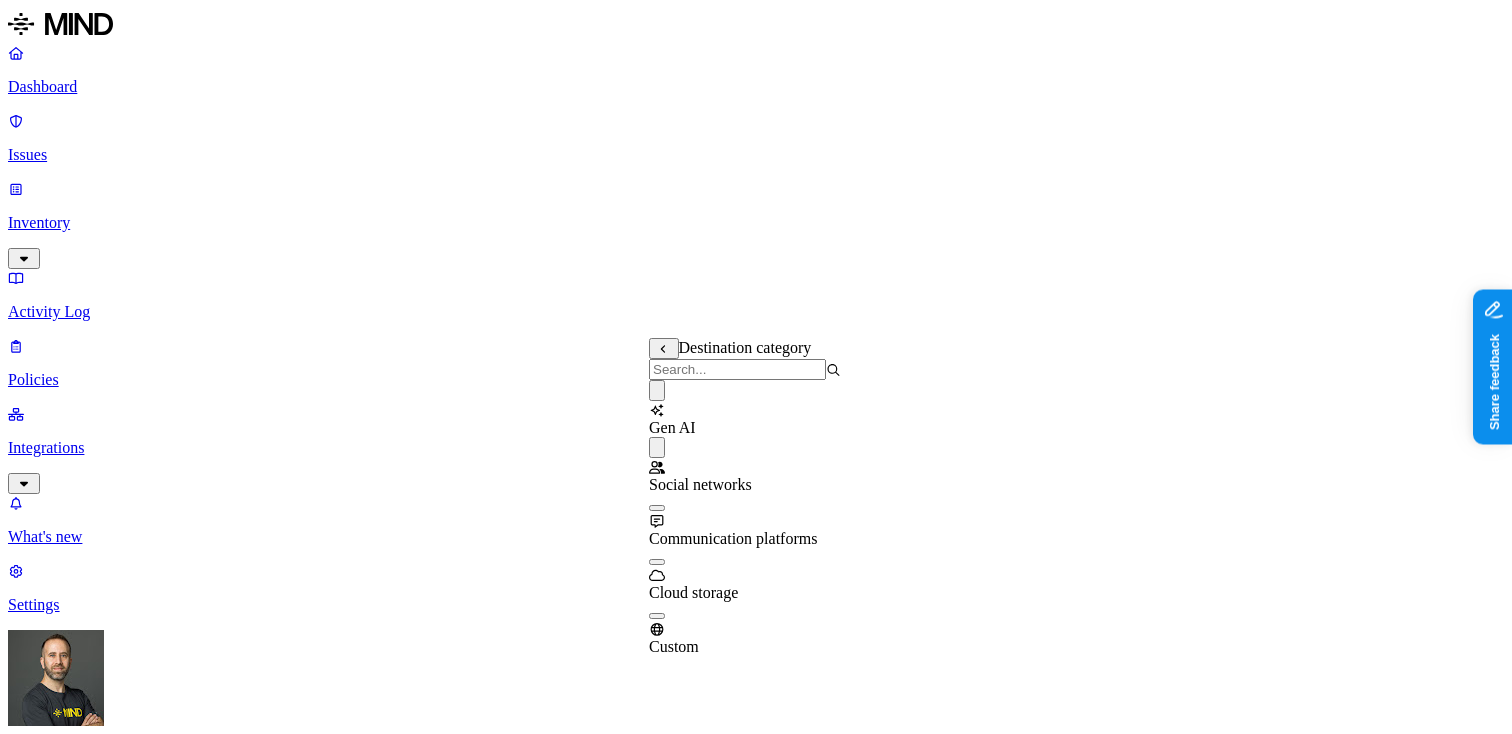 click at bounding box center (657, 562) 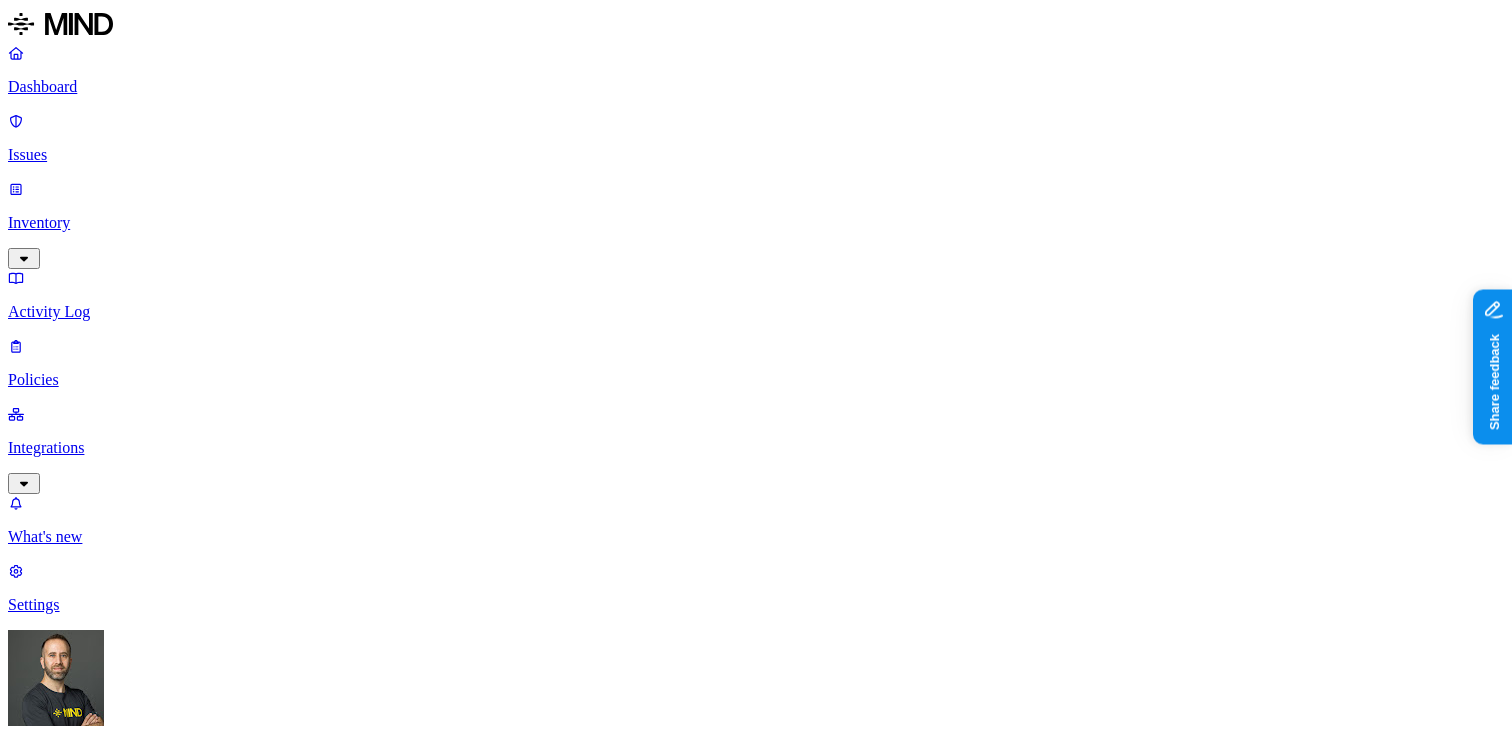 click on "Policy name   Severity Select severity Low Medium High Critical   Description (Optional) Policy type Exfiltration Prevent sensitive data uploads Endpoint Exposure Detect sensitive data exposure Cloud Condition Define the data attributes, exfiltration destinations, and users that should trigger the policy.  By default, the policy will be triggered by any data uploaded to any destination by any user. For more details on condition guidelines, please refer to the   documentation DATA WHERE Classification is Secret UPLOAD WHERE Destination category is any of Cloud storage, Gen AI, Social networks BY USER Anyone Action Default action Default action for all users and groups who violate the policy. Block with override BlockDeny all uploads. Block with overrideDeny all uploads with an option to upload anyway. MonitorAllow uploads and create a new issue. AllowAllow all uploads. Exceptions You can add exceptions for specific users or groups. Exceptions are evaluated from the top. Add Exception Notifications Method bad" at bounding box center (756, 1577) 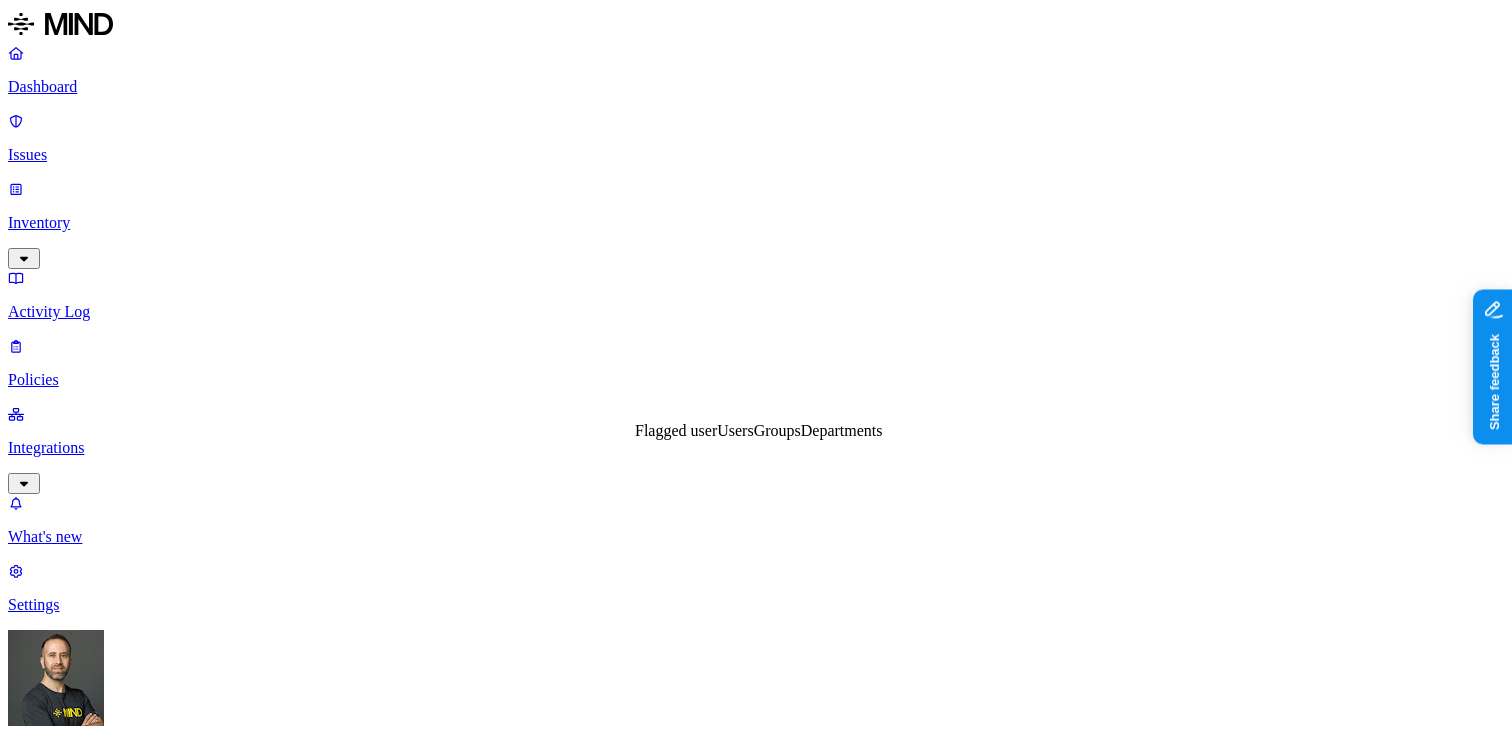 click on "Departments" at bounding box center [842, 430] 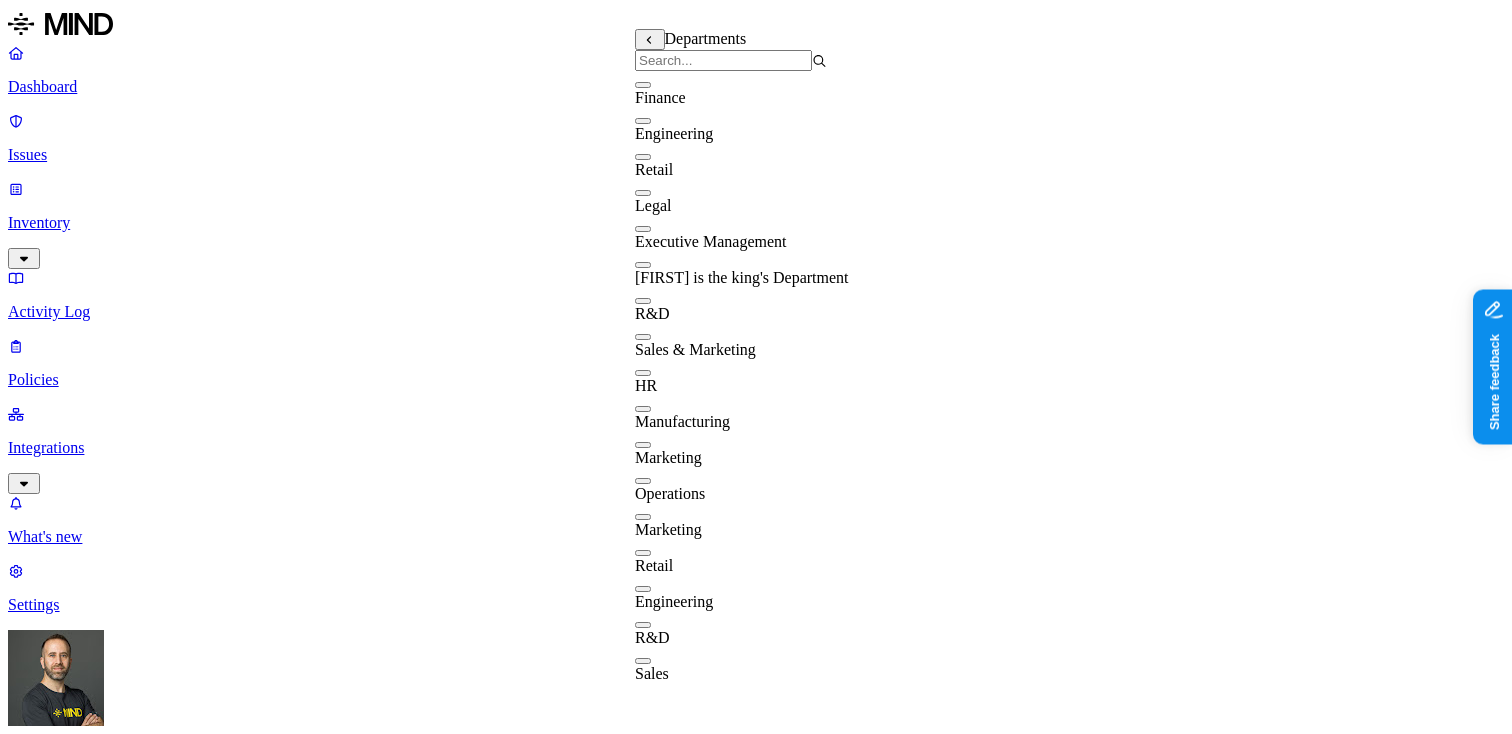 click at bounding box center (643, 373) 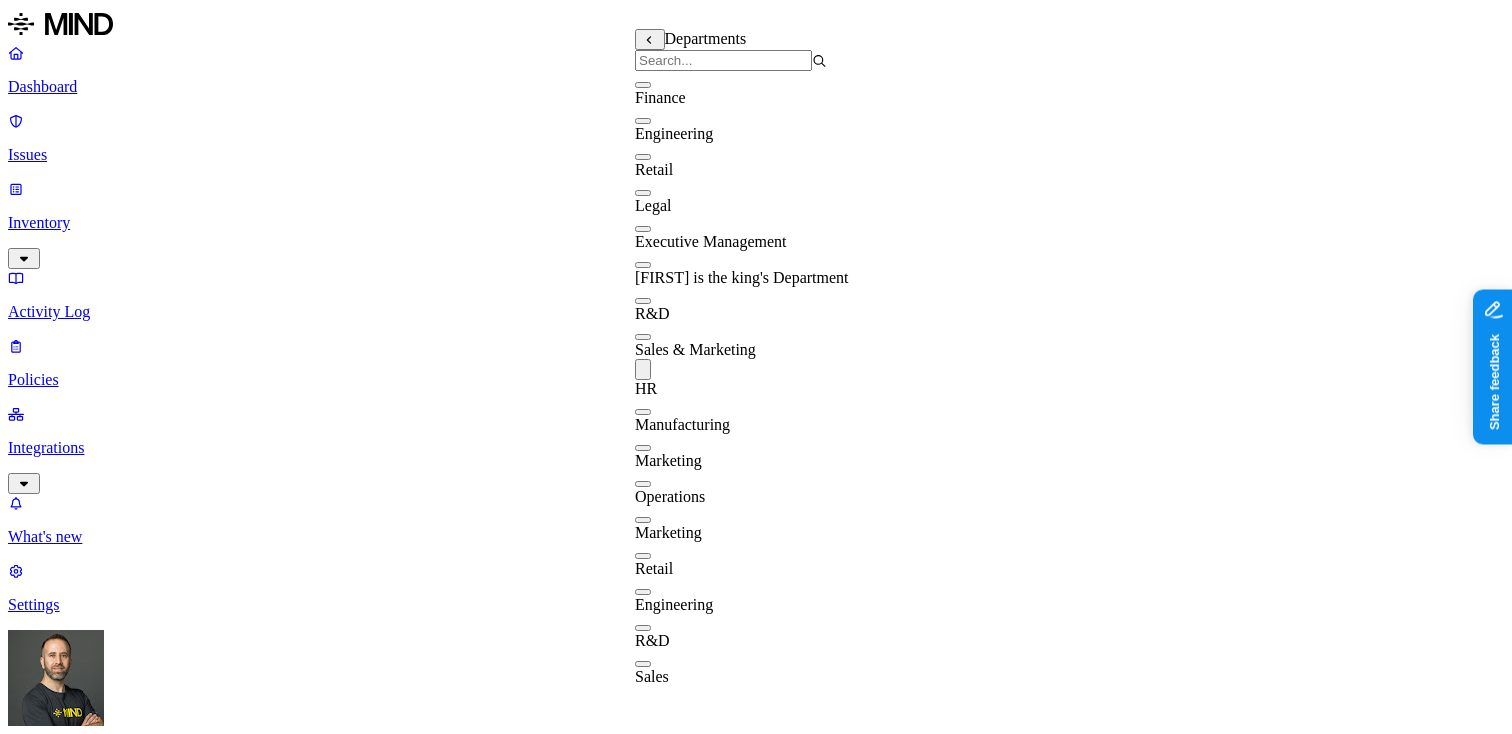 click on "DATA WHERE Classification is Secret UPLOAD WHERE Destination category is any of Cloud storage, Gen AI, Social networks BY USER Anyone" at bounding box center [756, 1608] 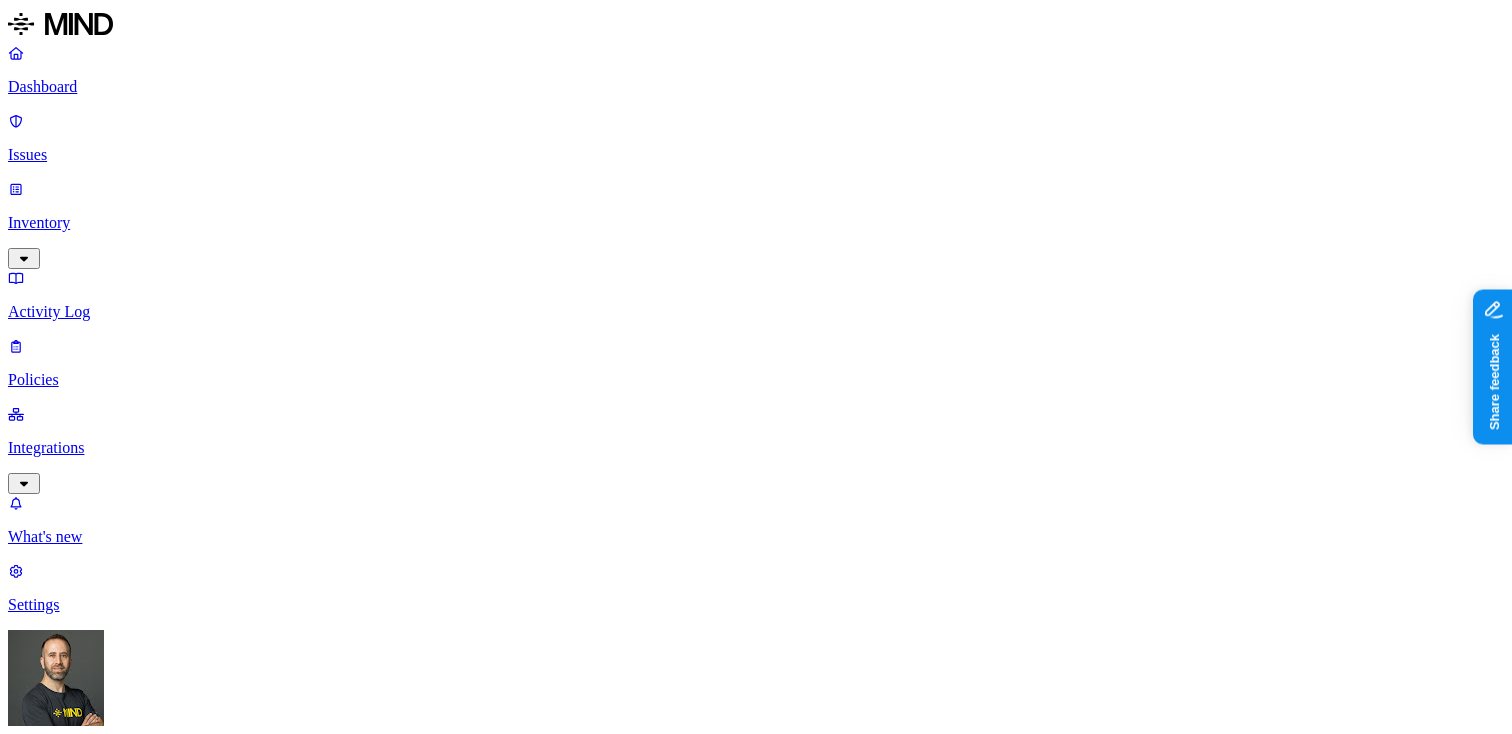 scroll, scrollTop: 944, scrollLeft: 0, axis: vertical 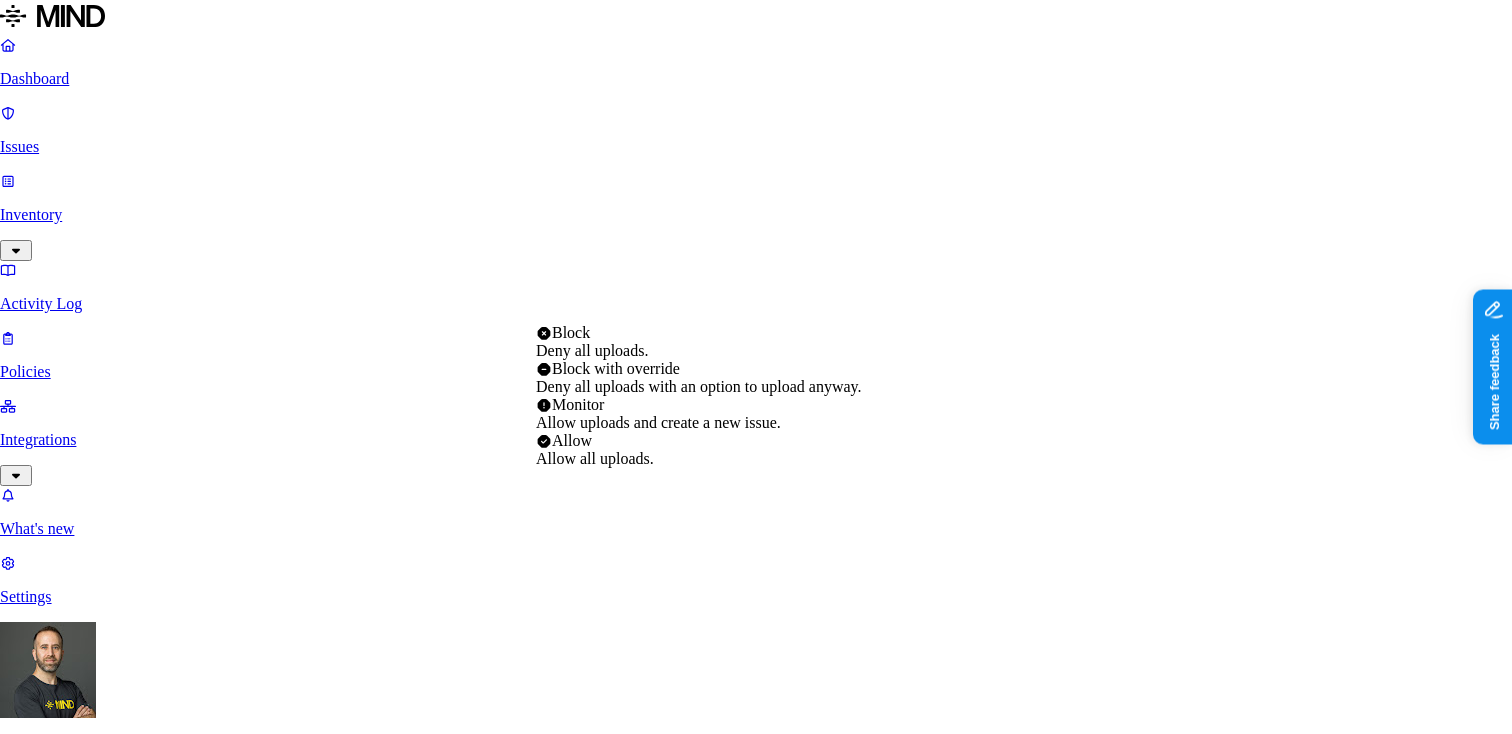 click on "Dashboard Issues Inventory Activity Log Policies Integrations What's new 1 Settings Tom Mayblum ACME New policy Policy name   Severity Select severity Low Medium High Critical   Description (Optional) Policy type Exfiltration Prevent sensitive data uploads Endpoint Exposure Detect sensitive data exposure Cloud Condition Define the data attributes, exfiltration destinations, and users that should trigger the policy.  By default, the policy will be triggered by any data uploaded to any destination by any user. For more details on condition guidelines, please refer to the   documentation DATA WHERE Classification is Secret UPLOAD WHERE Destination category is any of Cloud storage, Gen AI, Social networks BY USER WHERE Departments is HR Action Default action Default action for all users and groups who violate the policy. Block with override BlockDeny all uploads. Block with overrideDeny all uploads with an option to upload anyway. MonitorAllow uploads and create a new issue. AllowAllow all uploads." at bounding box center (756, 1161) 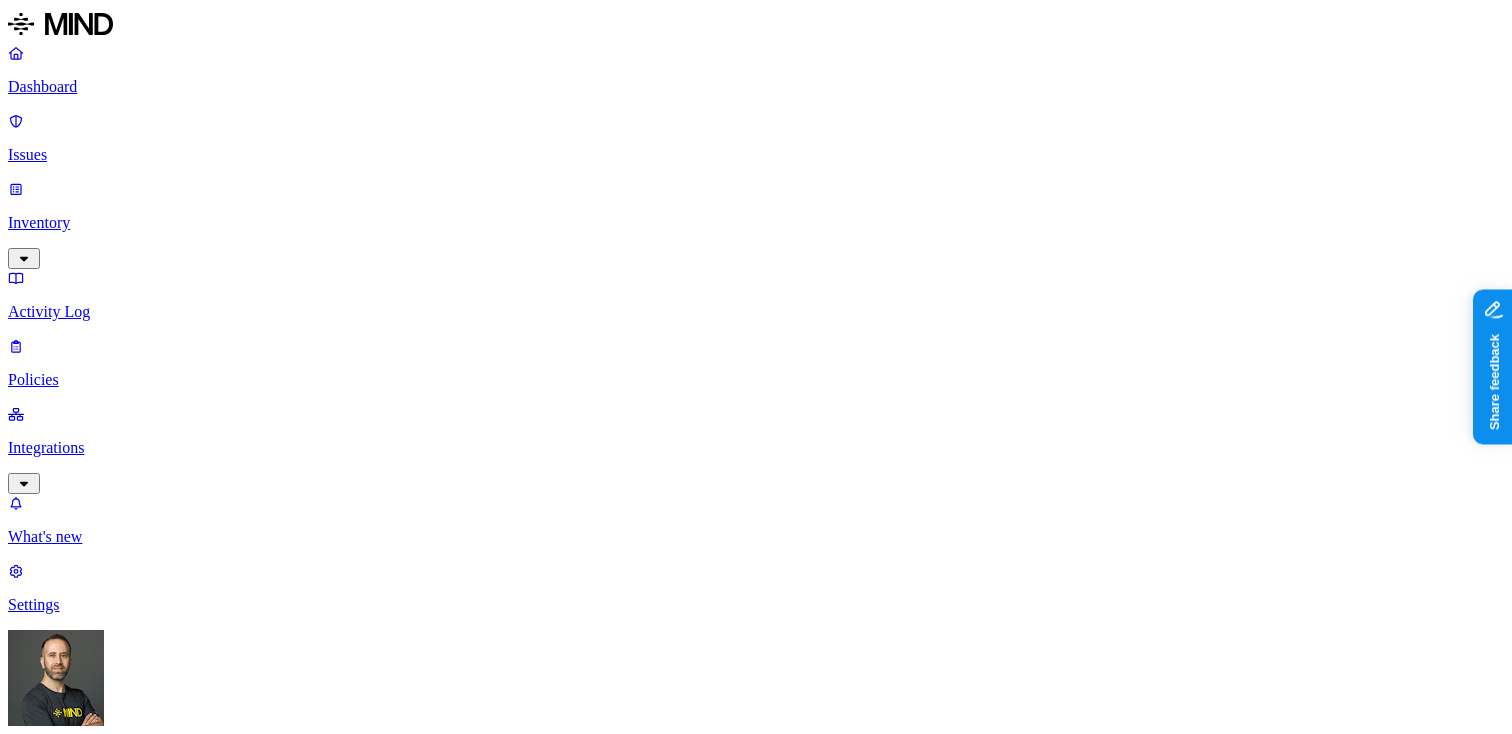 click on "Dashboard Issues Inventory Activity Log Policies Integrations What's new 1 Settings Tom Mayblum ACME New policy Policy name   Severity Select severity Low Medium High Critical   Description (Optional) Policy type Exfiltration Prevent sensitive data uploads Endpoint Exposure Detect sensitive data exposure Cloud Condition Define the data attributes, exfiltration destinations, and users that should trigger the policy.  By default, the policy will be triggered by any data uploaded to any destination by any user. For more details on condition guidelines, please refer to the   documentation DATA WHERE Classification is Secret UPLOAD WHERE Destination category is any of Cloud storage, Gen AI, Social networks BY USER WHERE Departments is HR Action Default action Default action for all users and groups who violate the policy. Block with override BlockDeny all uploads. Block with overrideDeny all uploads with an option to upload anyway. MonitorAllow uploads and create a new issue. AllowAllow all uploads." at bounding box center (756, 1165) 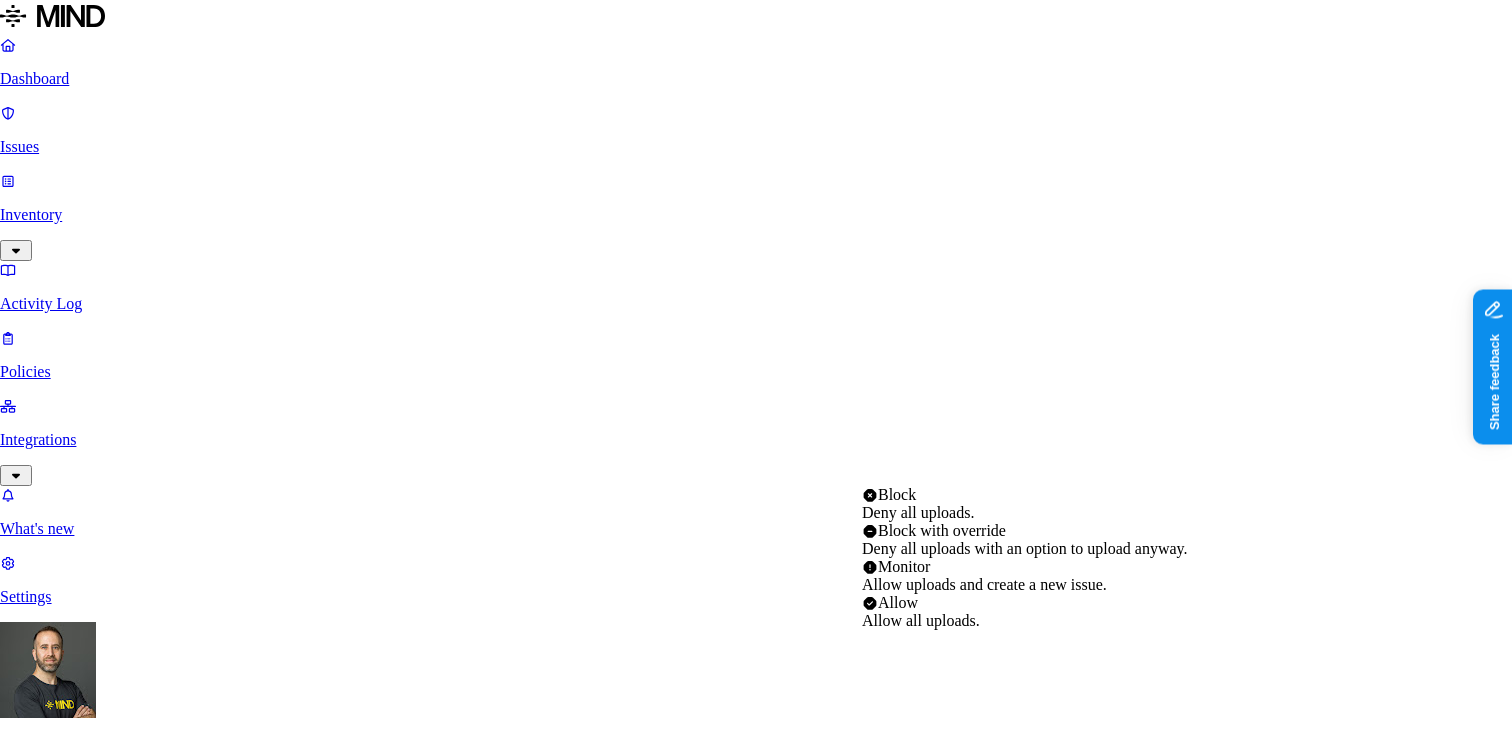 click on "Dashboard Issues Inventory Activity Log Policies Integrations What's new 1 Settings Tom Mayblum ACME New policy Policy name   Severity Select severity Low Medium High Critical   Description (Optional) Policy type Exfiltration Prevent sensitive data uploads Endpoint Exposure Detect sensitive data exposure Cloud Condition Define the data attributes, exfiltration destinations, and users that should trigger the policy.  By default, the policy will be triggered by any data uploaded to any destination by any user. For more details on condition guidelines, please refer to the   documentation DATA WHERE Classification is Secret UPLOAD WHERE Destination category is any of Cloud storage, Gen AI, Social networks BY USER WHERE Departments is HR Action Default action Default action for all users and groups who violate the policy. Block with override BlockDeny all uploads. Block with overrideDeny all uploads with an option to upload anyway. MonitorAllow uploads and create a new issue. AllowAllow all uploads." at bounding box center [756, 1203] 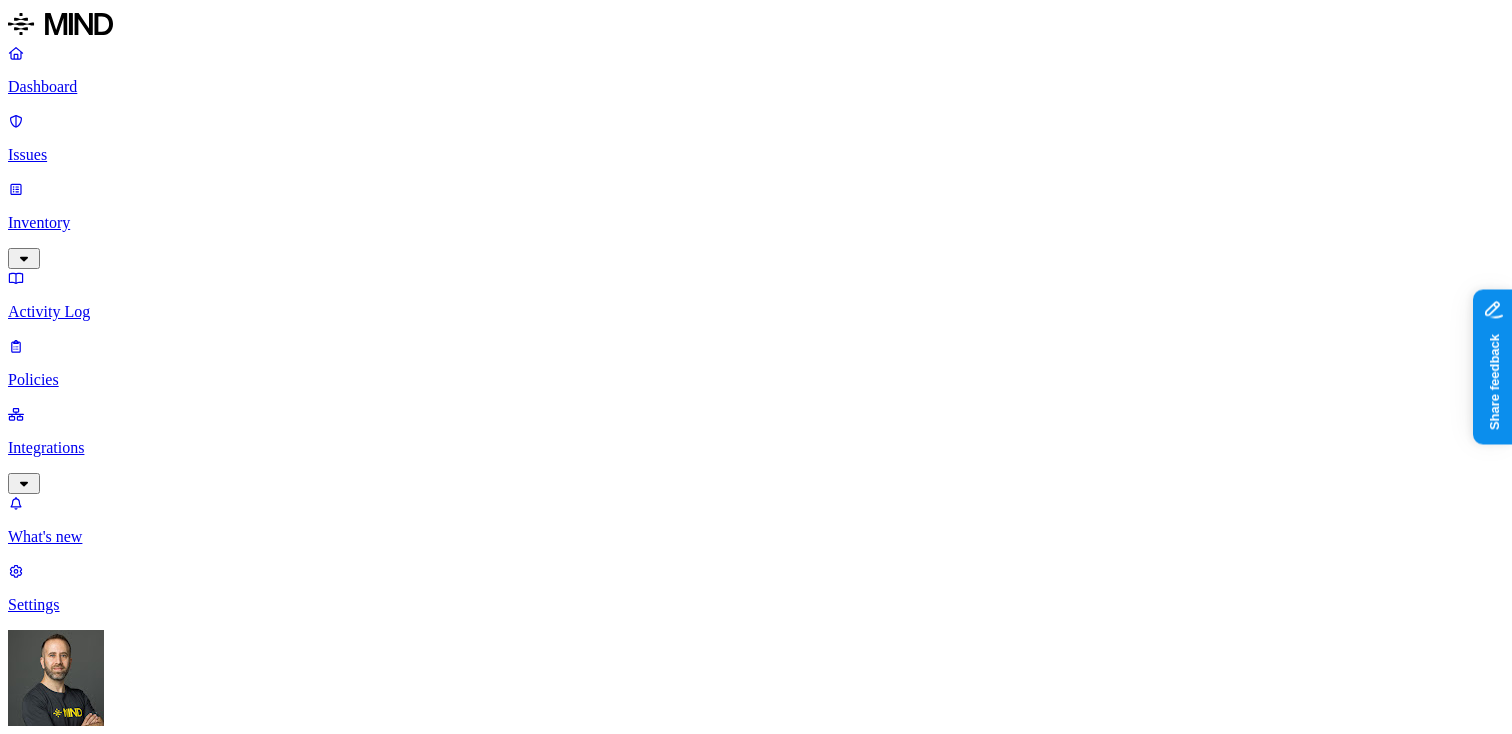 click on "New policy Policy name   Severity Select severity Low Medium High Critical   Description (Optional) Policy type Exfiltration Prevent sensitive data uploads Endpoint Exposure Detect sensitive data exposure Cloud Condition Define the data attributes, exfiltration destinations, and users that should trigger the policy.  By default, the policy will be triggered by any data uploaded to any destination by any user. For more details on condition guidelines, please refer to the   documentation DATA WHERE Classification is Secret UPLOAD WHERE Destination category is any of Cloud storage, Gen AI, Social networks BY USER WHERE Departments is HR Action Default action Default action for all users and groups who violate the policy. Block with override BlockDeny all uploads. Block with overrideDeny all uploads with an option to upload anyway. MonitorAllow uploads and create a new issue. AllowAllow all uploads. Exceptions You can add exceptions for specific users or groups. Exceptions are evaluated from the top. Users None" at bounding box center (756, 1624) 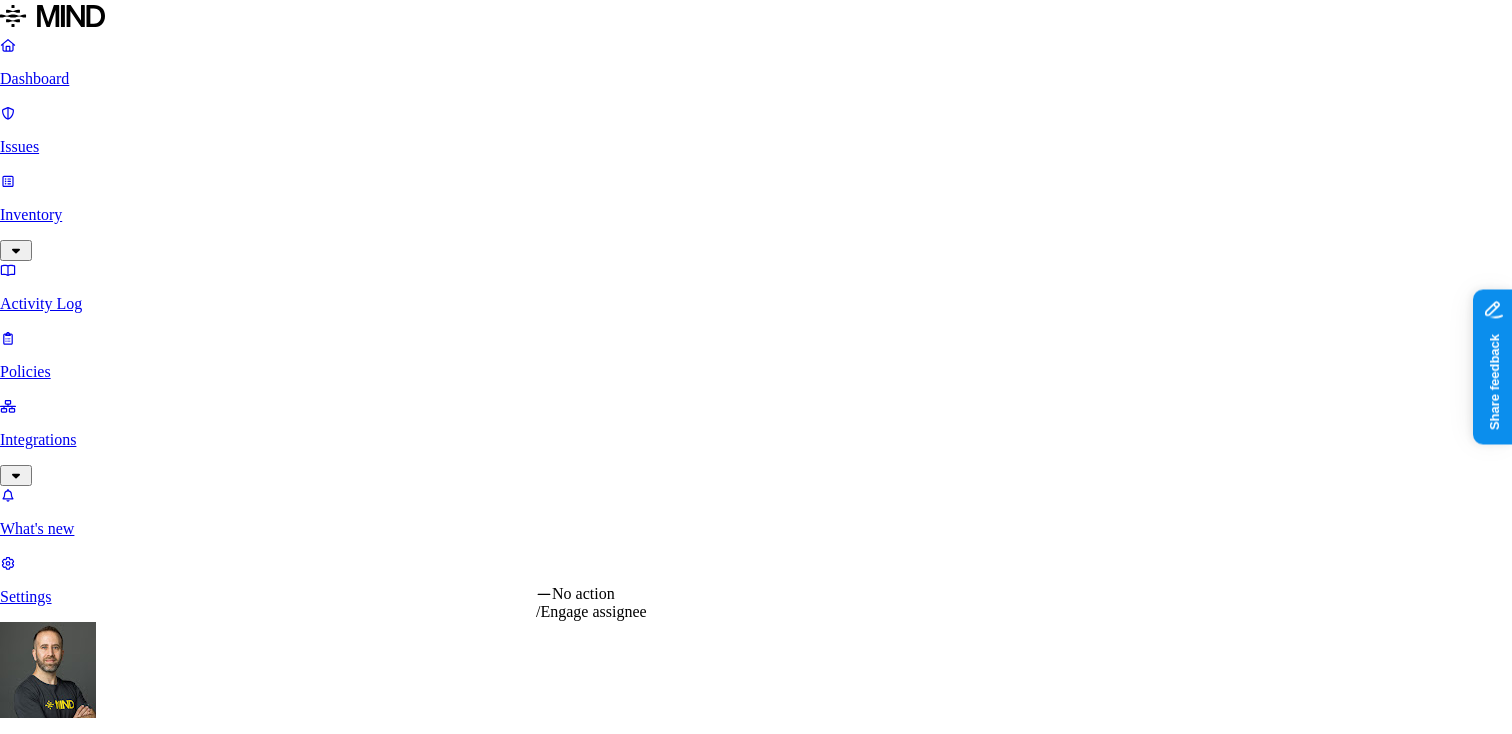 click on "Dashboard Issues Inventory Activity Log Policies Integrations What's new 1 Settings Tom Mayblum ACME New policy Policy name   Severity Select severity Low Medium High Critical   Description (Optional) Policy type Exfiltration Prevent sensitive data uploads Endpoint Exposure Detect sensitive data exposure Cloud Condition Define the data attributes, exfiltration destinations, and users that should trigger the policy.  By default, the policy will be triggered by any data uploaded to any destination by any user. For more details on condition guidelines, please refer to the   documentation DATA WHERE Classification is Secret UPLOAD WHERE Destination category is any of Cloud storage, Gen AI, Social networks BY USER WHERE Departments is HR Action Default action Default action for all users and groups who violate the policy. Block with override BlockDeny all uploads. Block with overrideDeny all uploads with an option to upload anyway. MonitorAllow uploads and create a new issue. AllowAllow all uploads." at bounding box center (756, 1200) 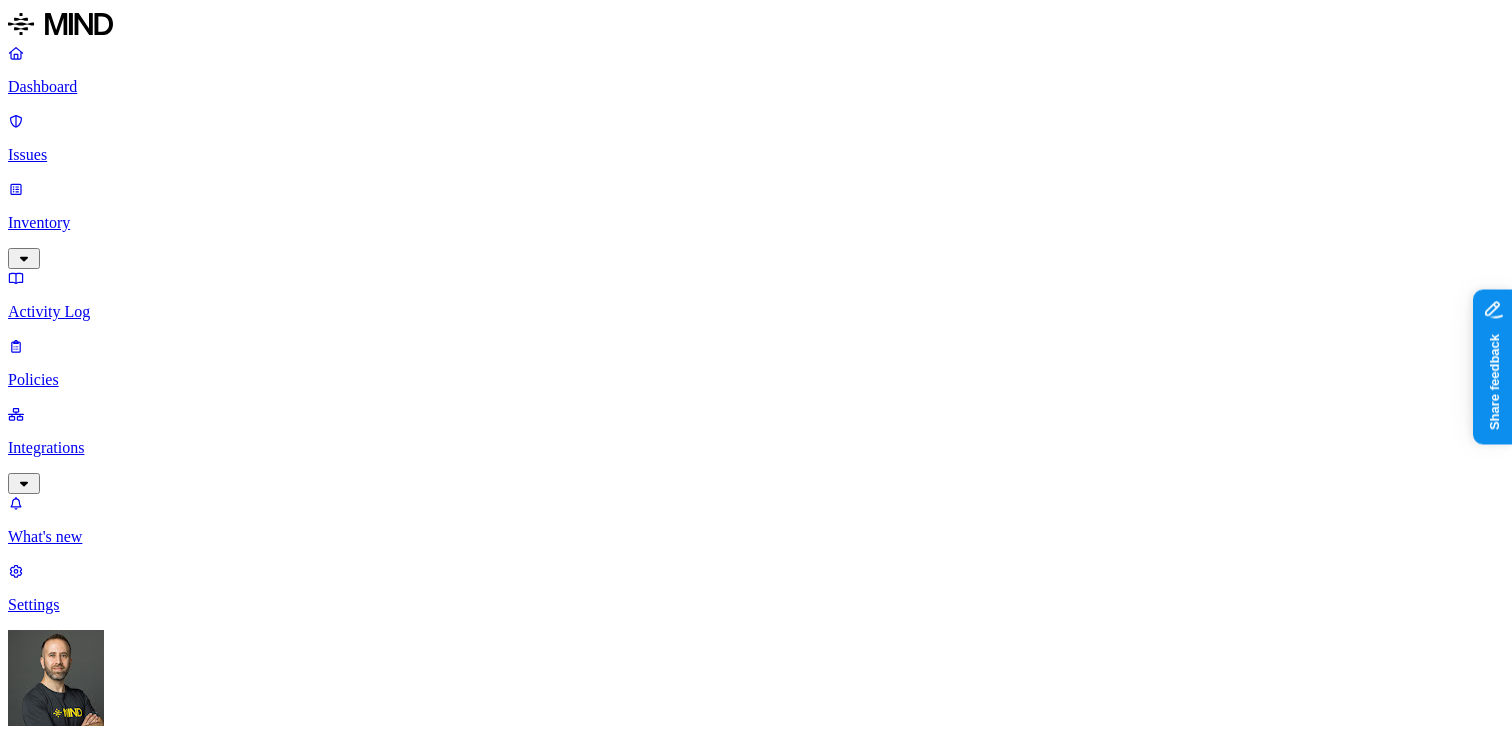 click on "Cancel" at bounding box center [37, 2382] 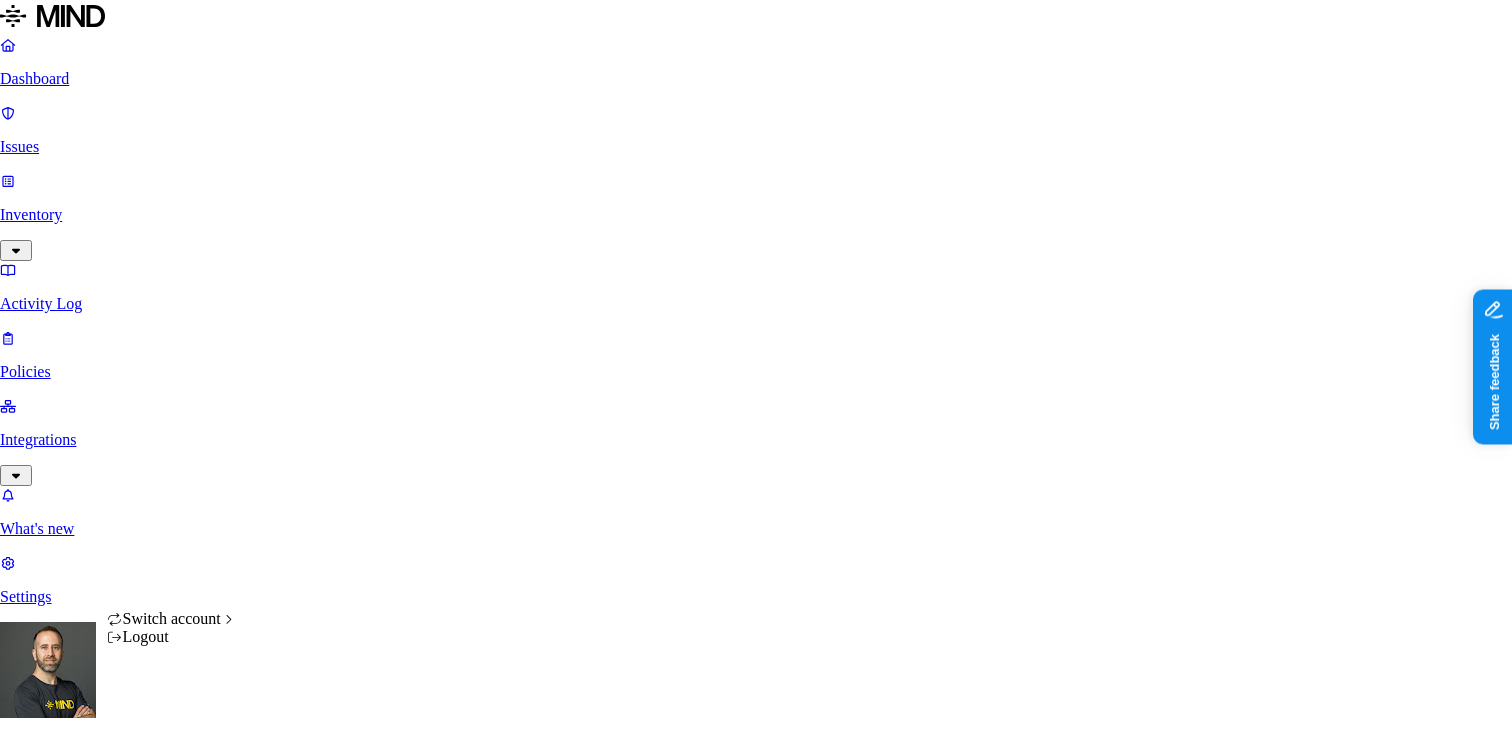 click on "Dashboard Issues Inventory Activity Log Policies Integrations What's new 1 Settings Tom Mayblum ACME Policies Create Policy Environment Severity Risk category 96 Rules Active Name Environment Active issues Risk category Mind test file resource Cloud 1547 Exposure Credit card number shared with external user Cloud 11 Exposure Resource shared externally by risky user Cloud 6 Exposure SSN shared with external user Cloud 5 Exposure CUI shared with external user Cloud 2 Exposure Secret upload to GenAI Endpoint 317 Exfiltration PII upload to web Endpoint 247 Exfiltration PCI upload to GenAI Endpoint 201 Exfiltration Secret upload to web Endpoint 175 Exfiltration Credit card detected in resource Cloud 174 Exposure Secrets detected in resource Cloud 162 Exposure PII upload to GenAI Endpoint 142 Exfiltration Secret upload to cloud storage Endpoint 128 Exfiltration PCI upload to web Endpoint 121 Exfiltration PCI upload to social network Endpoint 90 Exfiltration Resource with SSN accessed Cloud 80 Exposure 66" at bounding box center [756, 1374] 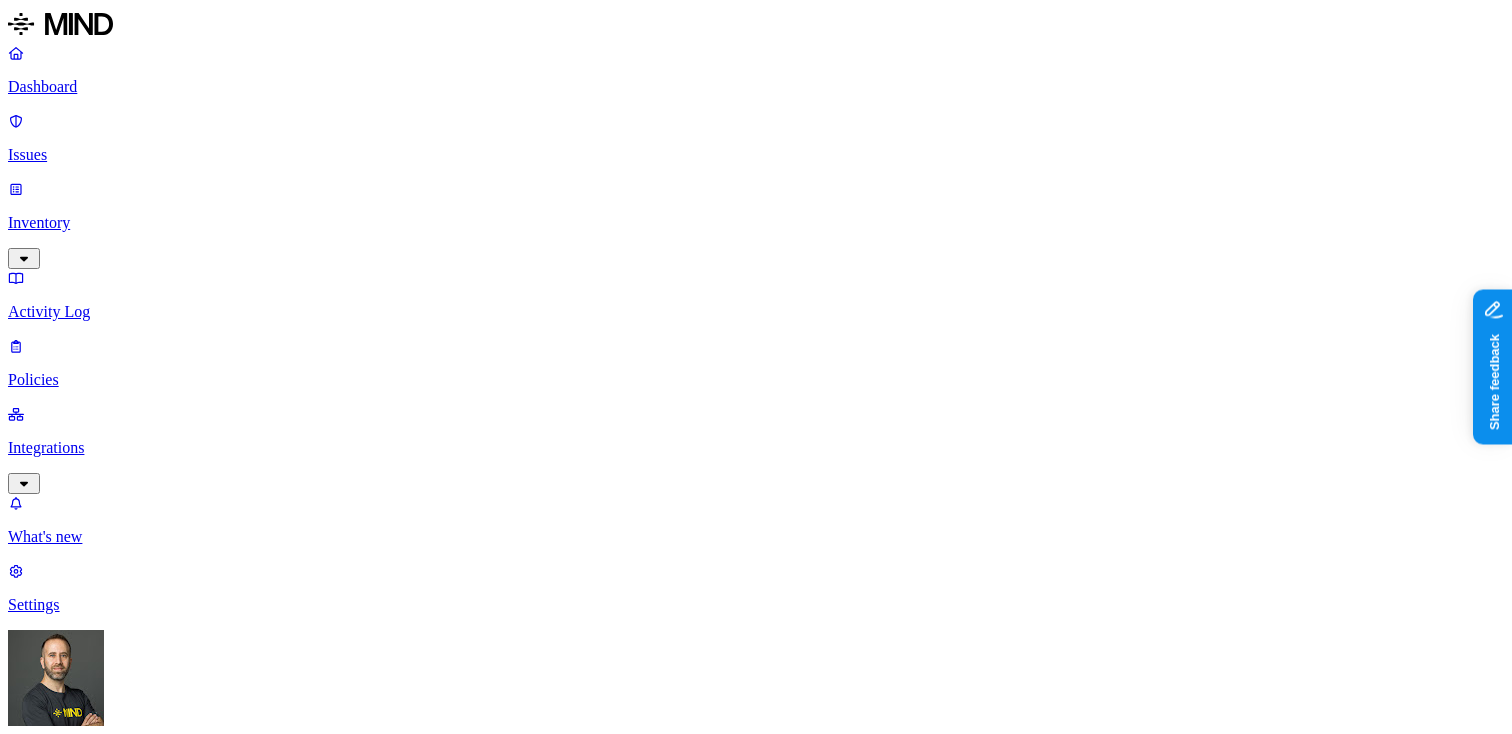 click on "Dashboard" at bounding box center (756, 87) 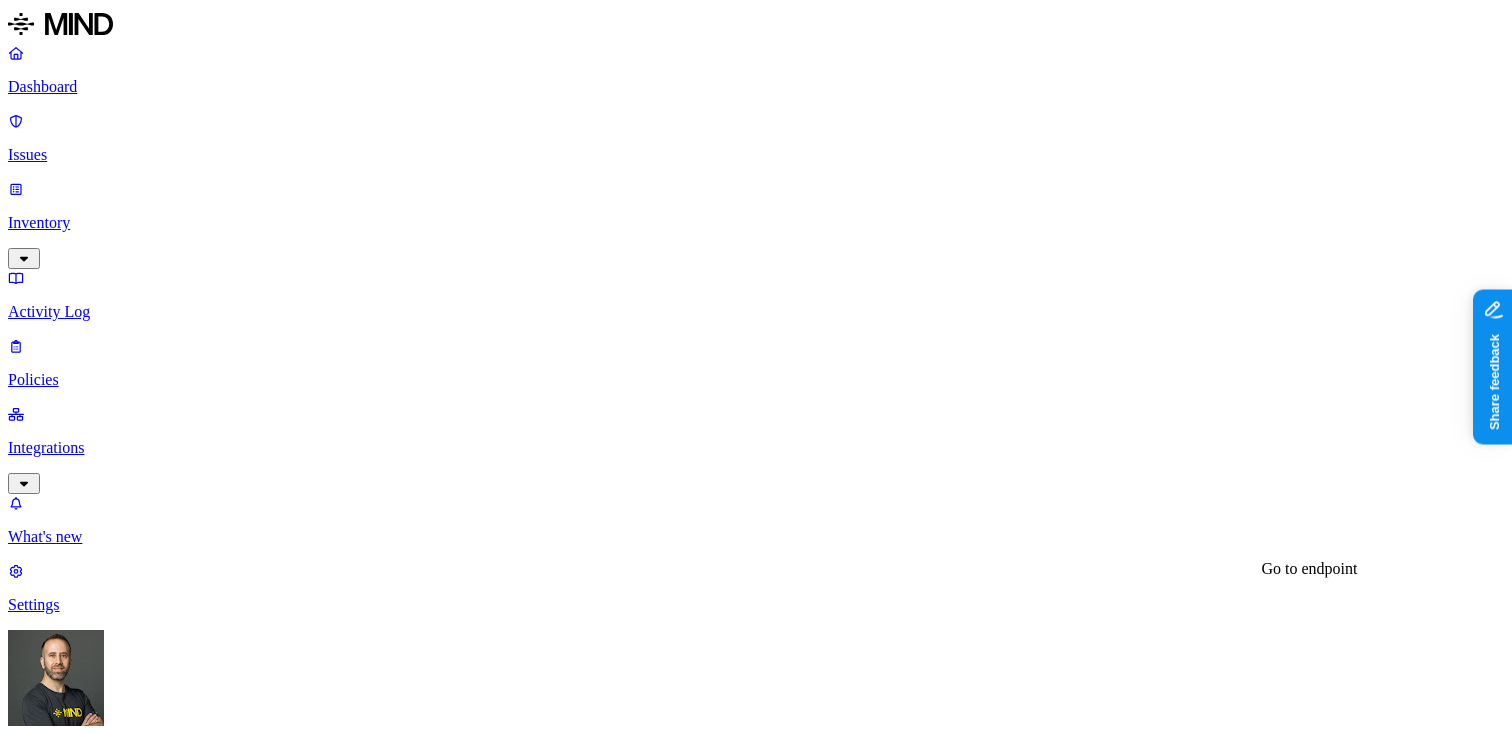 click on "tom’s macbook pro" at bounding box center [86, 3840] 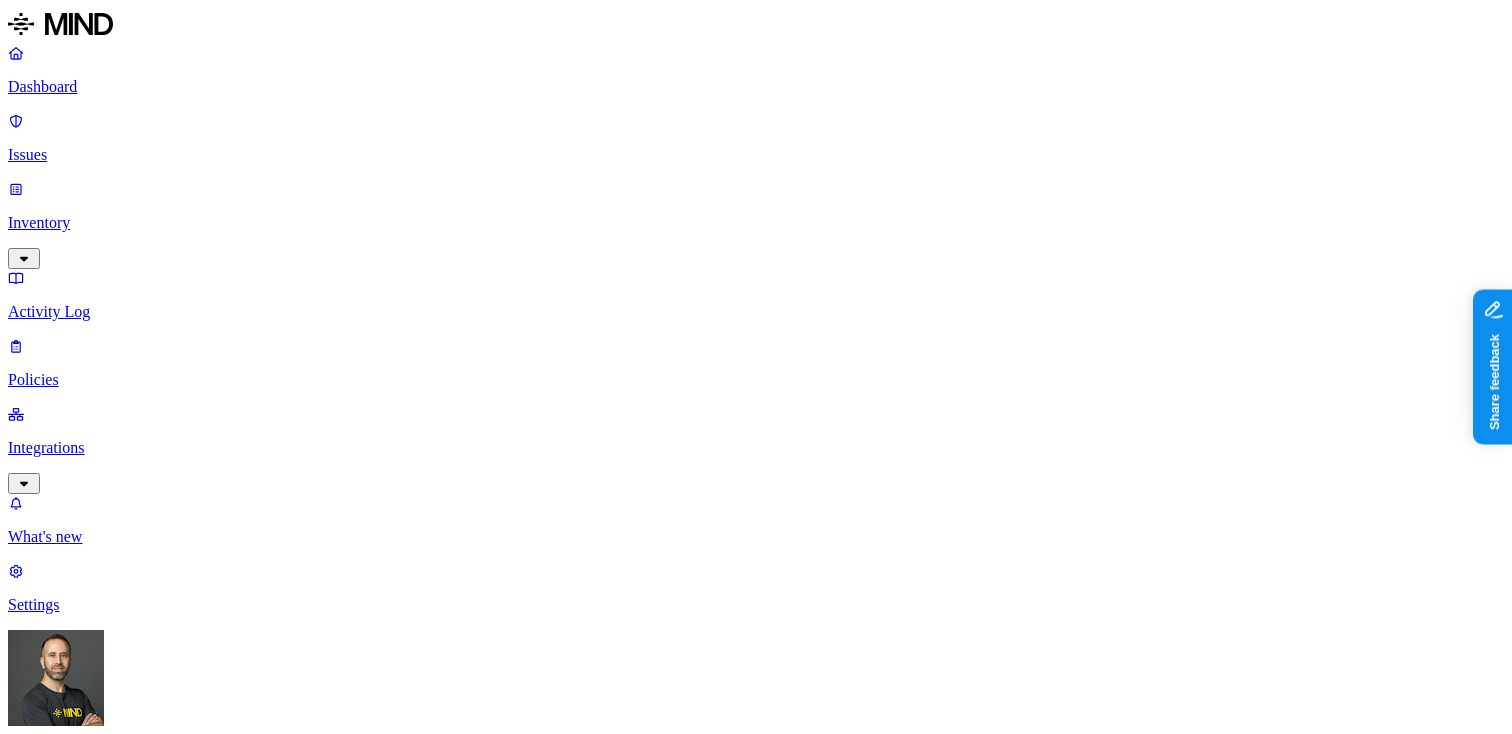 click at bounding box center (23, 3032) 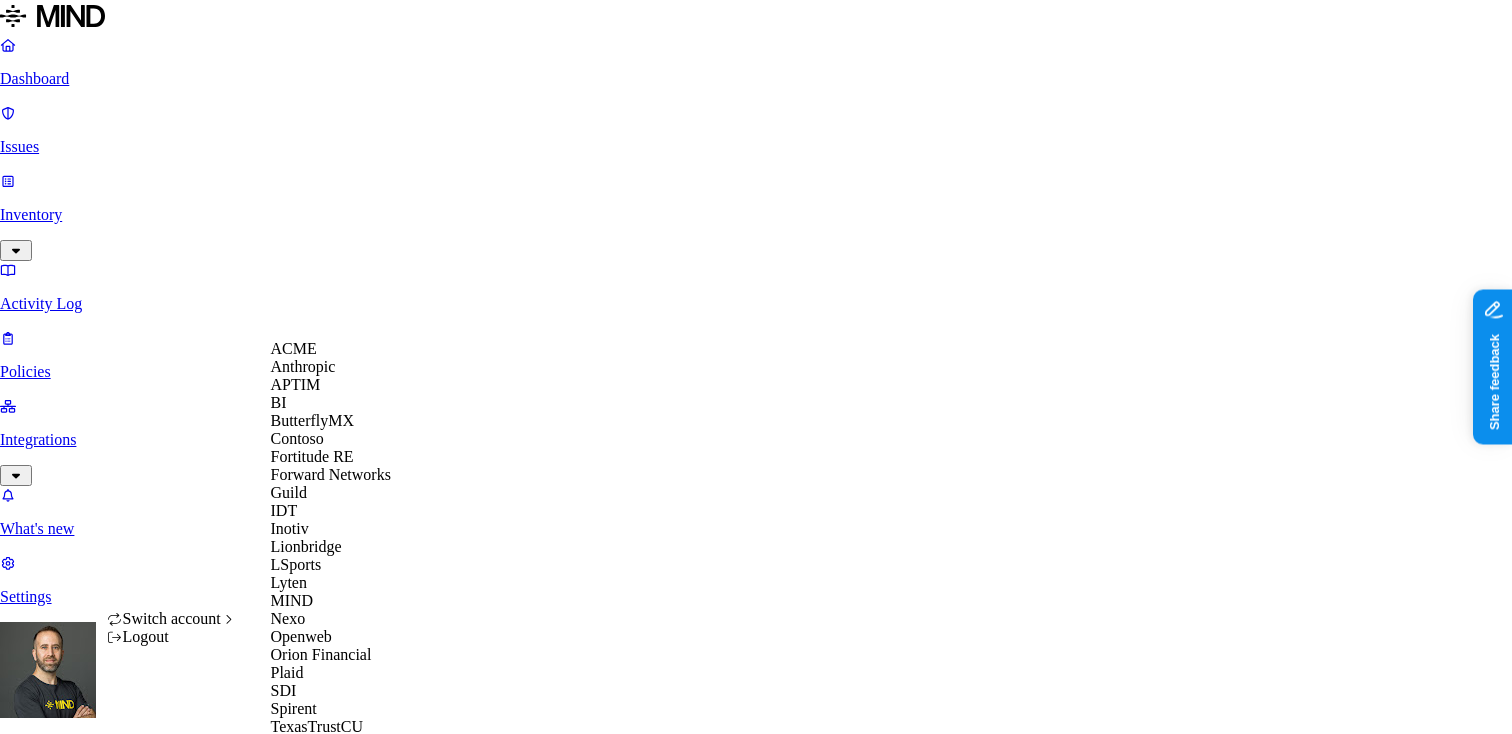scroll, scrollTop: 596, scrollLeft: 0, axis: vertical 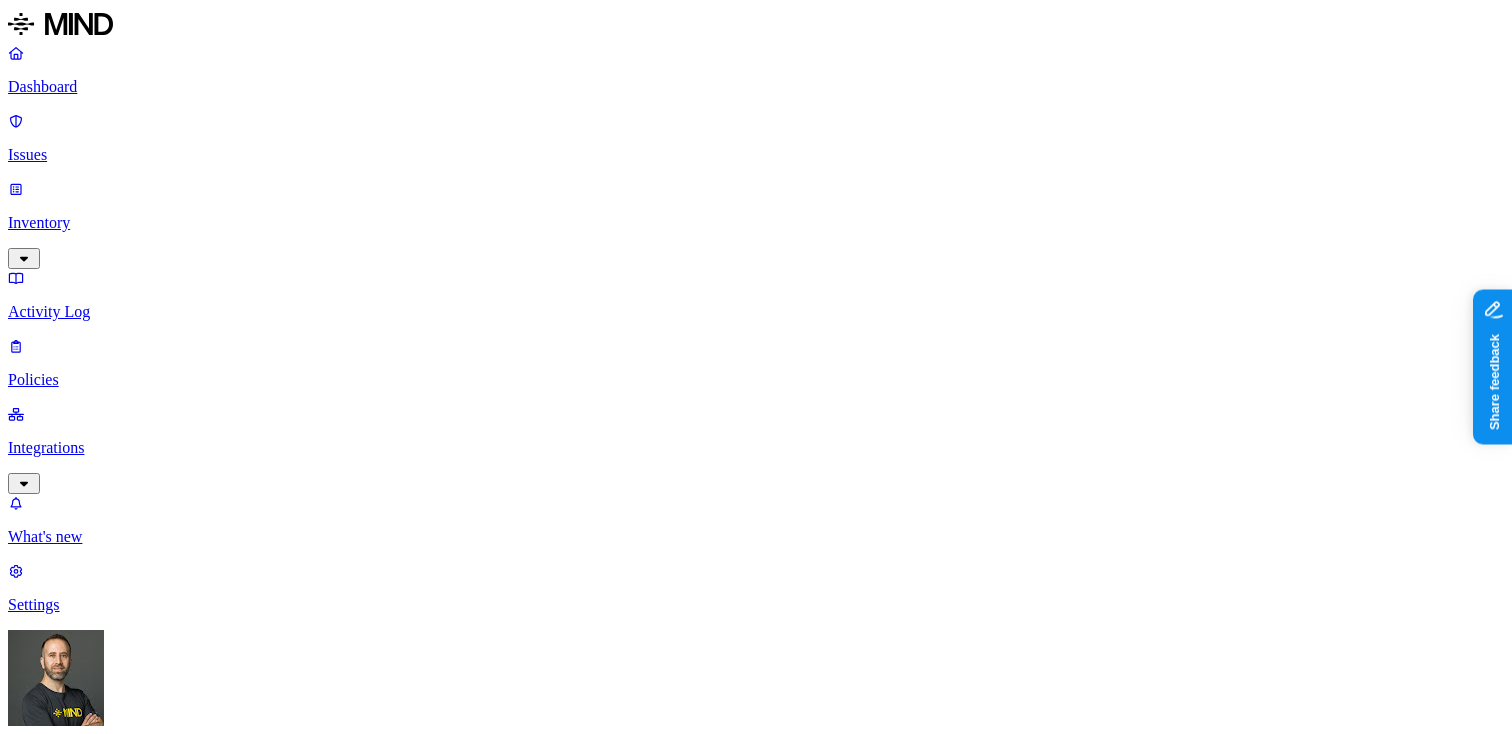 click on "Prevention" at bounding box center (195, 1984) 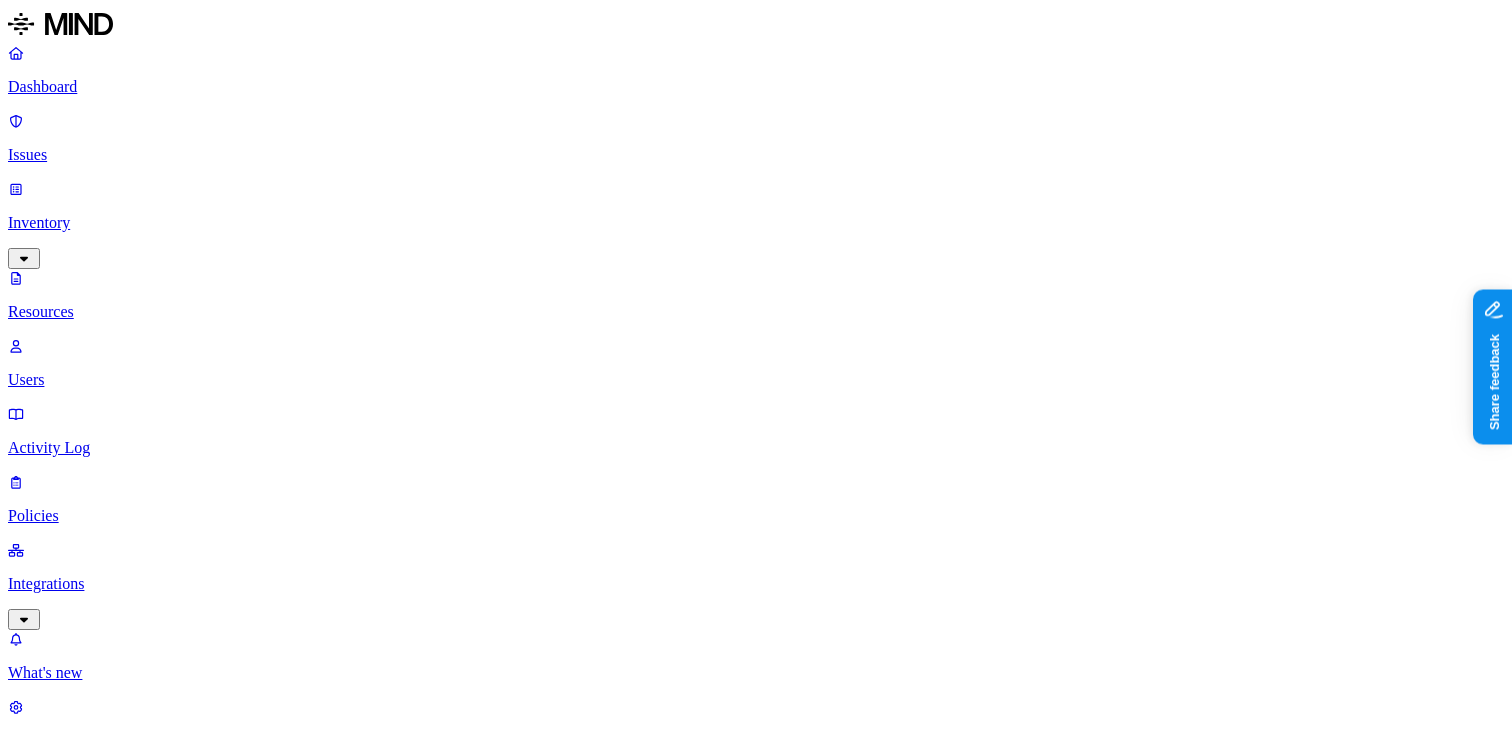 click on "Screenshot 2025-07-16 at 10.36.07.png" at bounding box center [351, 1629] 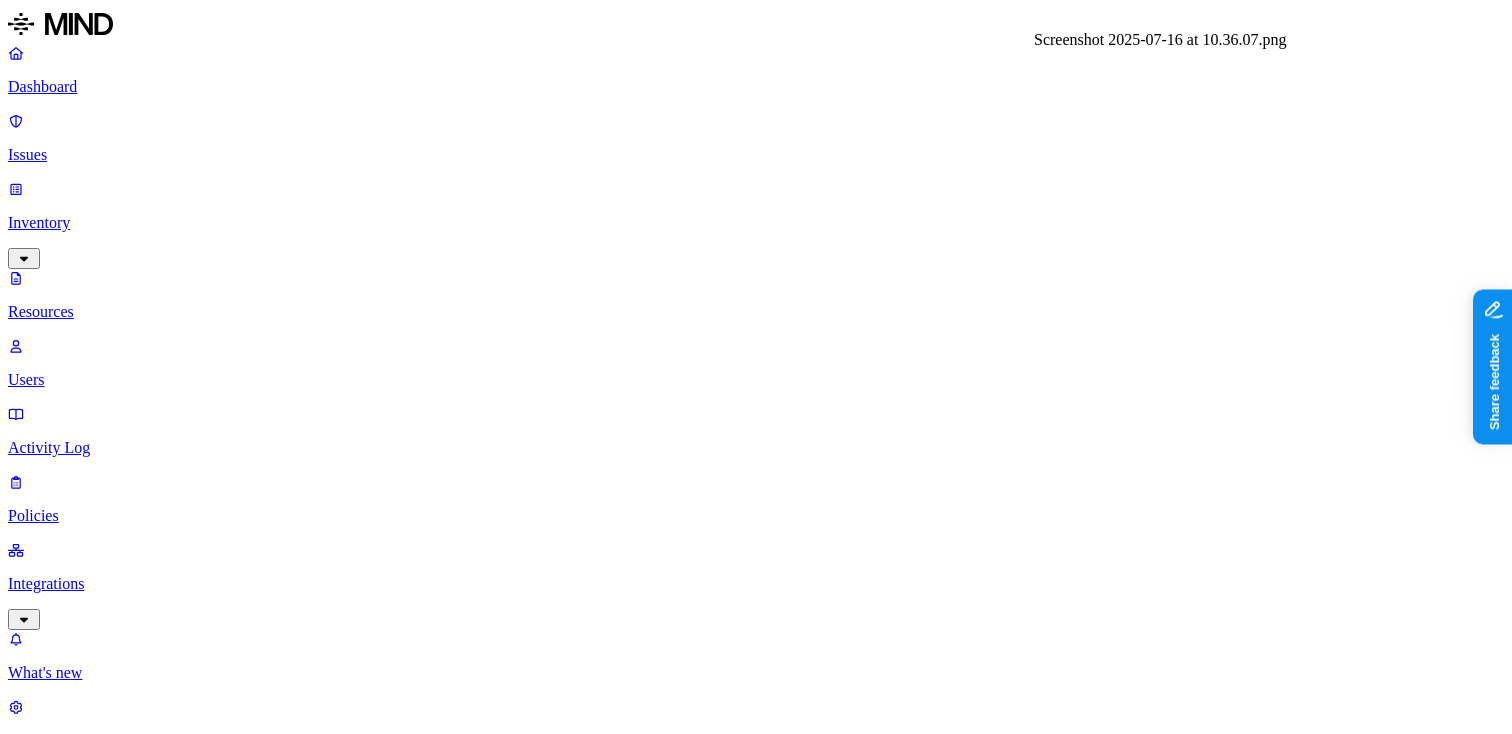 click on "Screenshot 2025-07-16 at 10.36.07.png" at bounding box center [756, 5086] 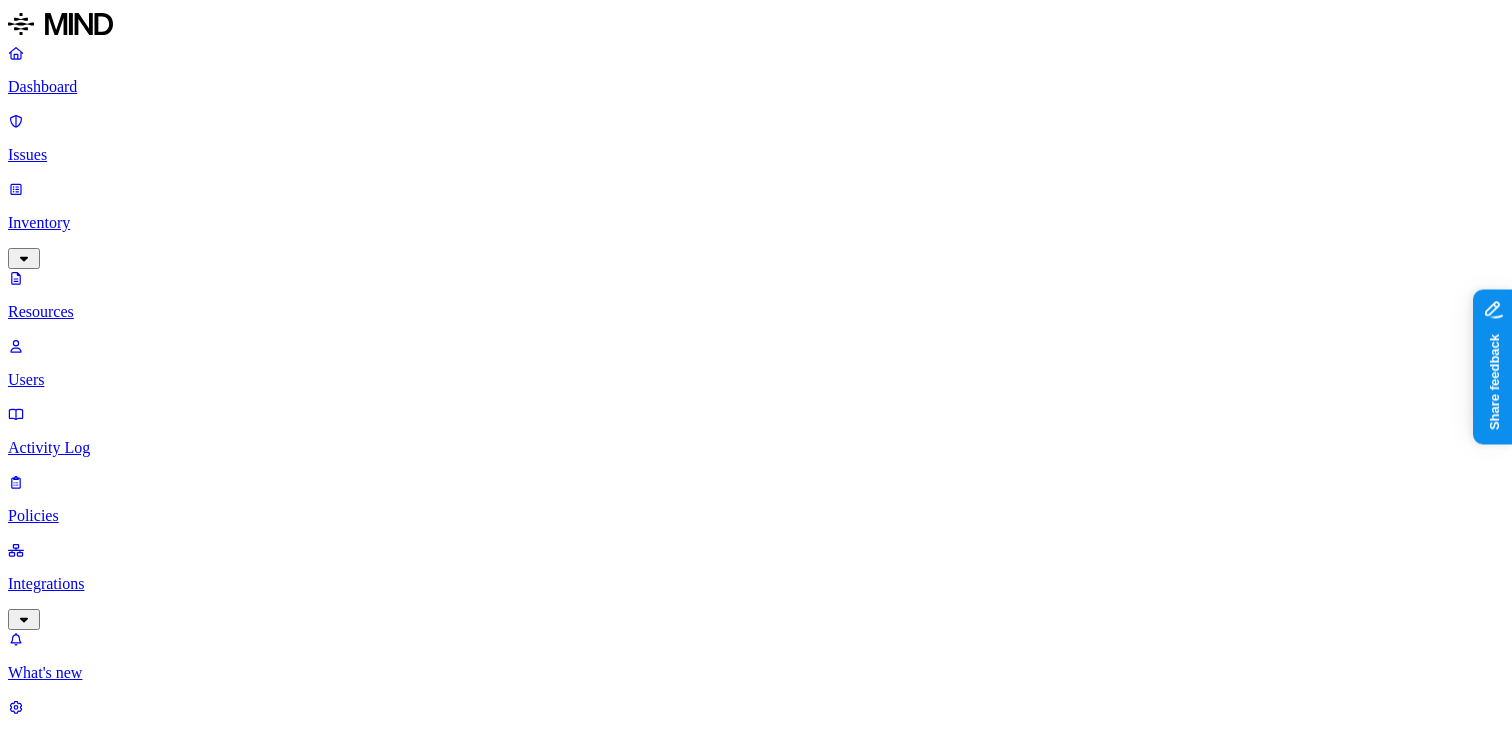 click on "Screenshot 2025-07-16 at 10.36.07.png" at bounding box center (756, 5086) 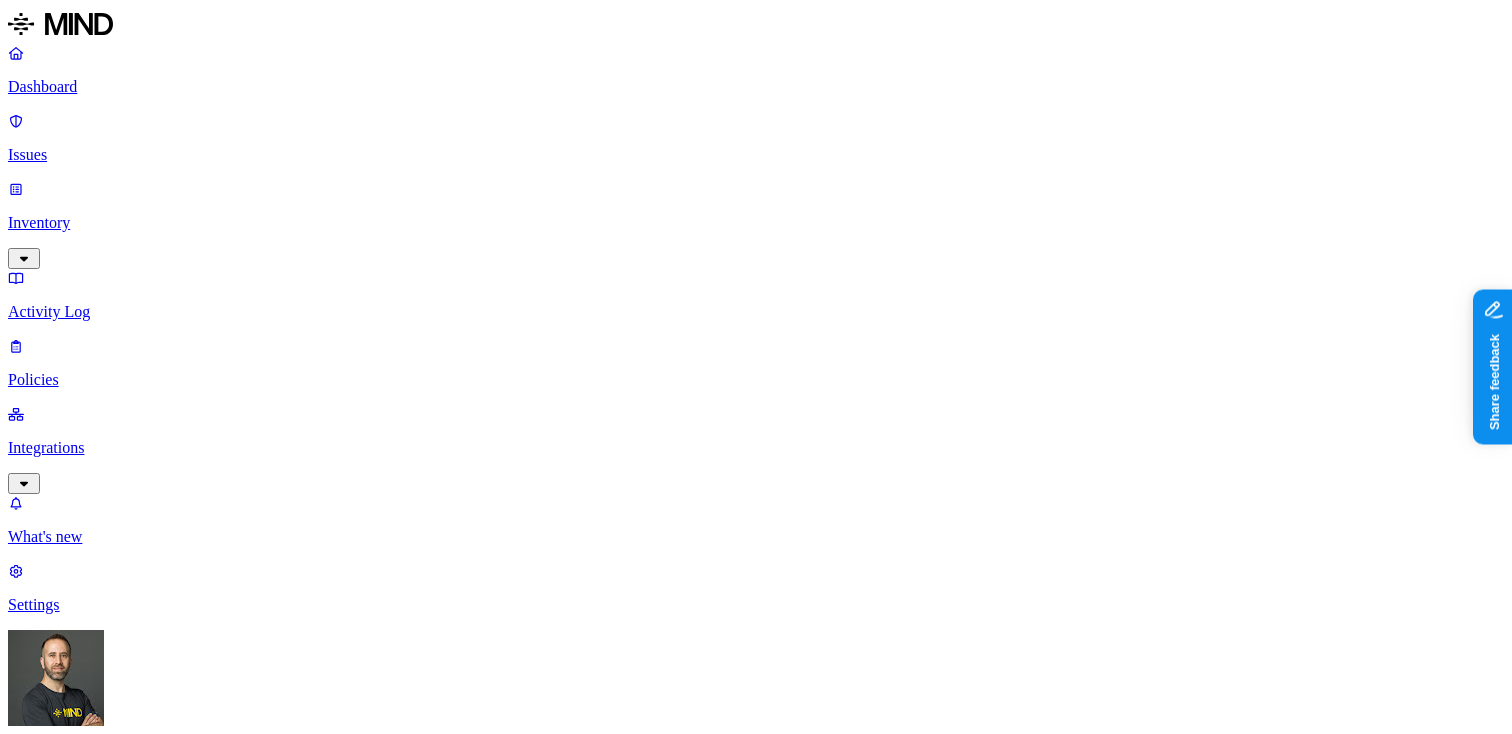 click on "Detection" at bounding box center [119, 2016] 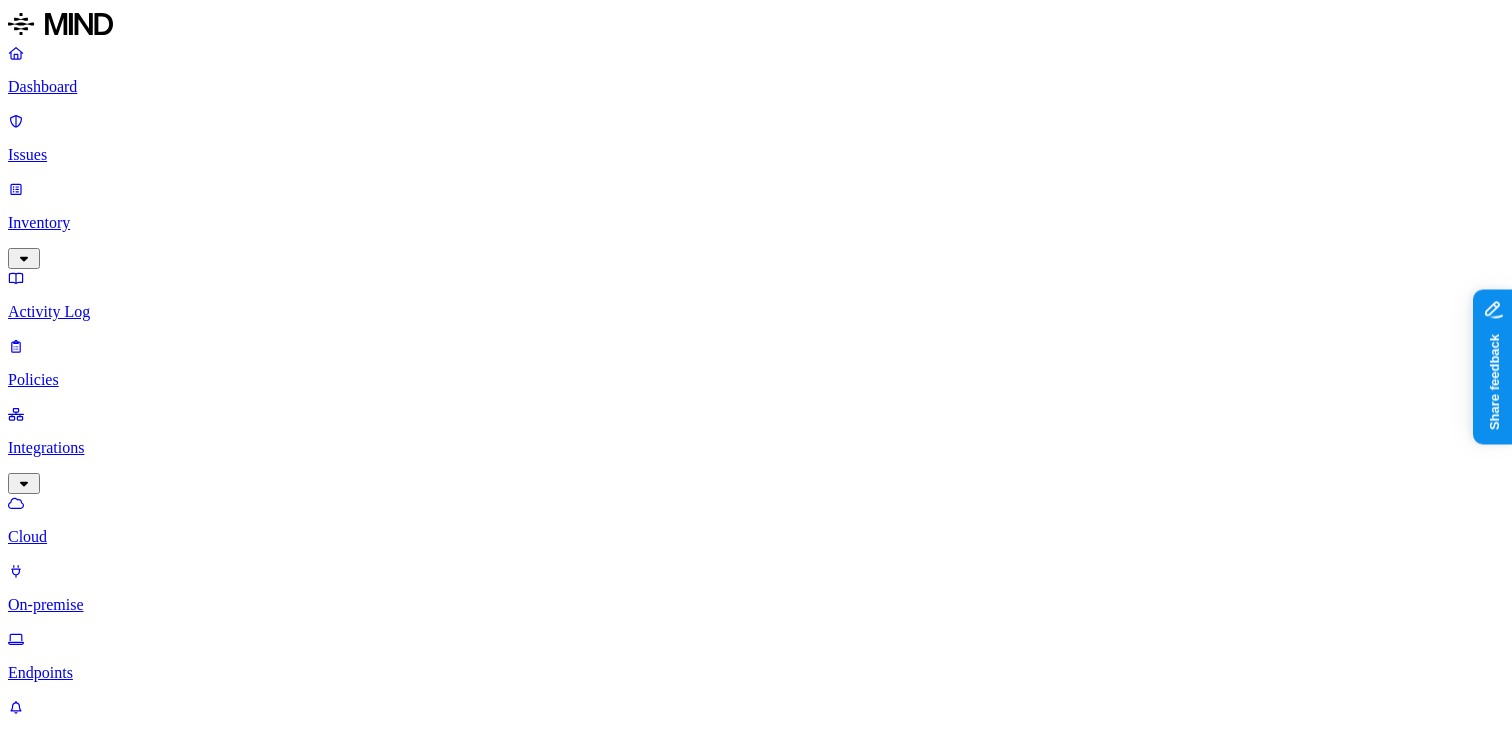 click on "Endpoints" at bounding box center (756, 673) 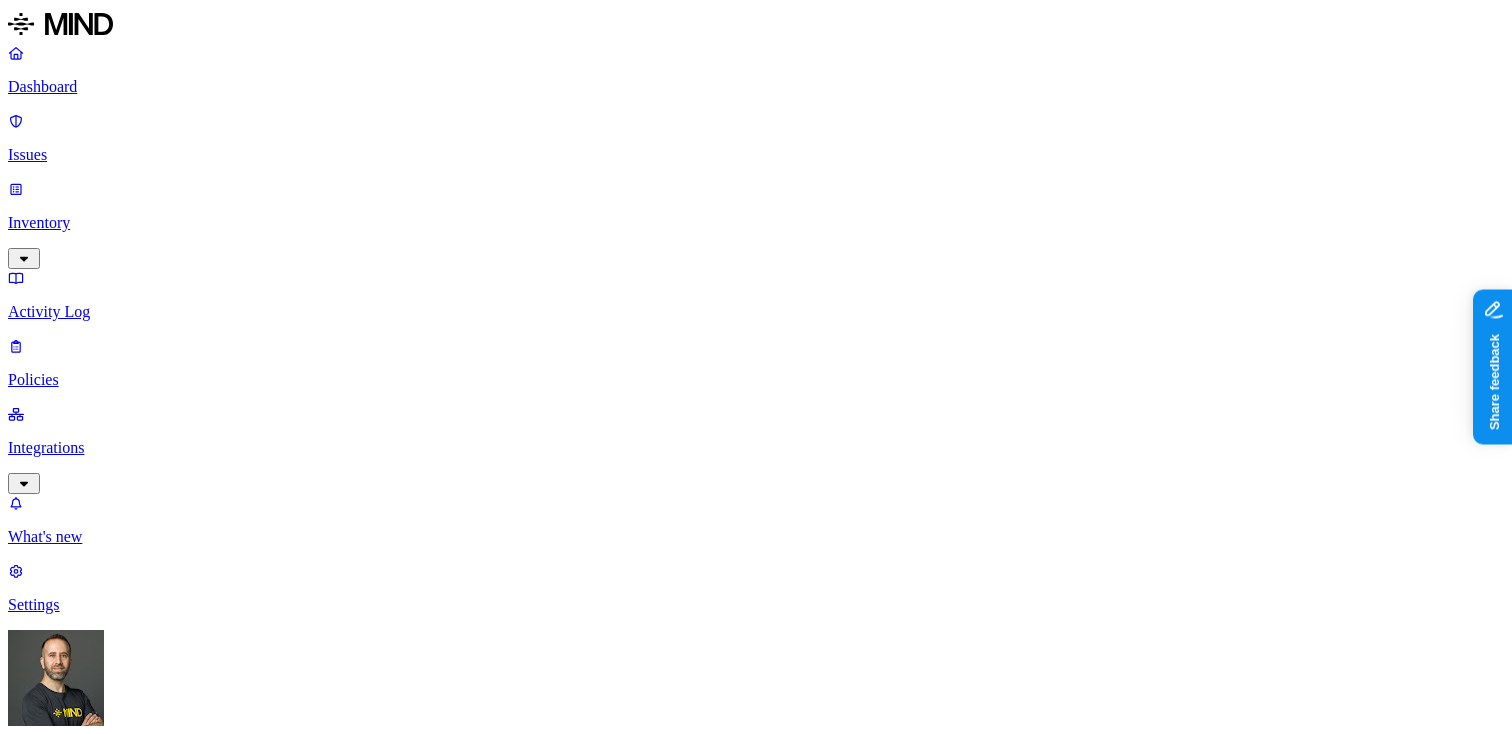 click on "Inventory" at bounding box center (756, 223) 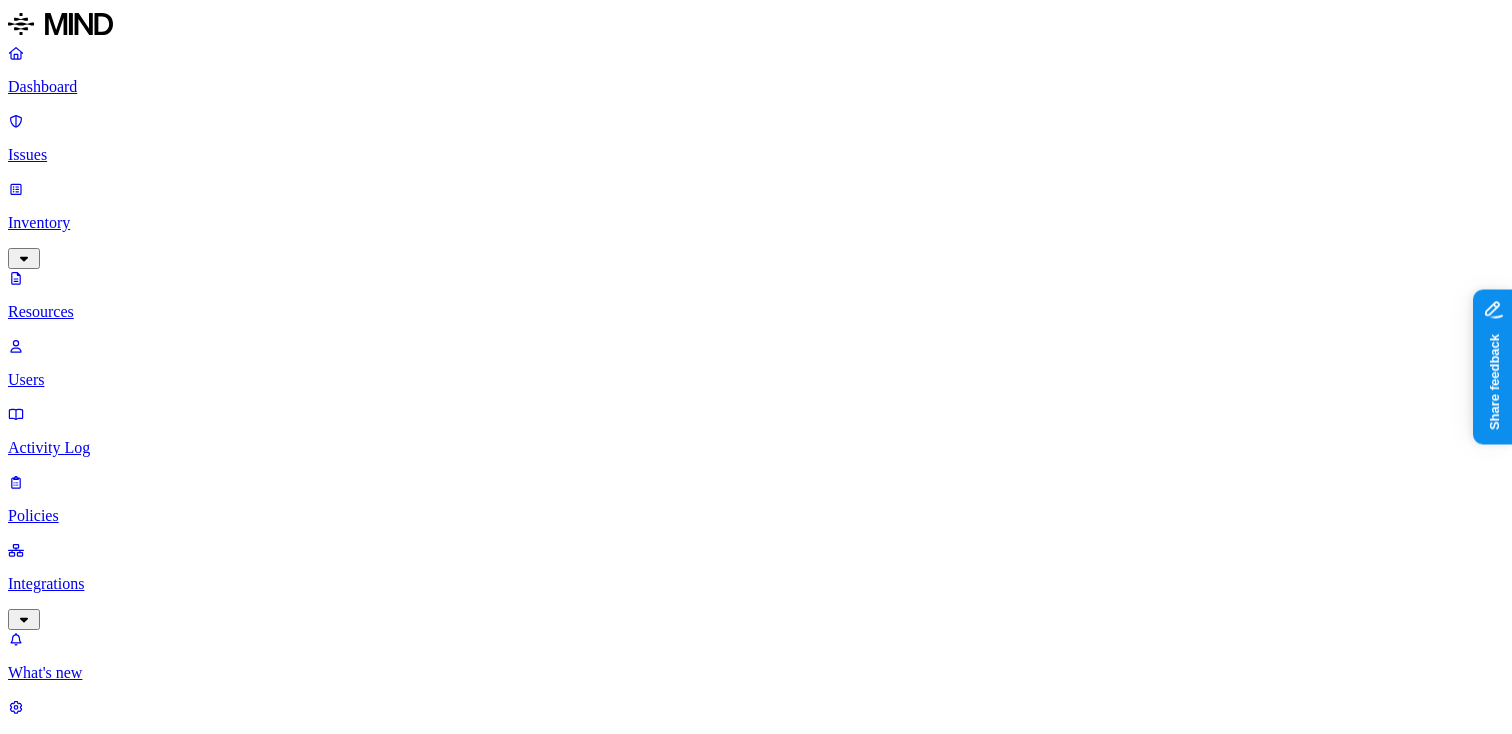 click on "Dashboard" at bounding box center [756, 87] 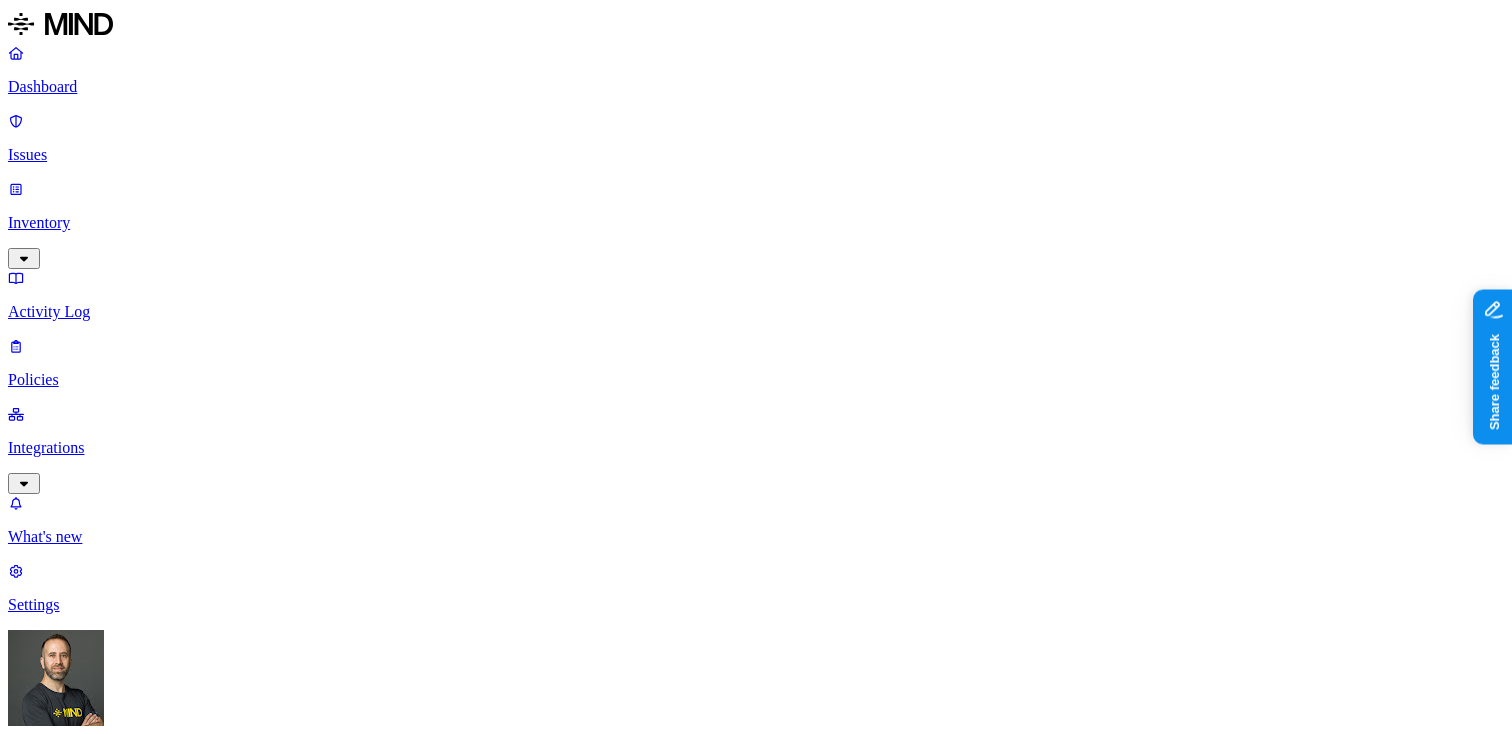 click on "Dashboard Issues Inventory Activity Log Policies Integrations What's new 1 Settings" at bounding box center (756, 329) 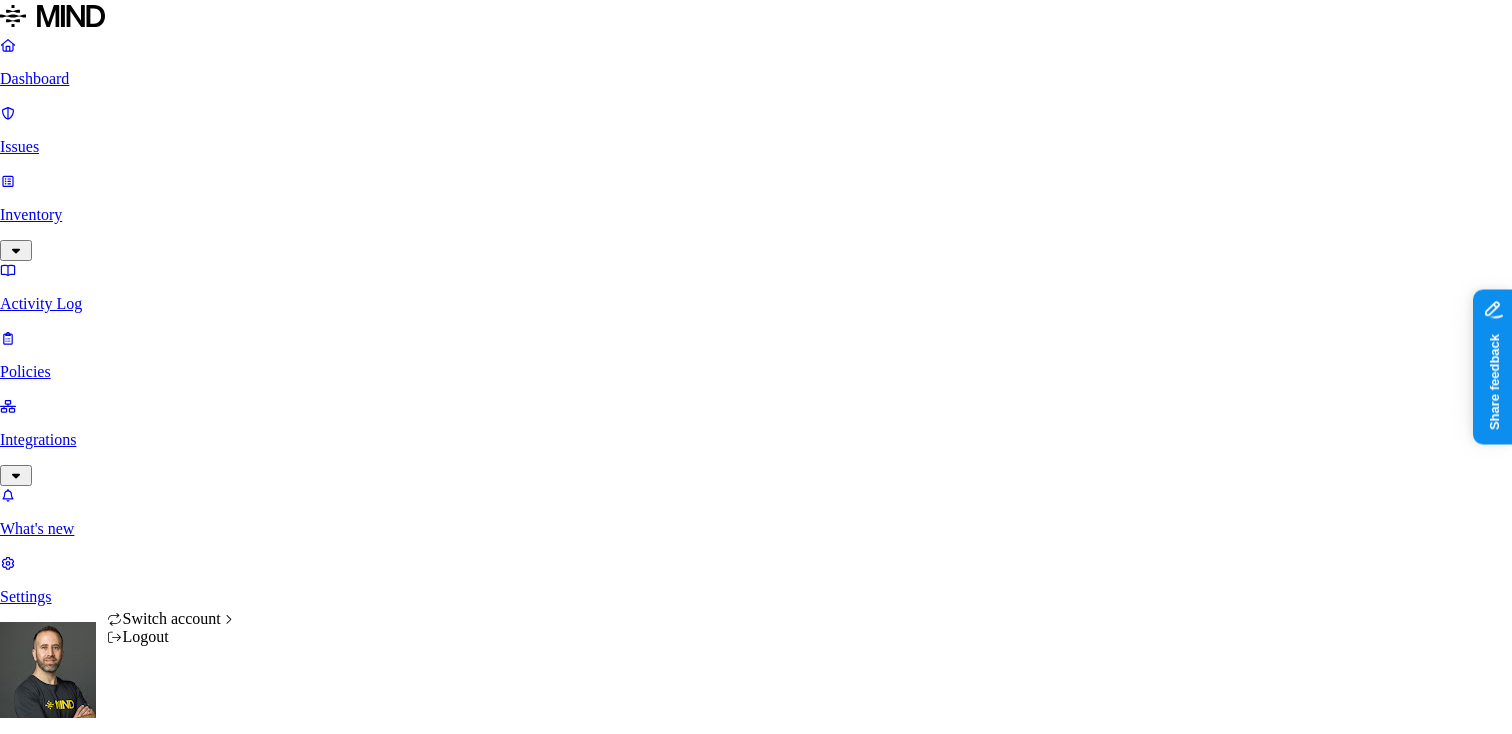 click on "Dashboard Issues Inventory Activity Log Policies Integrations What's new 1 Settings Tom Mayblum ThoughtSpot Policies Create Policy Environment Severity Risk category 32 Rules Active Name Environment Active issues Risk category Secret shared with external user Cloud 0 Exposure Resource shared externally by risky user Cloud 0 Exposure Suspicious file deletions by a risky user Cloud 0 Insider threat Suspicious downloads by a risky user Cloud 0 Insider threat Valid key detected in resource Cloud 0 Exposure Credit card number shared with external user Cloud 0 Exposure SSN shared with external user Cloud 0 Exposure Secrets detected in resource Cloud 17 Exposure TS Custom policy_Unmanaged accounts Endpoint 5 Exfiltration Secret upload to web Endpoint 4 Exfiltration TS Custom Policy (2) Endpoint 4 Exfiltration Secret upload to GenAI Endpoint 3 Exfiltration PII upload to communication platforms Endpoint 0 Exfiltration PII upload to social network Endpoint 0 Exfiltration PCI upload to GenAI Endpoint 0 0 0 0 0" at bounding box center [756, 1374] 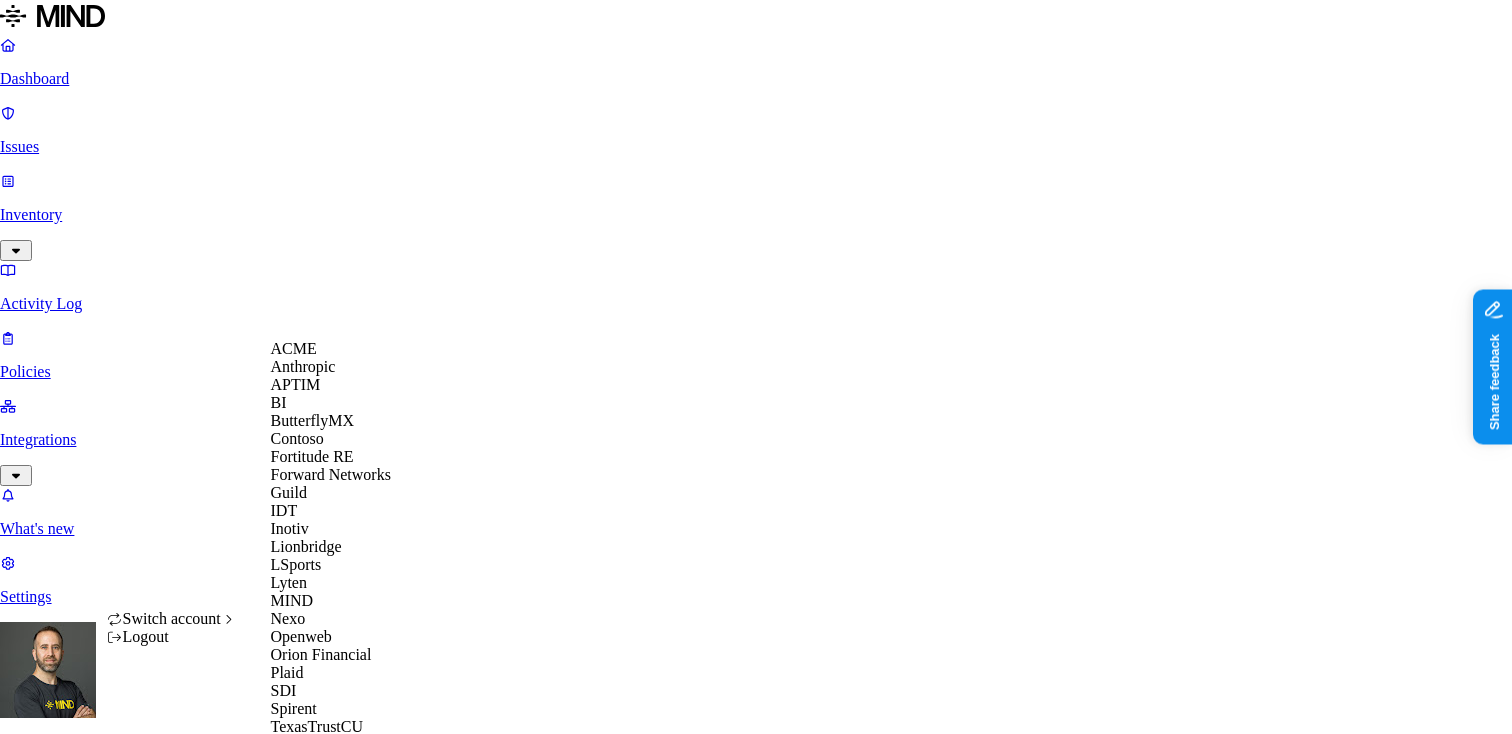 click on "ACME" at bounding box center (339, 349) 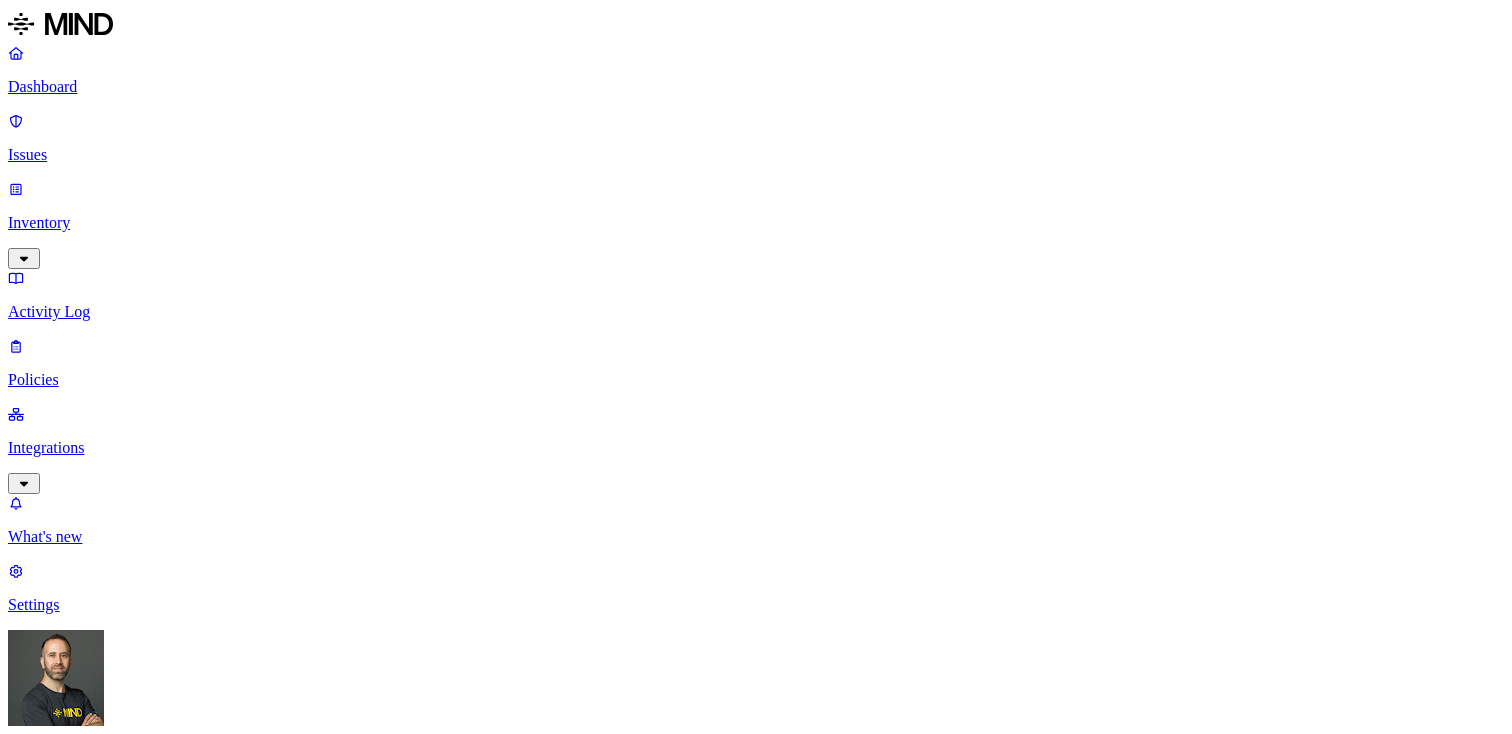 scroll, scrollTop: 0, scrollLeft: 0, axis: both 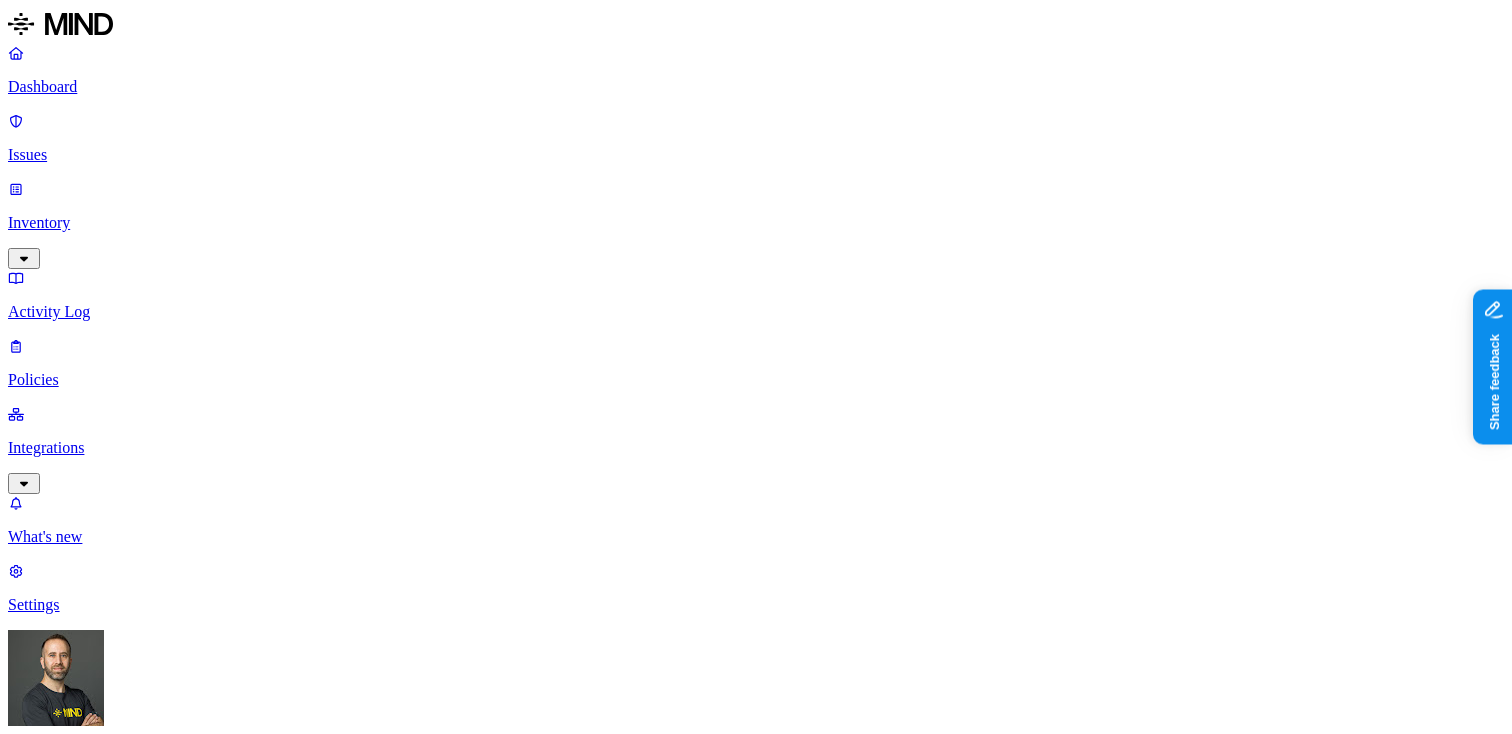 click on "Dashboard" at bounding box center (756, 70) 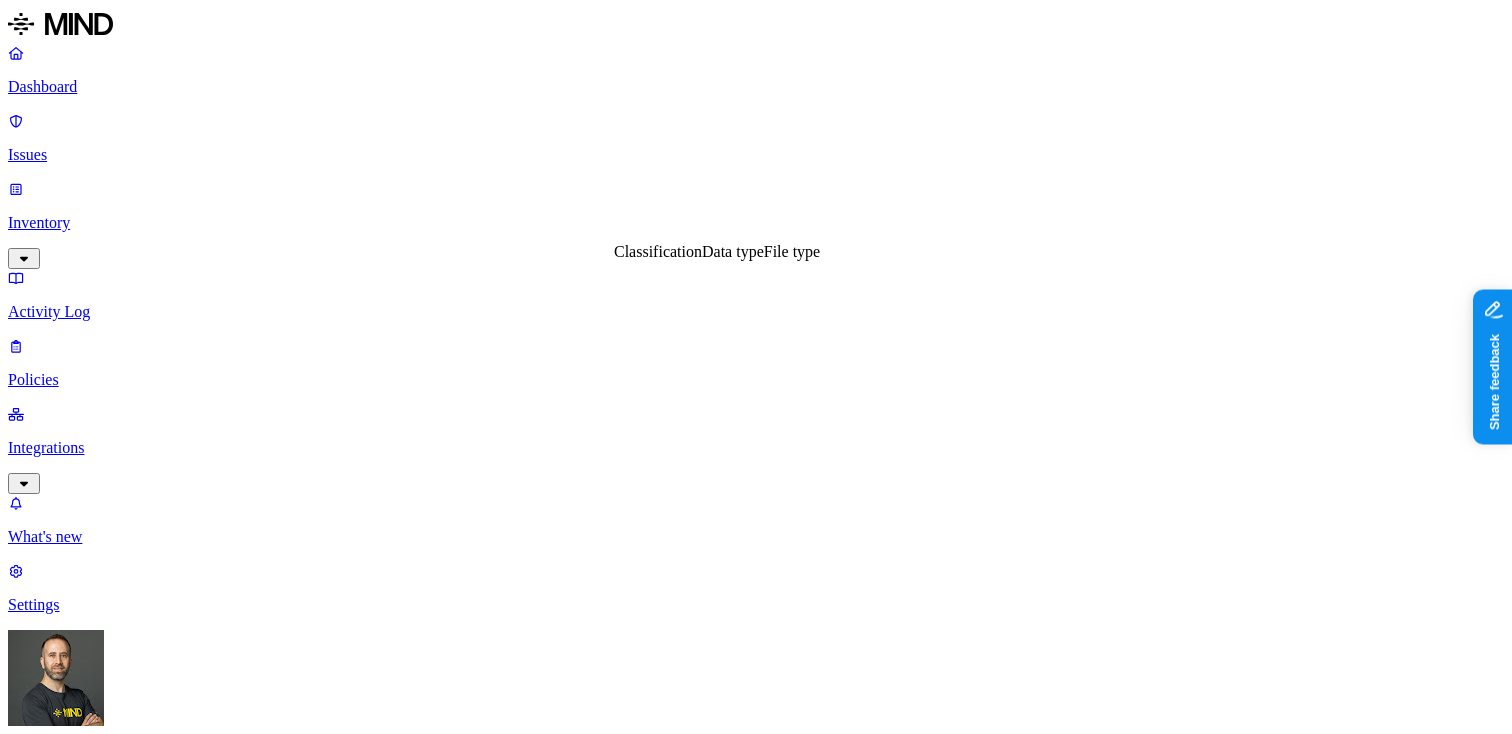 click on "Data type" at bounding box center [733, 251] 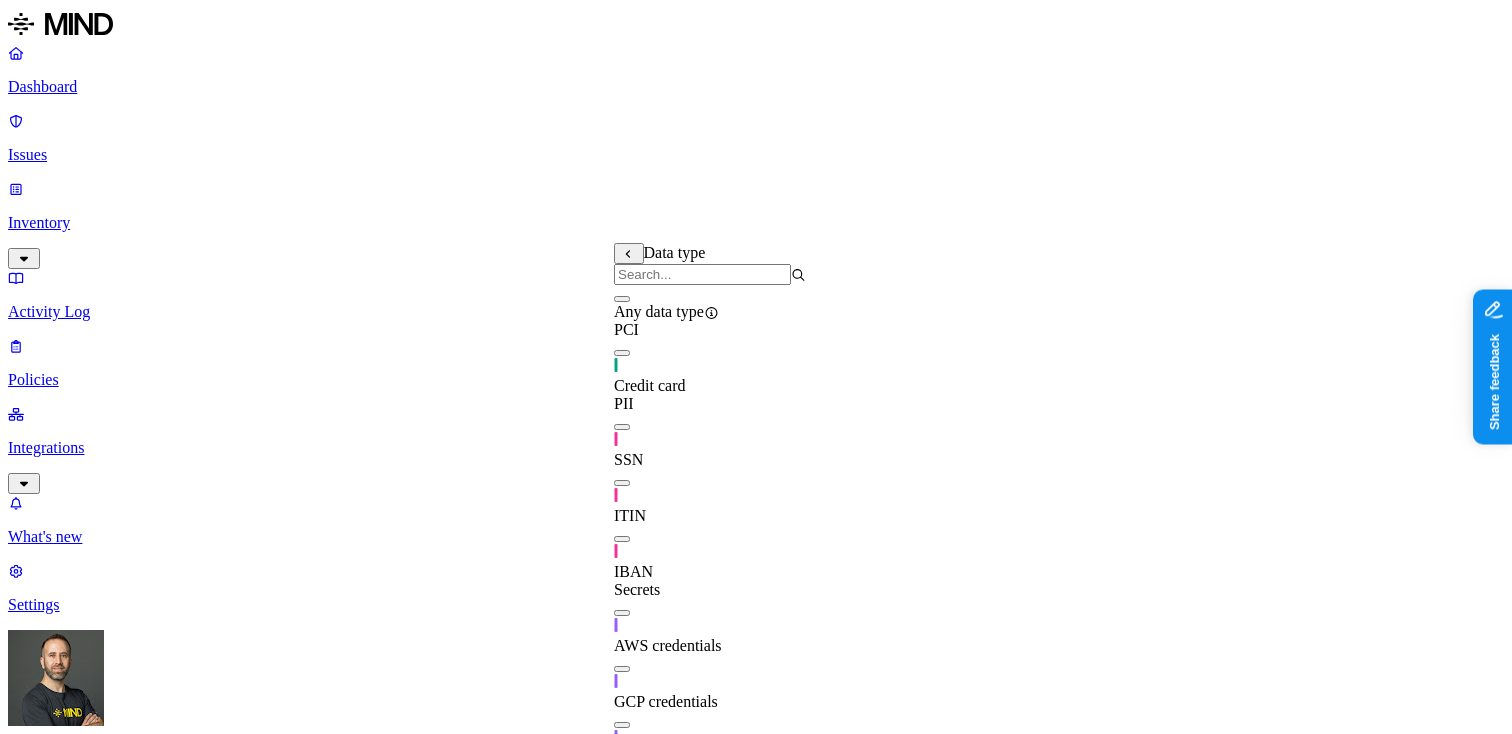click at bounding box center (622, 353) 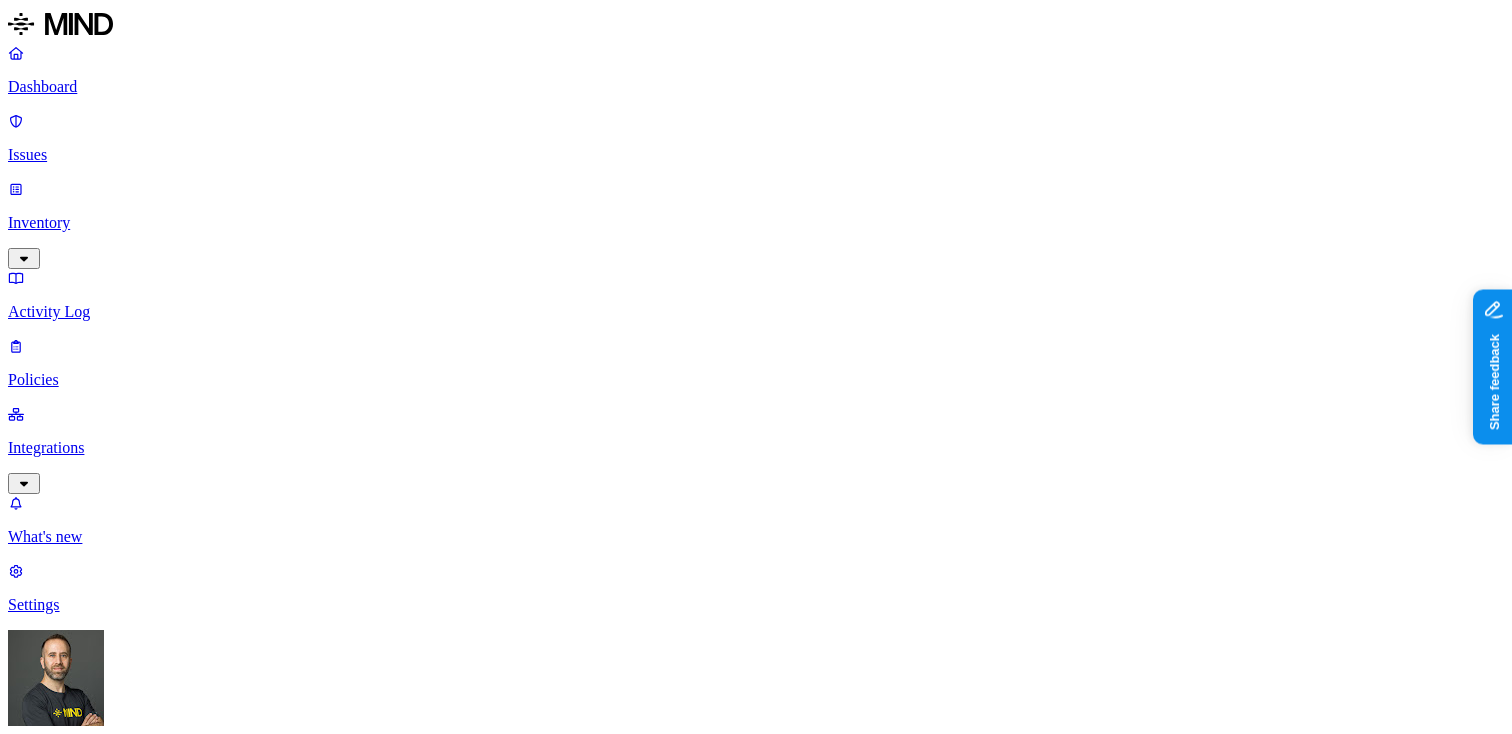 click on "DATA WHERE Data type is Credit card UPLOAD Anywhere BY USER Anyone" at bounding box center [756, 1571] 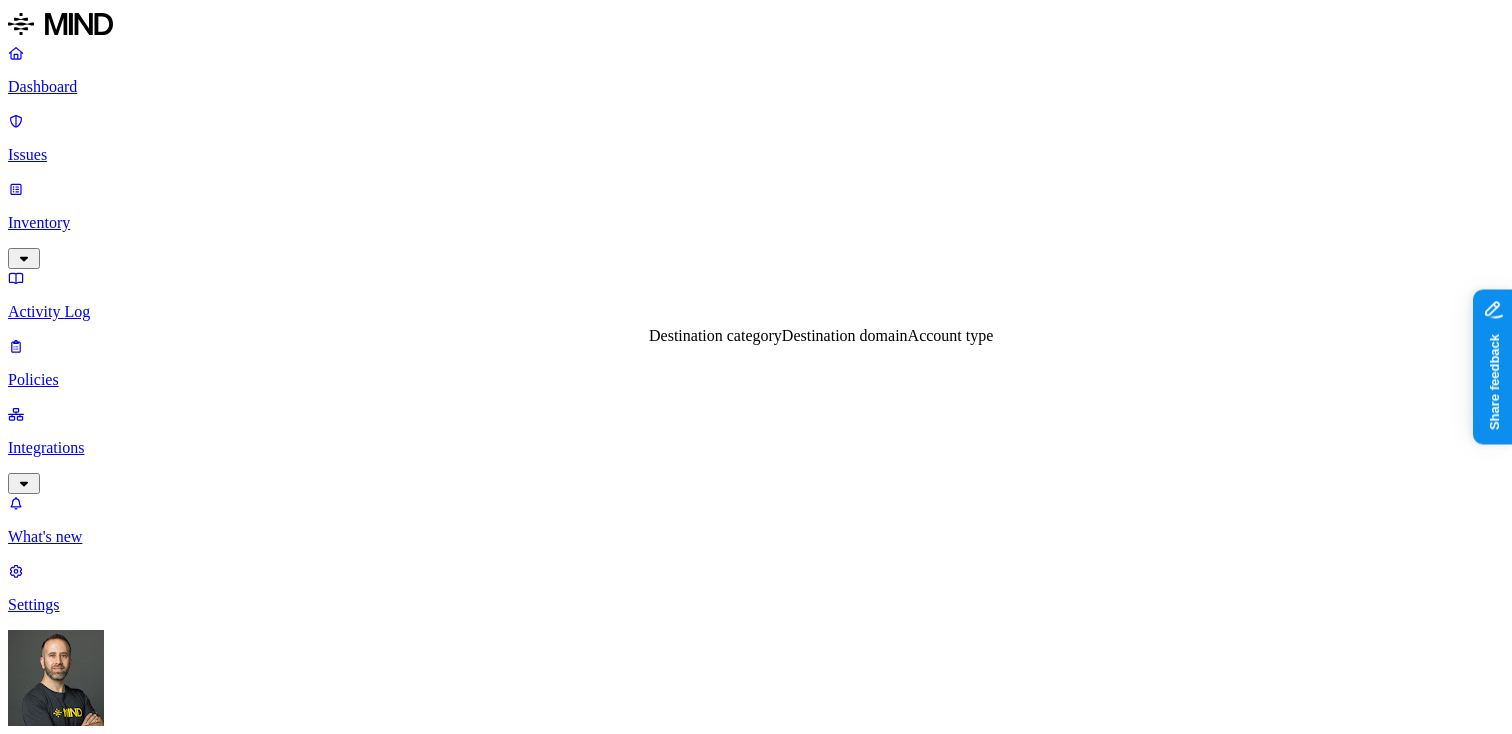 click on "Destination domain" at bounding box center (845, 335) 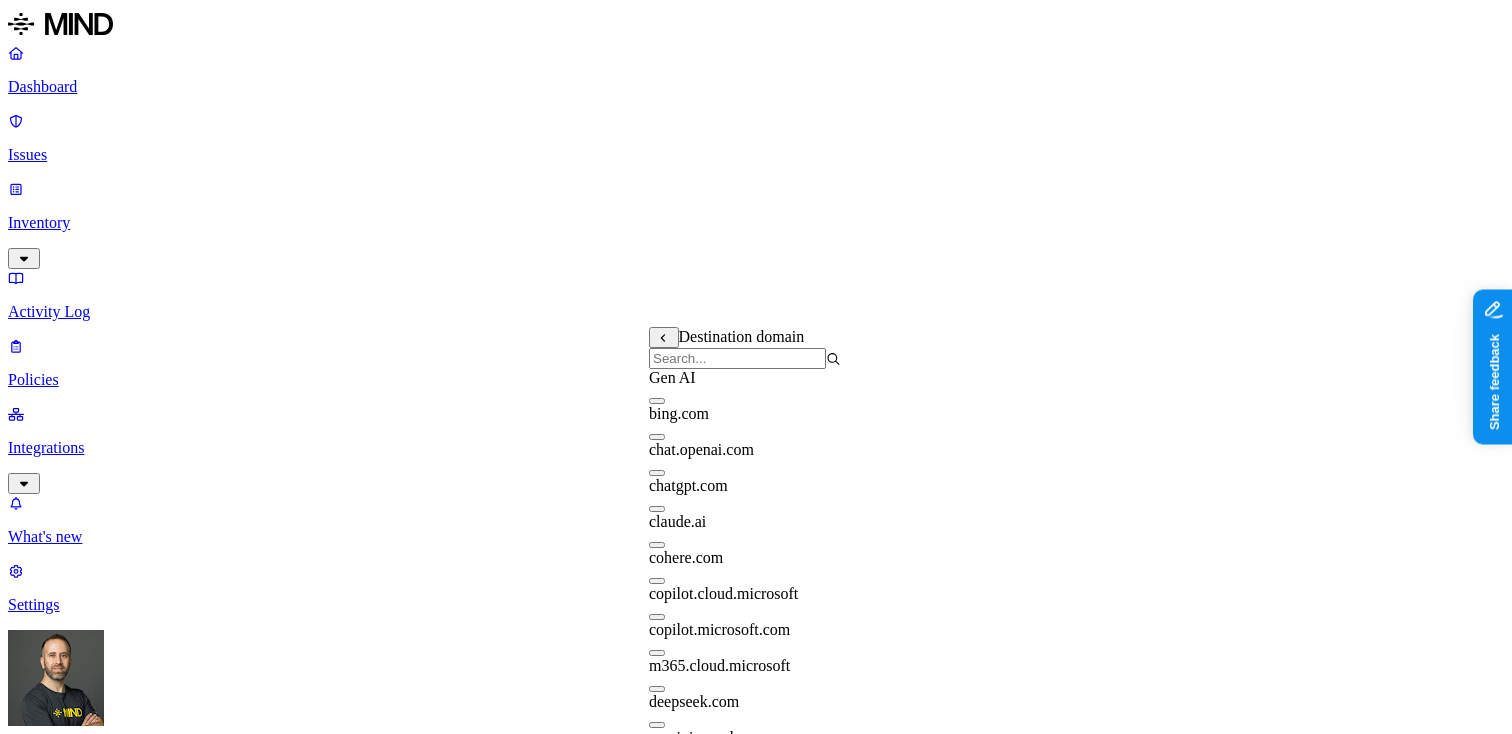 click at bounding box center (657, 473) 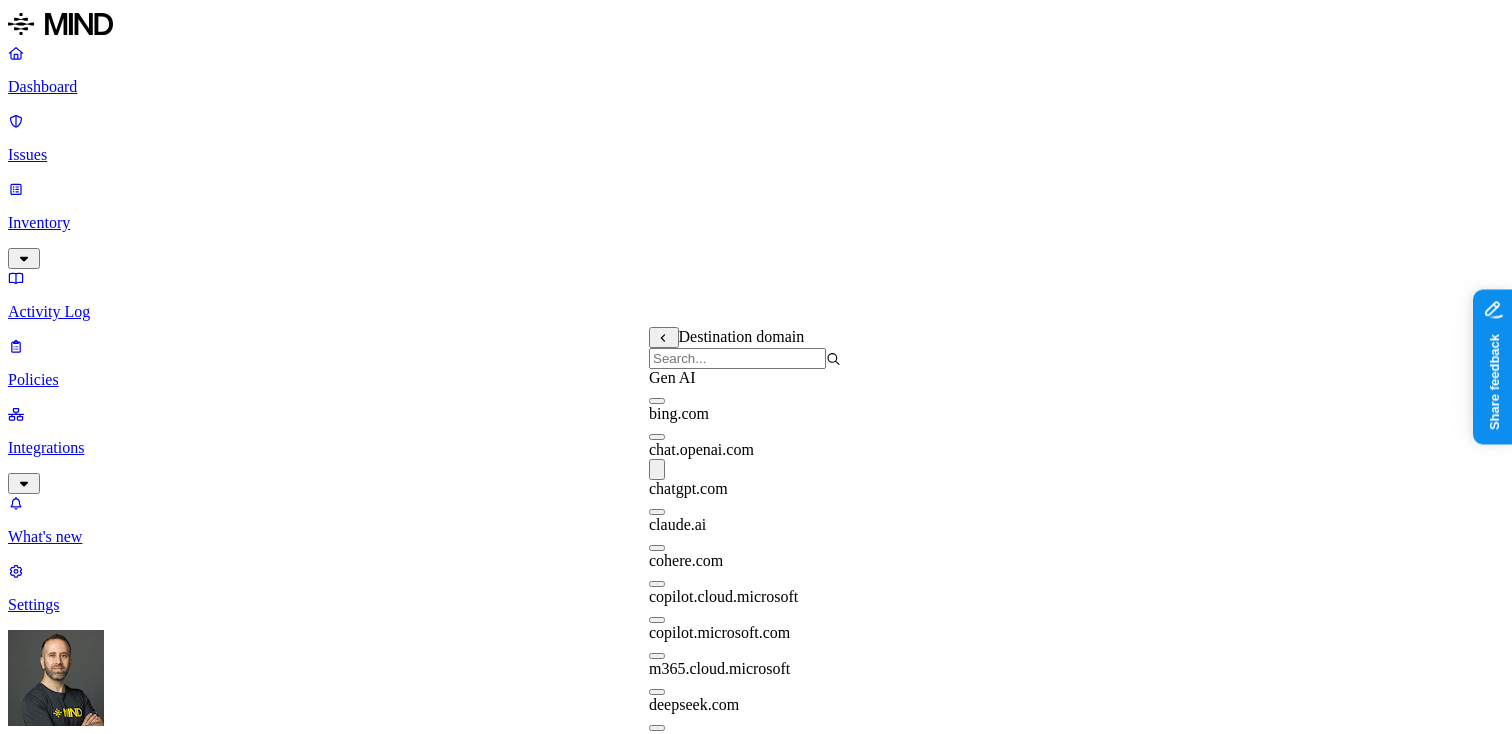 click on "Policy name Severity Select severity Low Medium High Critical Description (Optional) Policy type Exfiltration Prevent sensitive data uploads Endpoint Exposure Detect sensitive data exposure Cloud Condition Define the data attributes, exfiltration destinations, and users that should trigger the policy. By default, the policy will be triggered by any data uploaded to any destination by any user. For more details on condition guidelines, please refer to the documentation DATA WHERE Data type is [CREDIT CARD] UPLOAD Anywhere BY USER Anyone Action Default action Default action for all users and groups who violate the policy. Block with override BlockDeny all uploads. Block with overrideDeny all uploads with an option to upload anyway. MonitorAllow uploads and create a new issue. AllowAllow all uploads. Exceptions You can add exceptions for specific users or groups. Exceptions are evaluated from the top. Add Exception Notifications Method None None [FIRST] [LAST] prod-164.westus prod-82.westus test-avigail dadaa" at bounding box center [756, 1540] 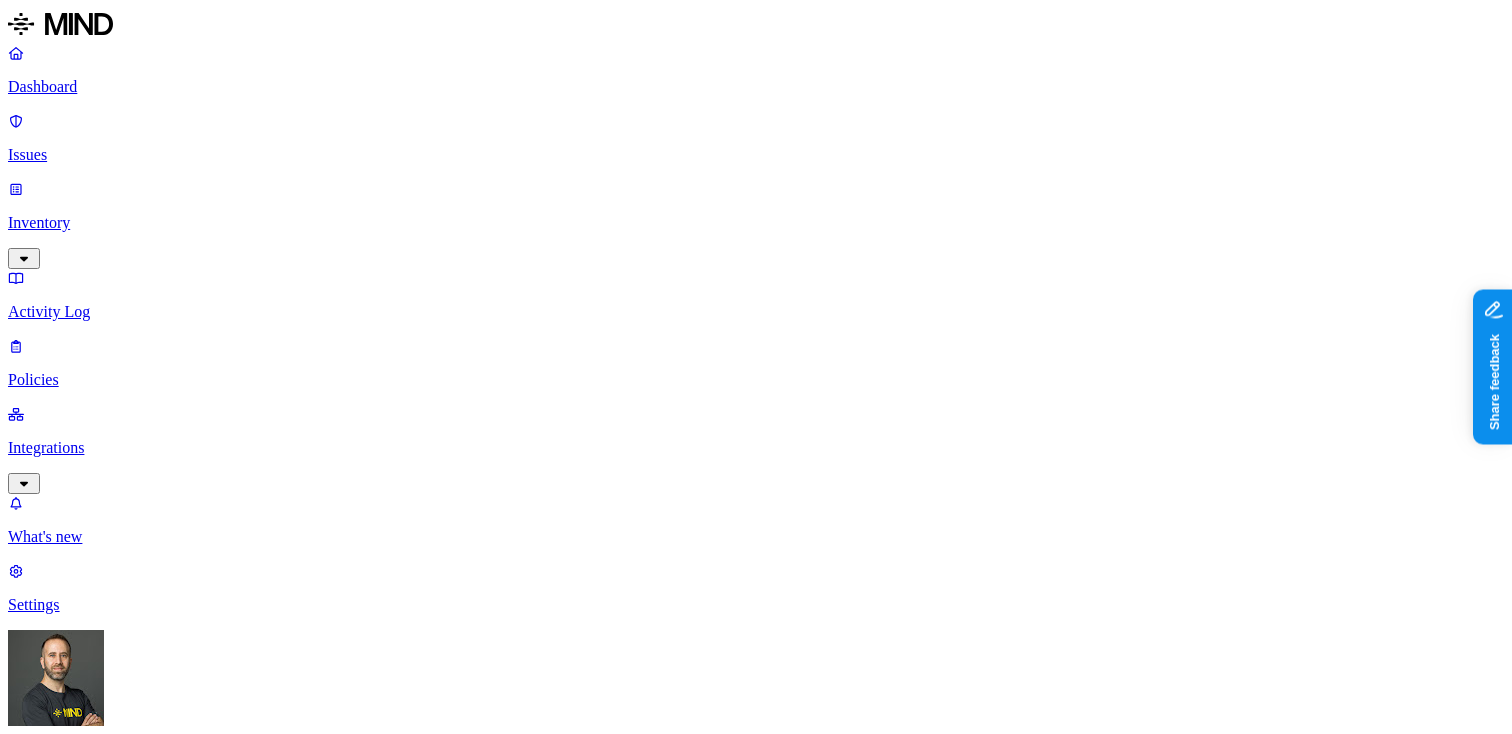 scroll, scrollTop: 369, scrollLeft: 0, axis: vertical 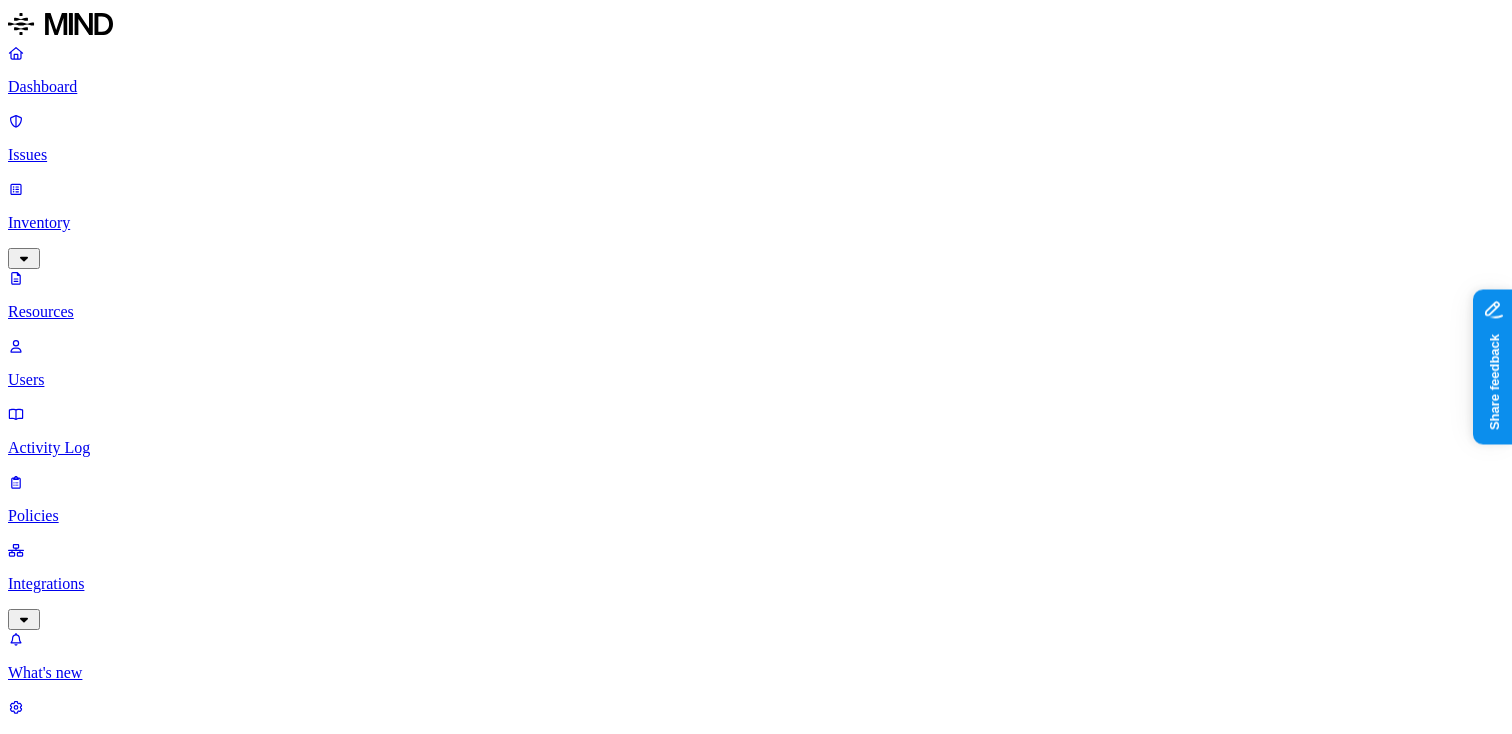 click on "1" at bounding box center (2701, 2624) 